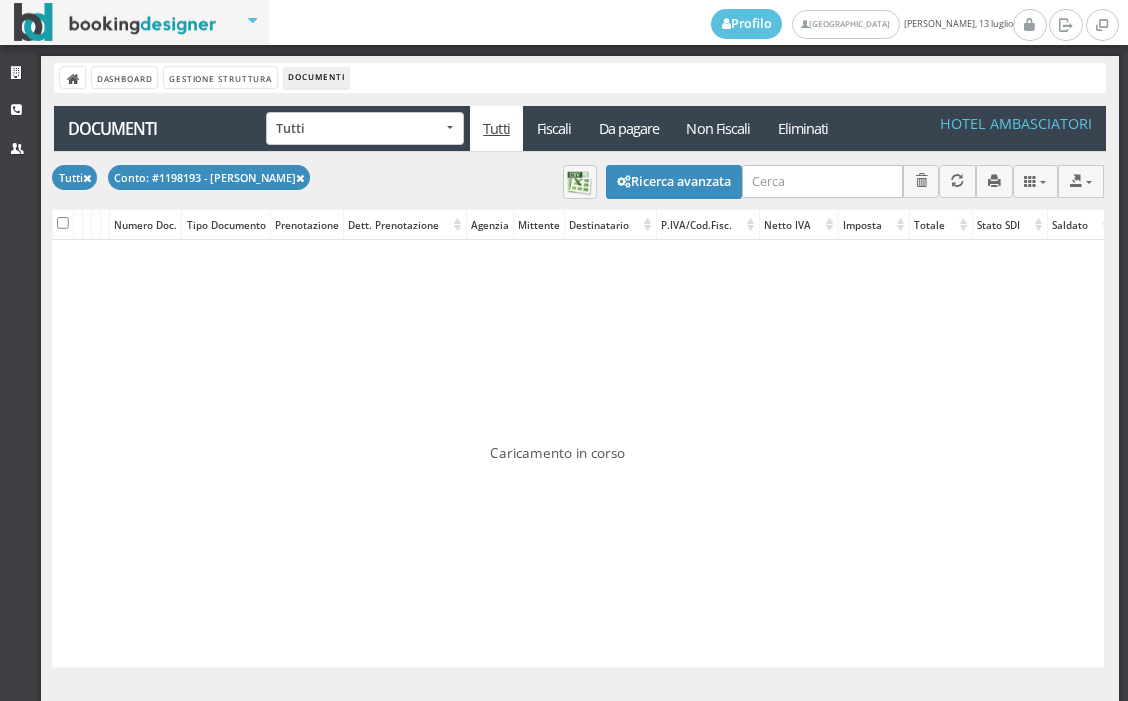 scroll, scrollTop: 0, scrollLeft: 0, axis: both 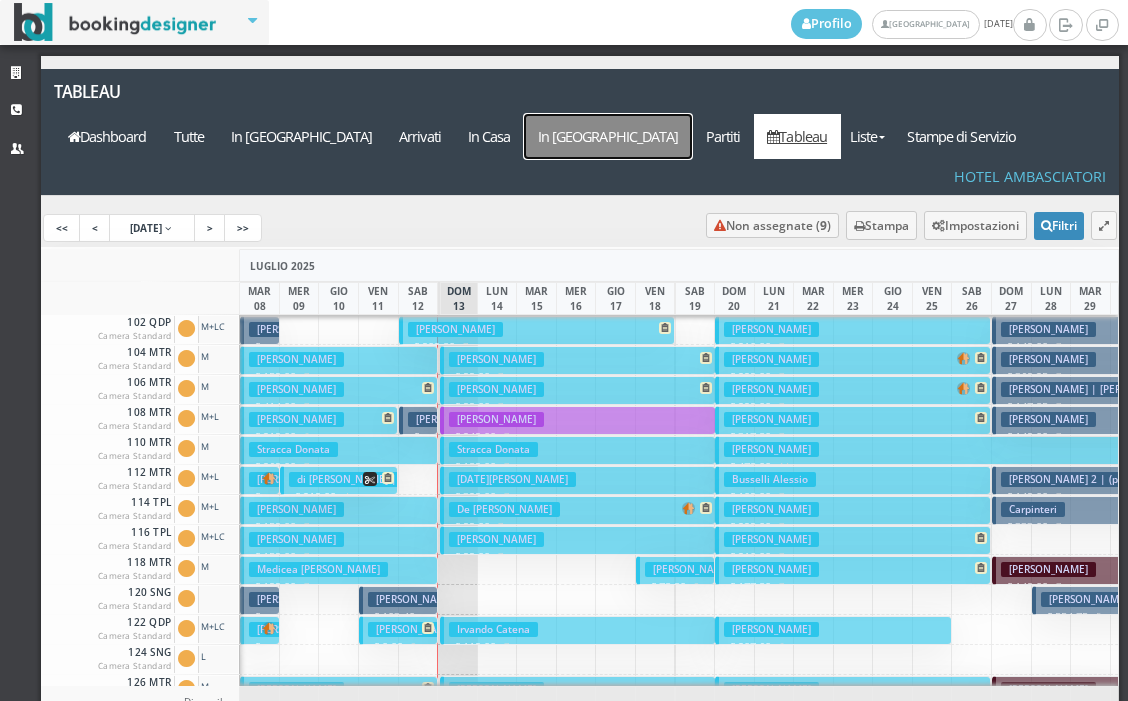 click on "In [GEOGRAPHIC_DATA]" at bounding box center (608, 136) 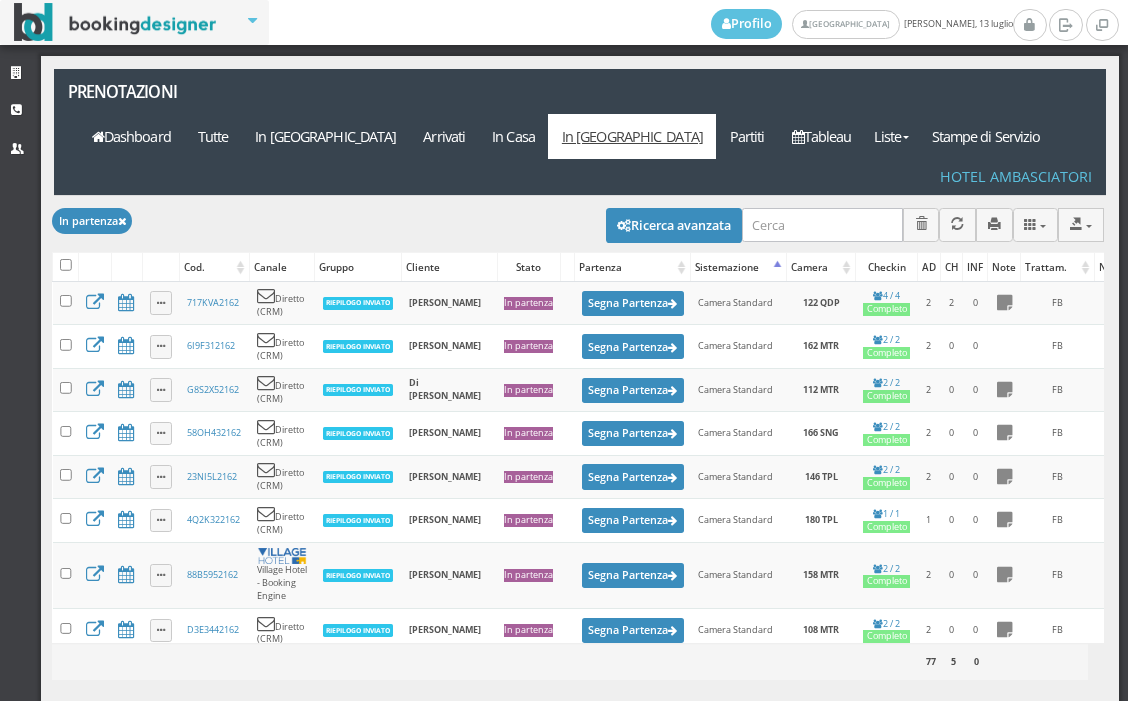 scroll, scrollTop: 0, scrollLeft: 0, axis: both 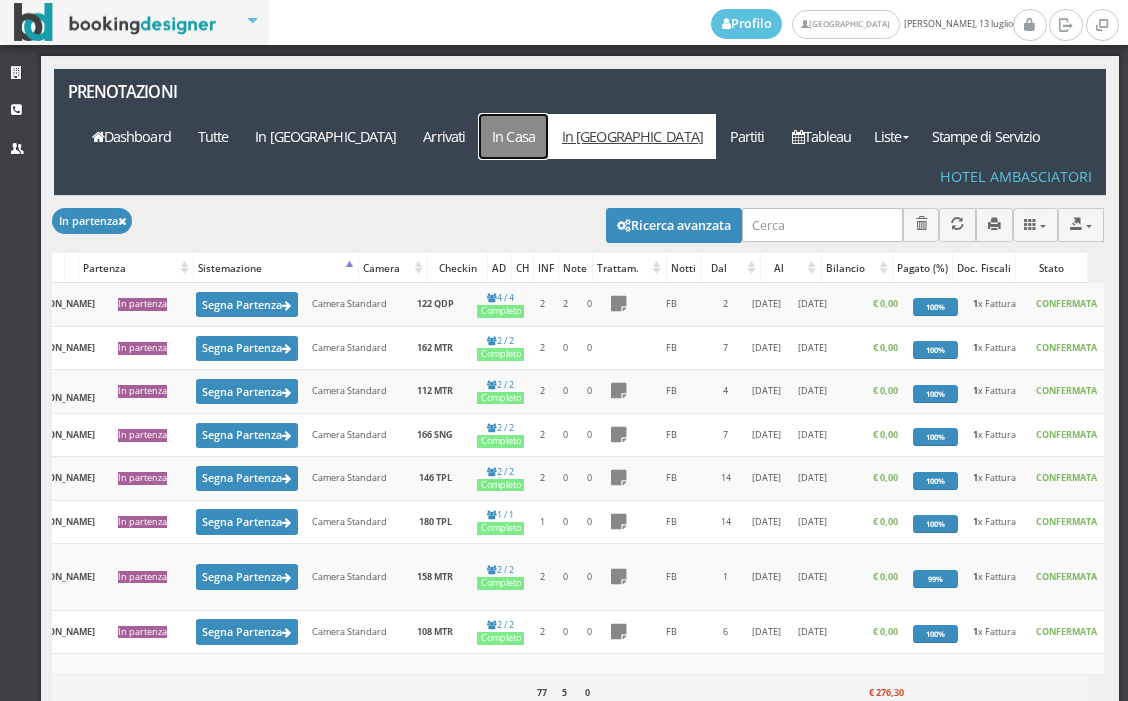 click on "In Casa" at bounding box center (514, 136) 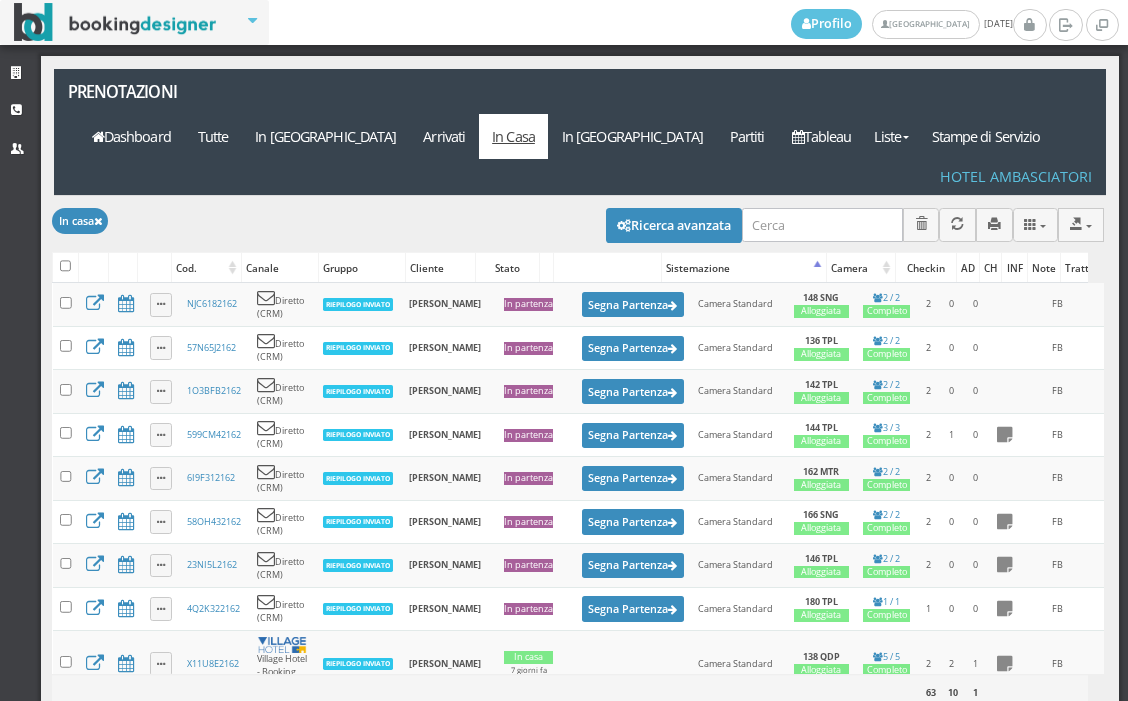 scroll, scrollTop: 0, scrollLeft: 0, axis: both 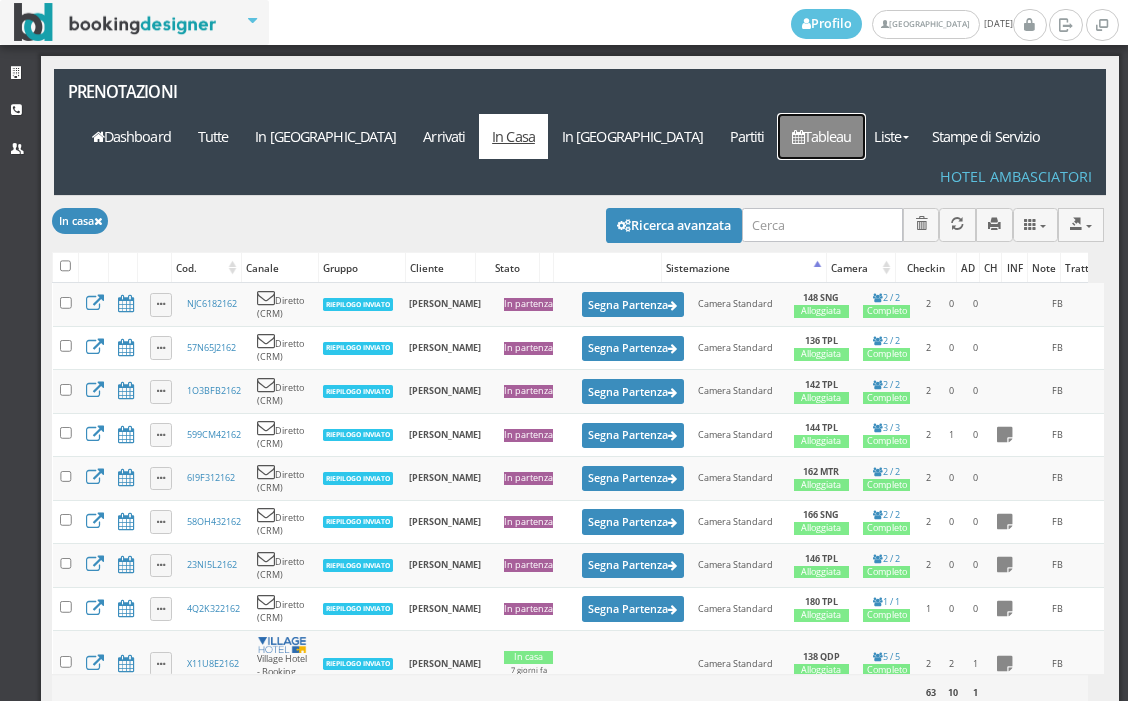 click on "Tableau" at bounding box center (821, 136) 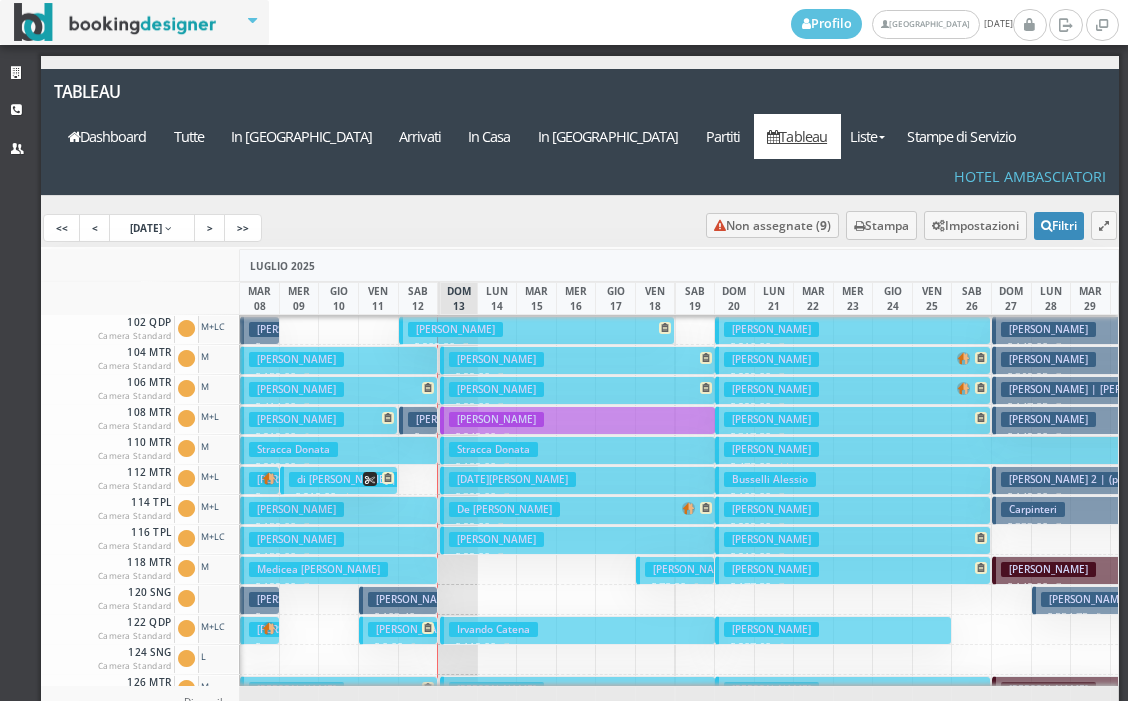 scroll, scrollTop: 0, scrollLeft: 0, axis: both 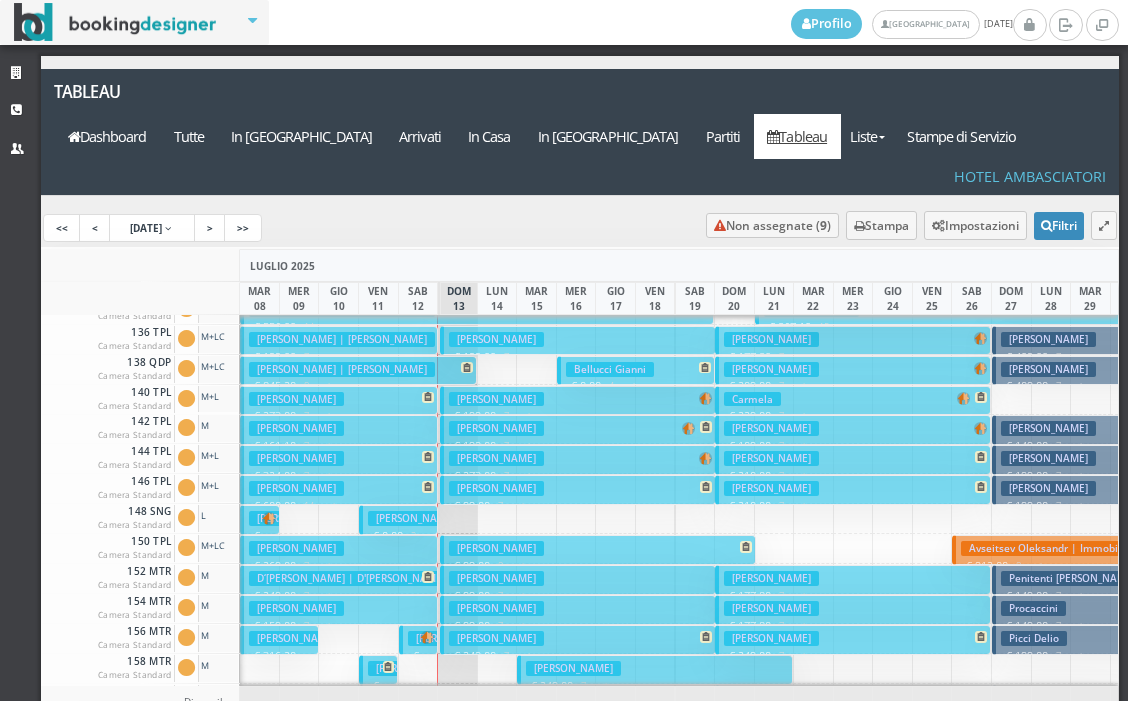 click on "Zottin Claudio
€ 0.00         2 notti
2 Adulti" at bounding box center (398, 519) 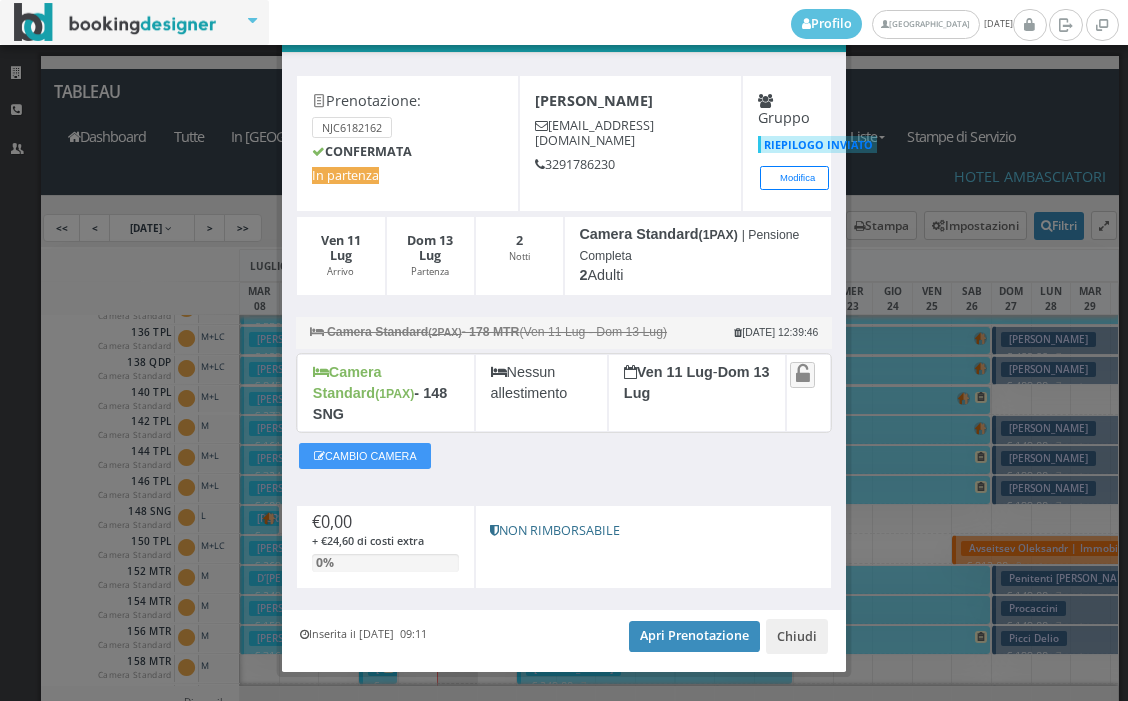 scroll, scrollTop: 95, scrollLeft: 0, axis: vertical 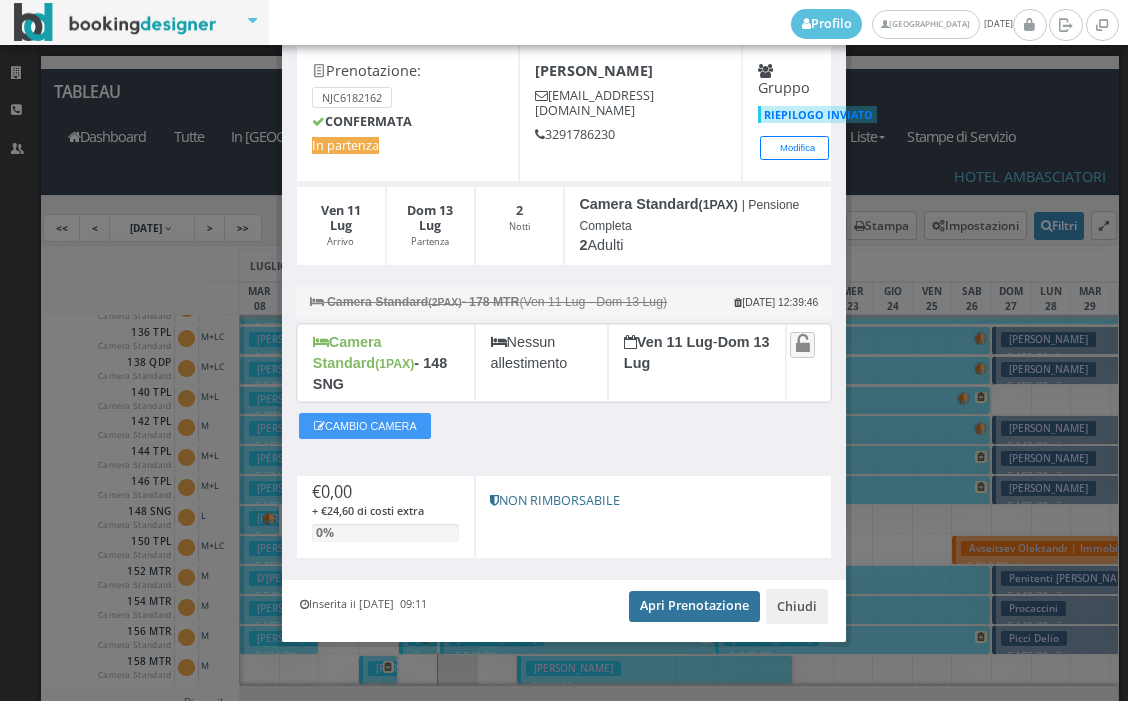 click on "Apri Prenotazione" at bounding box center (694, 606) 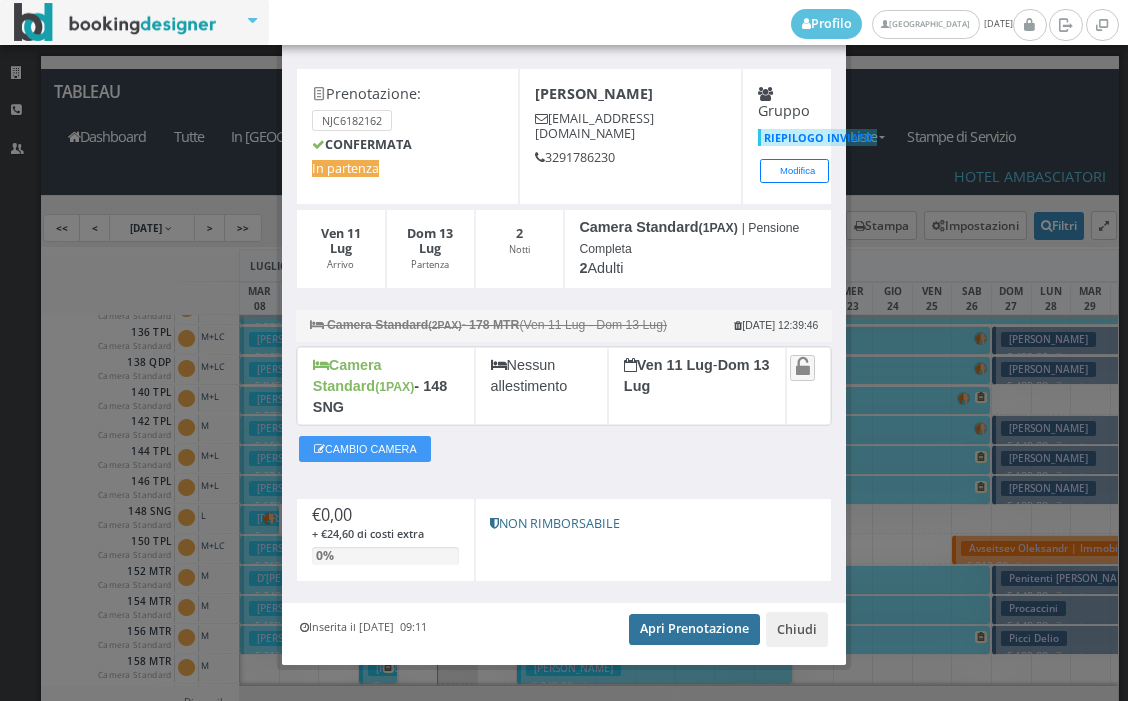 scroll, scrollTop: 0, scrollLeft: 0, axis: both 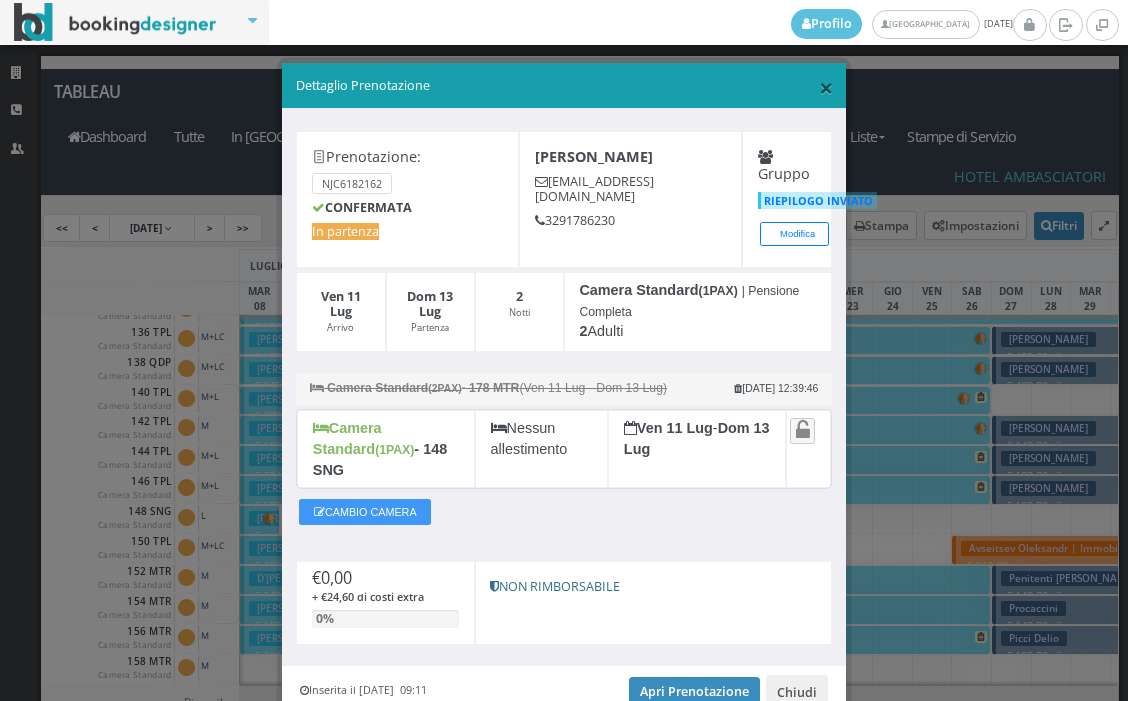 click on "×" at bounding box center [826, 87] 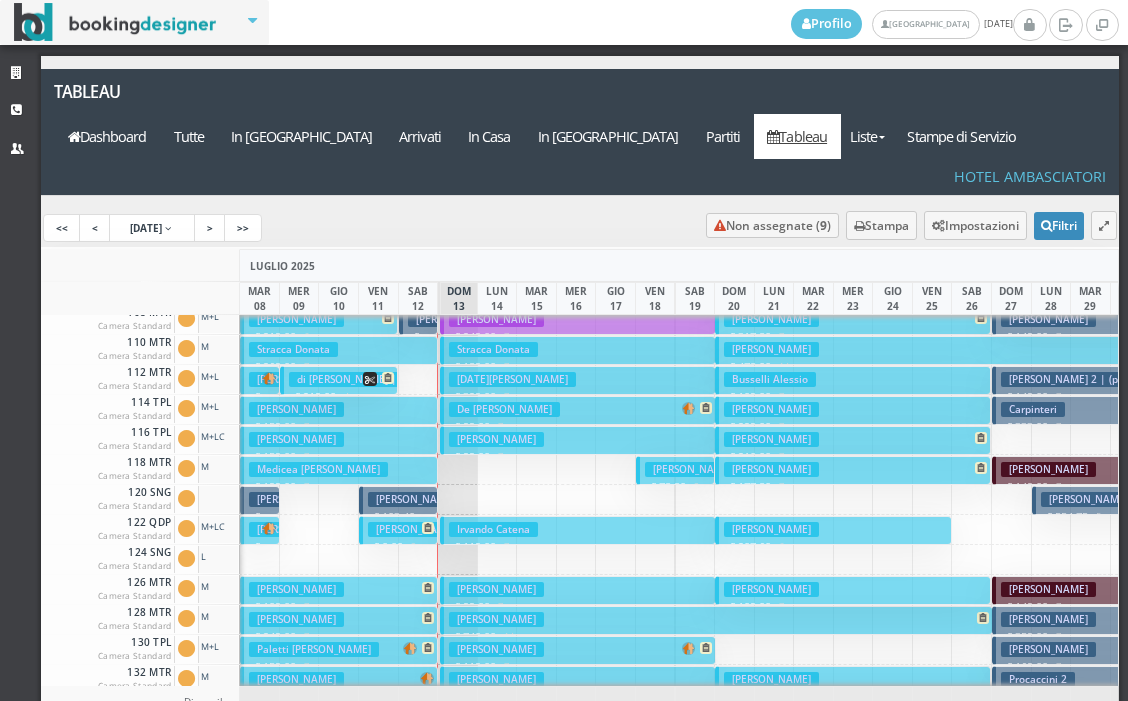 scroll, scrollTop: 0, scrollLeft: 0, axis: both 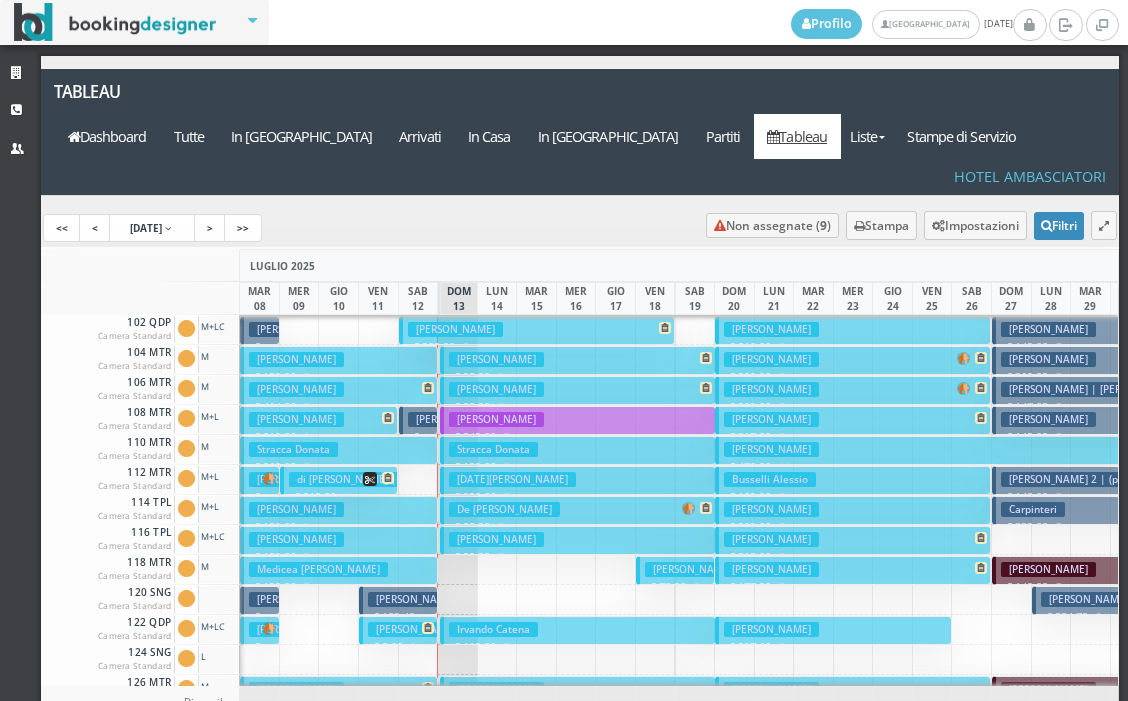 click on "Santi Maria Rosa
€ 414.00         7 notti
3 Adulti" at bounding box center (338, 390) 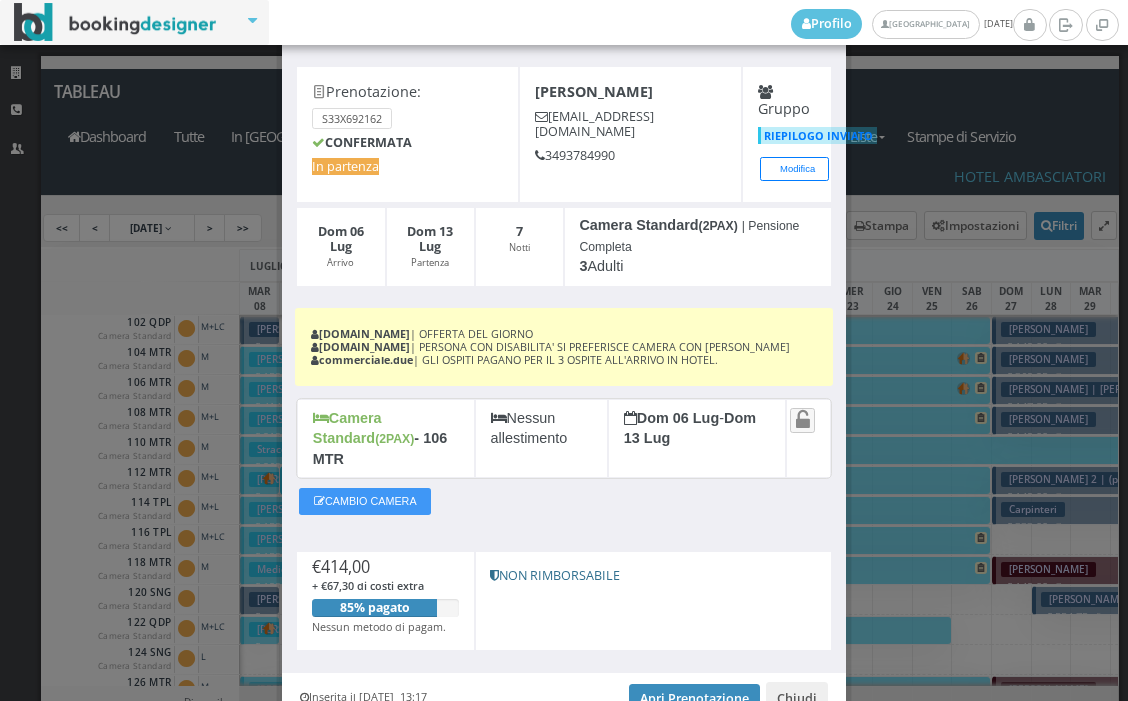 scroll, scrollTop: 156, scrollLeft: 0, axis: vertical 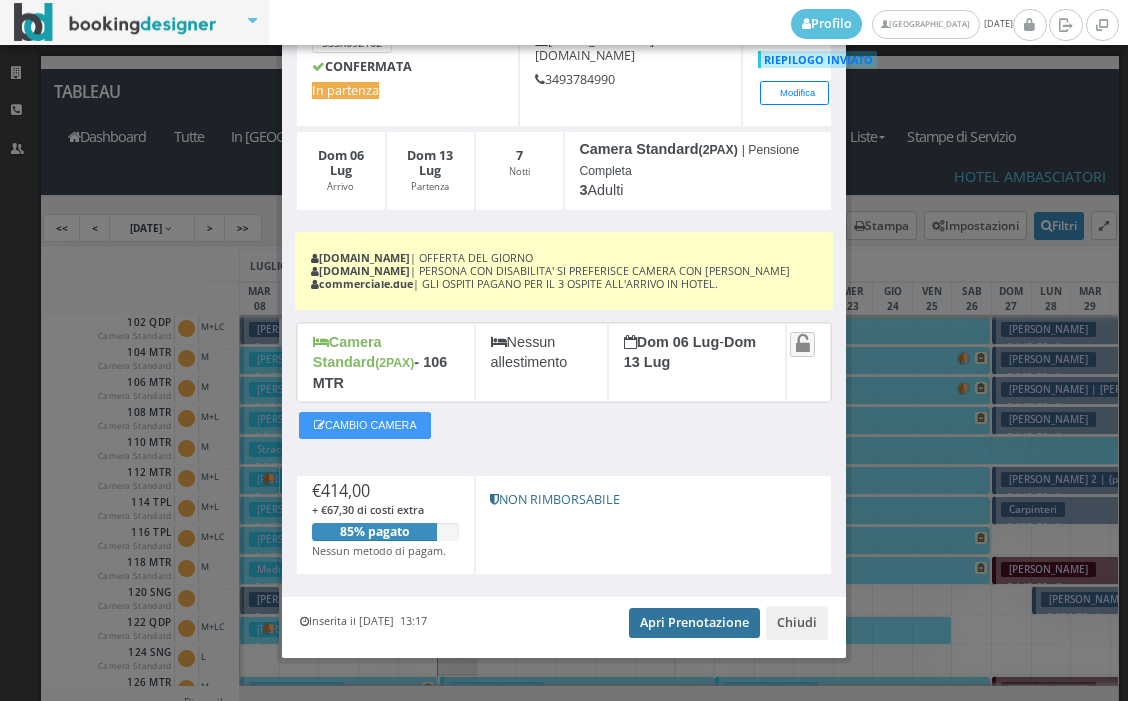 click on "Apri Prenotazione" at bounding box center (694, 623) 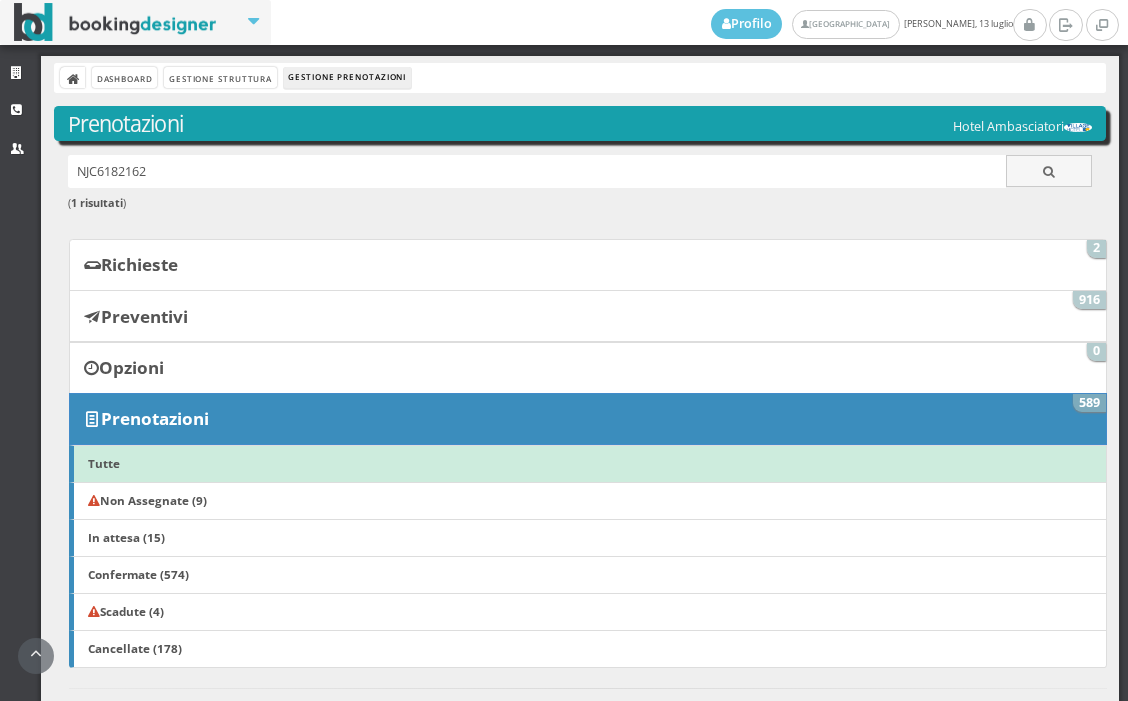 scroll, scrollTop: 0, scrollLeft: 0, axis: both 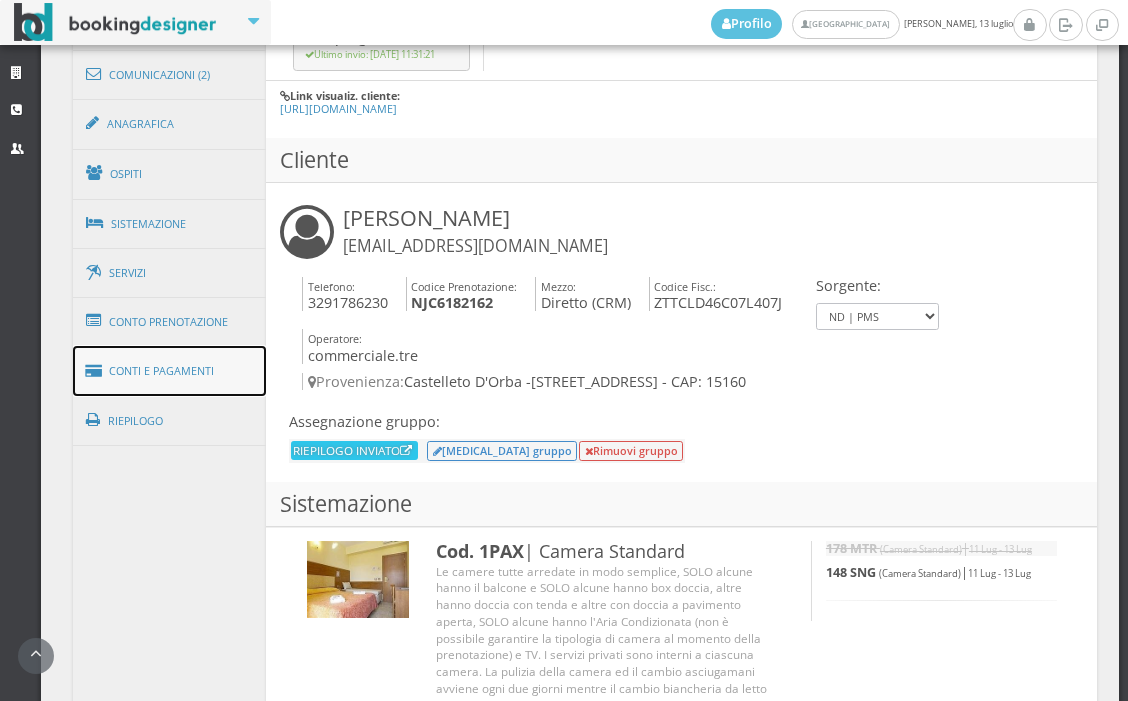 click on "Conti e Pagamenti" at bounding box center [170, 371] 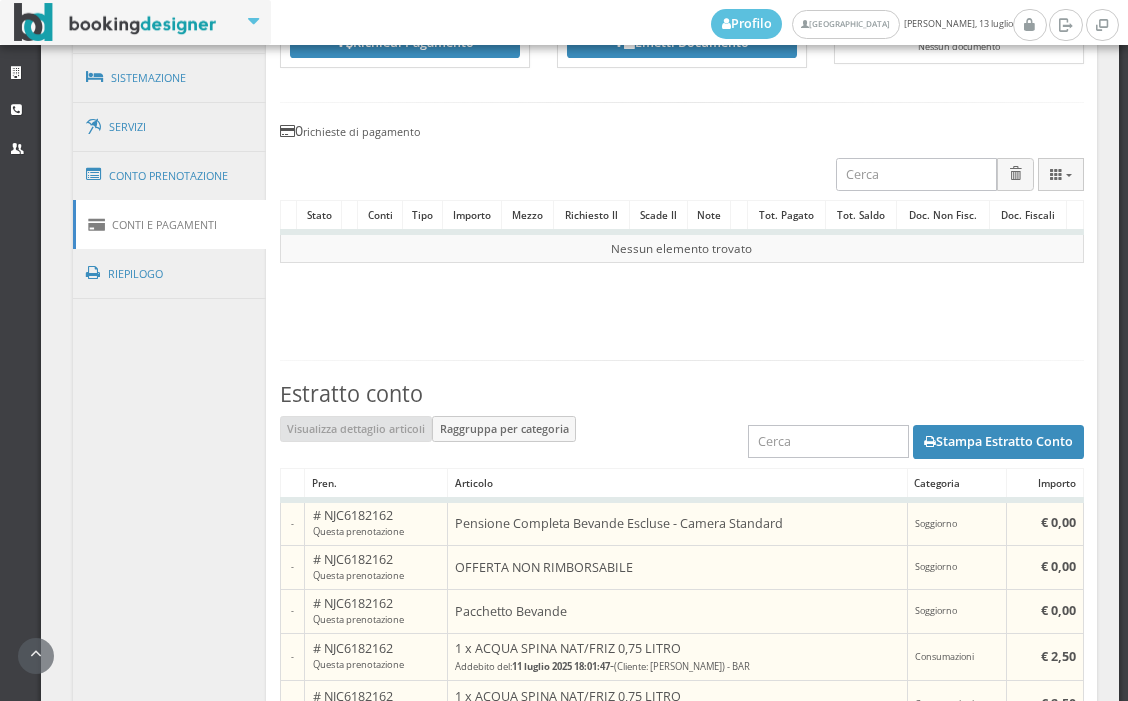 scroll, scrollTop: 1333, scrollLeft: 0, axis: vertical 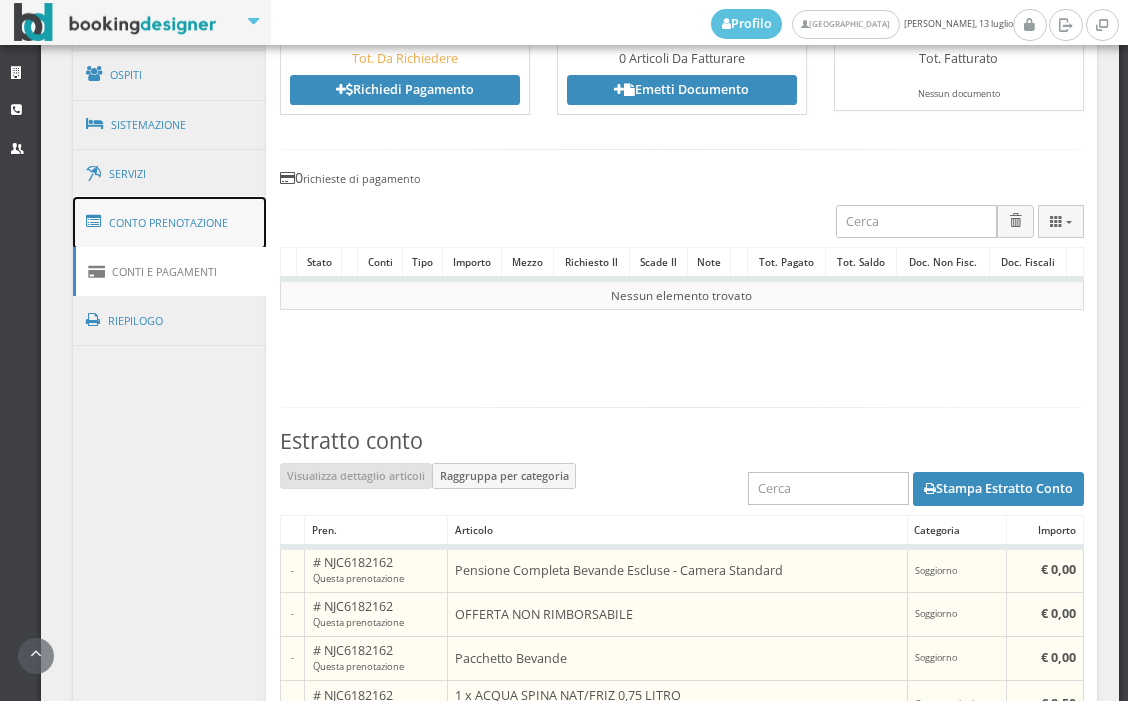 click on "Conto Prenotazione" at bounding box center (170, 223) 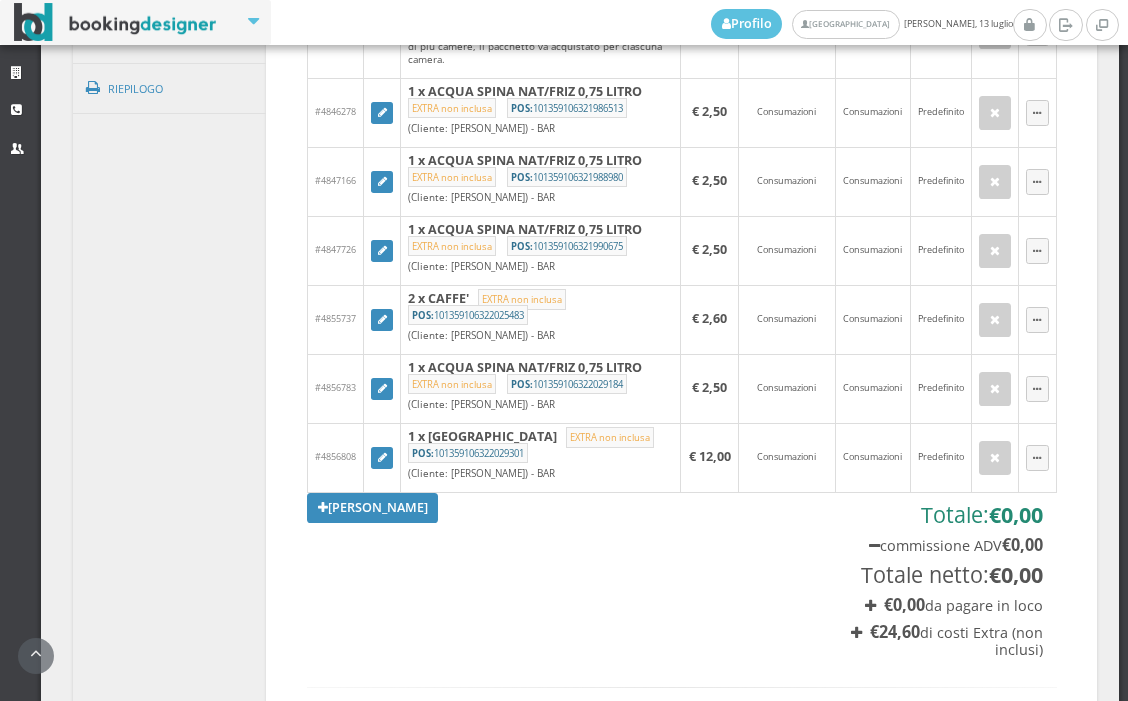 scroll, scrollTop: 1888, scrollLeft: 0, axis: vertical 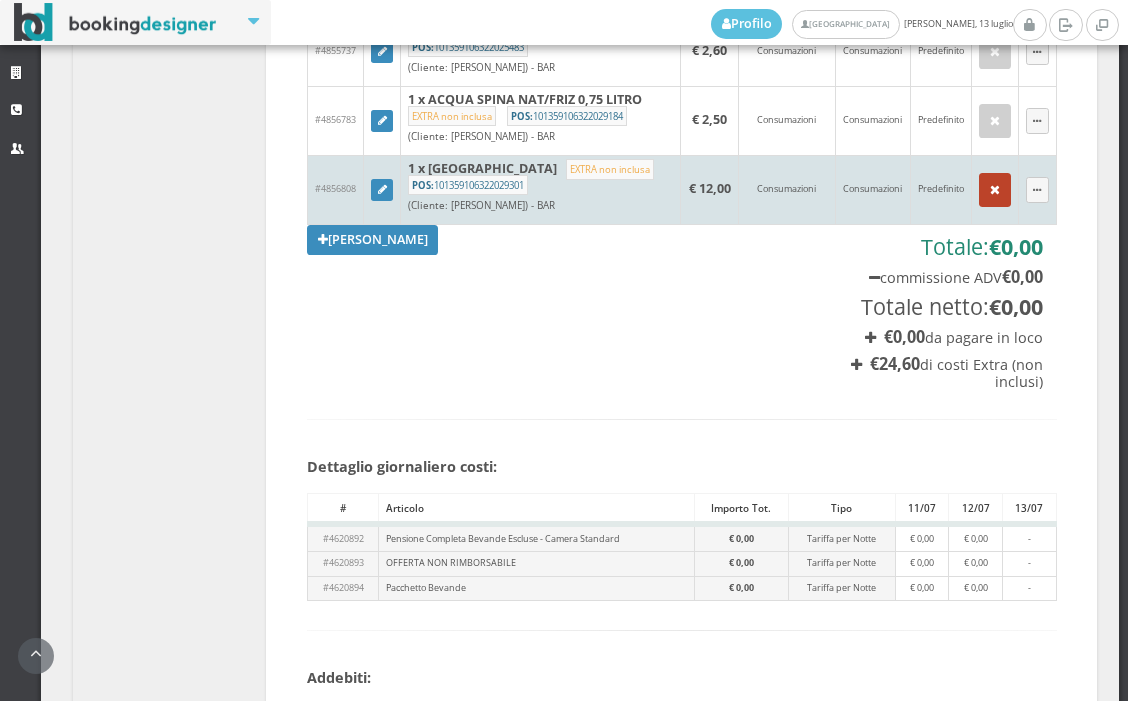 click at bounding box center (995, 190) 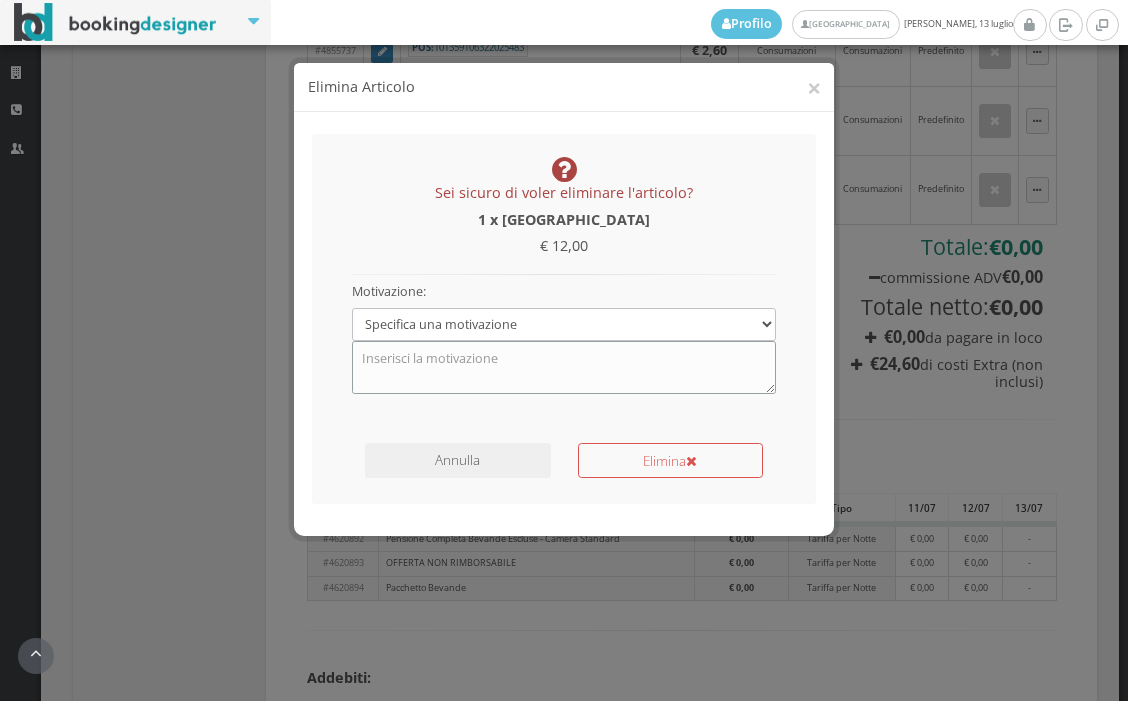 click at bounding box center [564, 367] 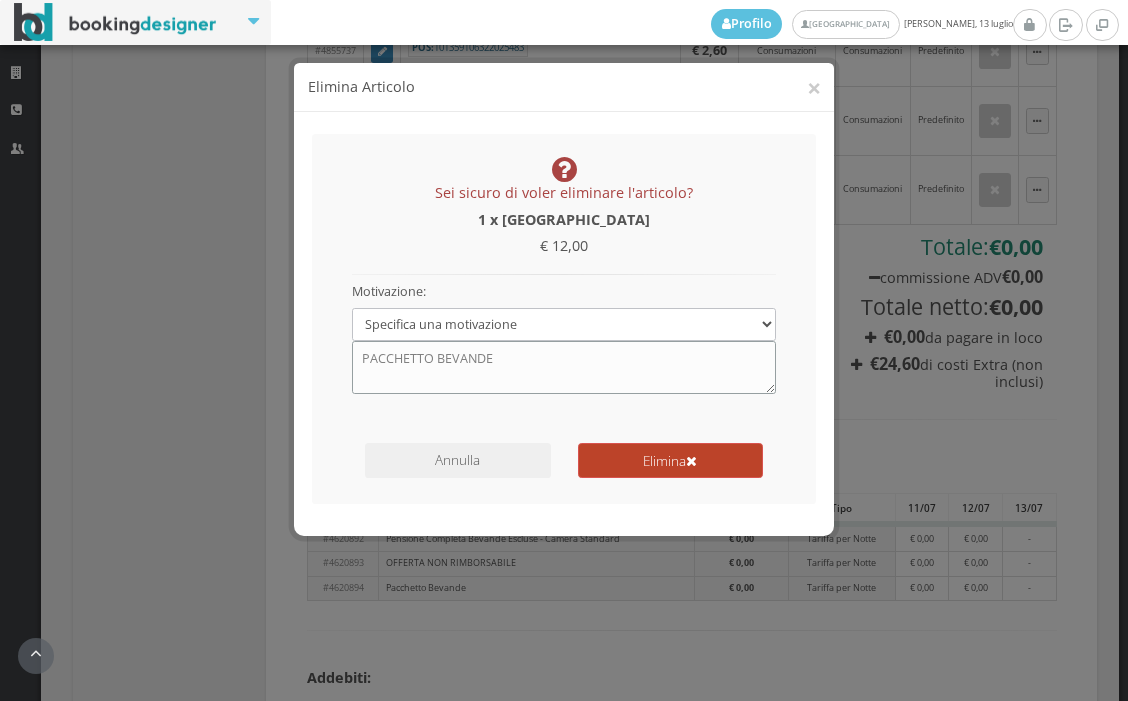 type on "PACCHETTO BEVANDE" 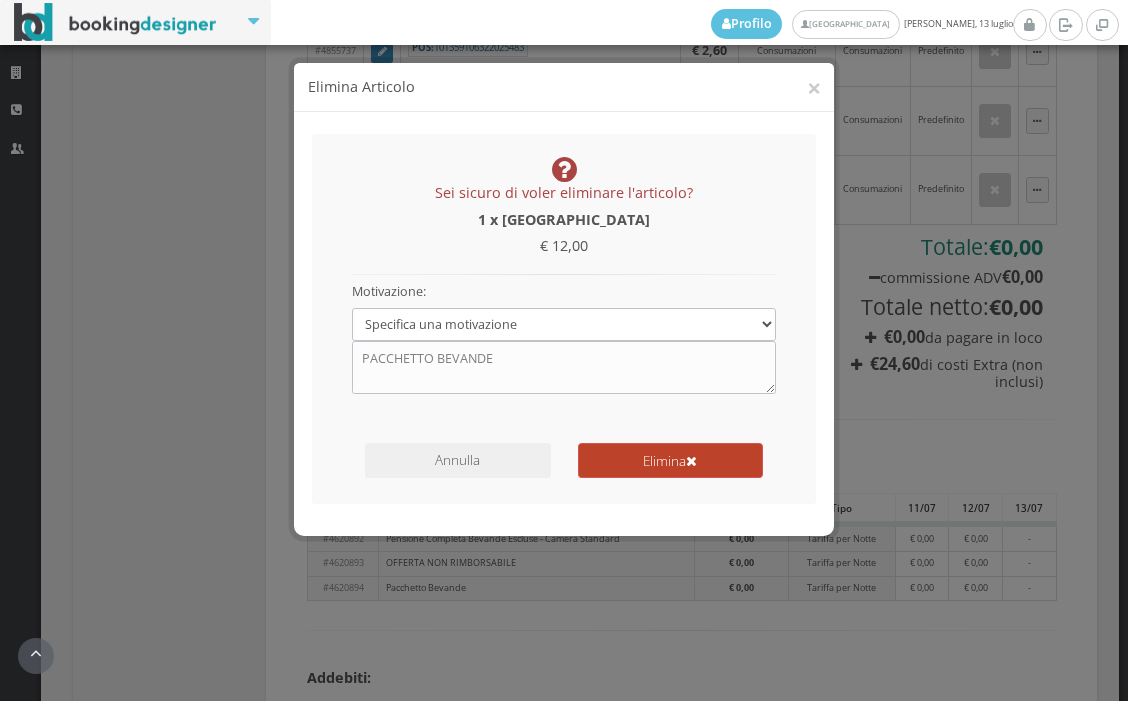 click on "Elimina" at bounding box center [670, 460] 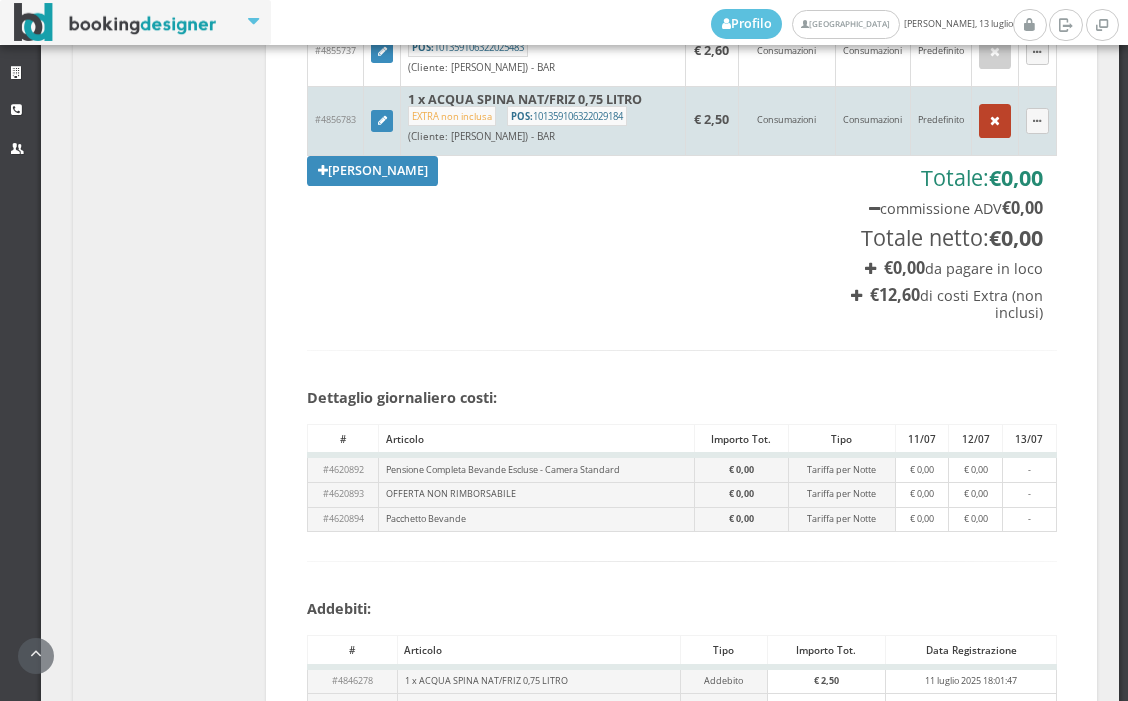 click at bounding box center (995, 121) 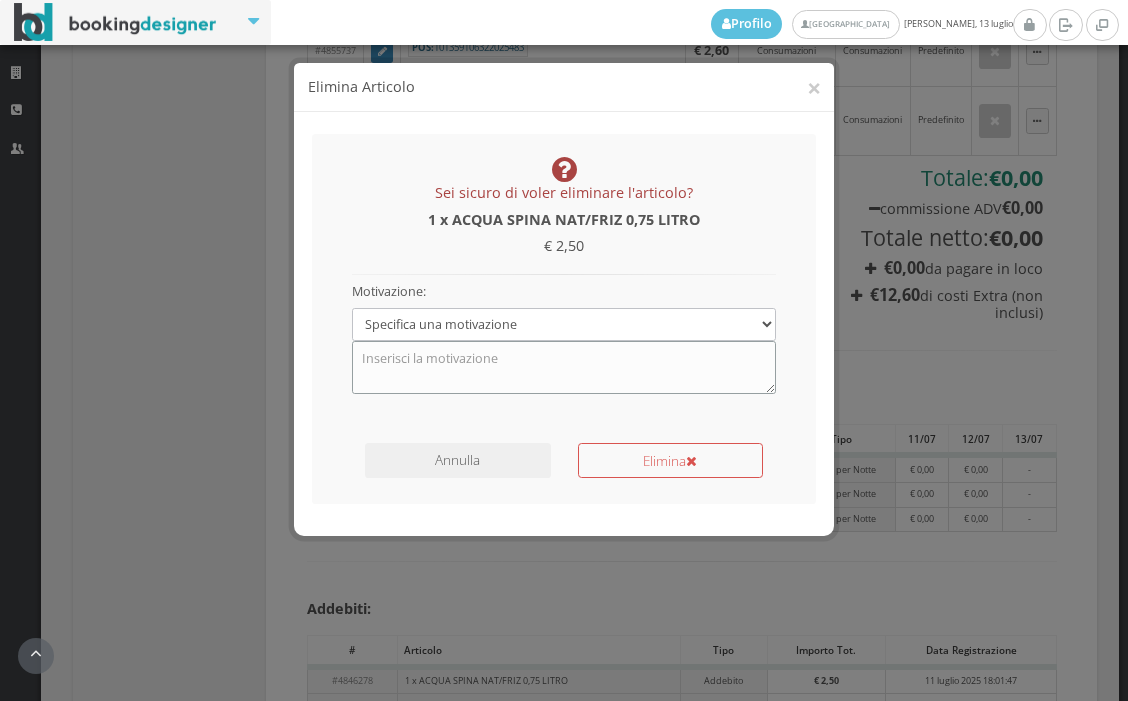 click at bounding box center (564, 367) 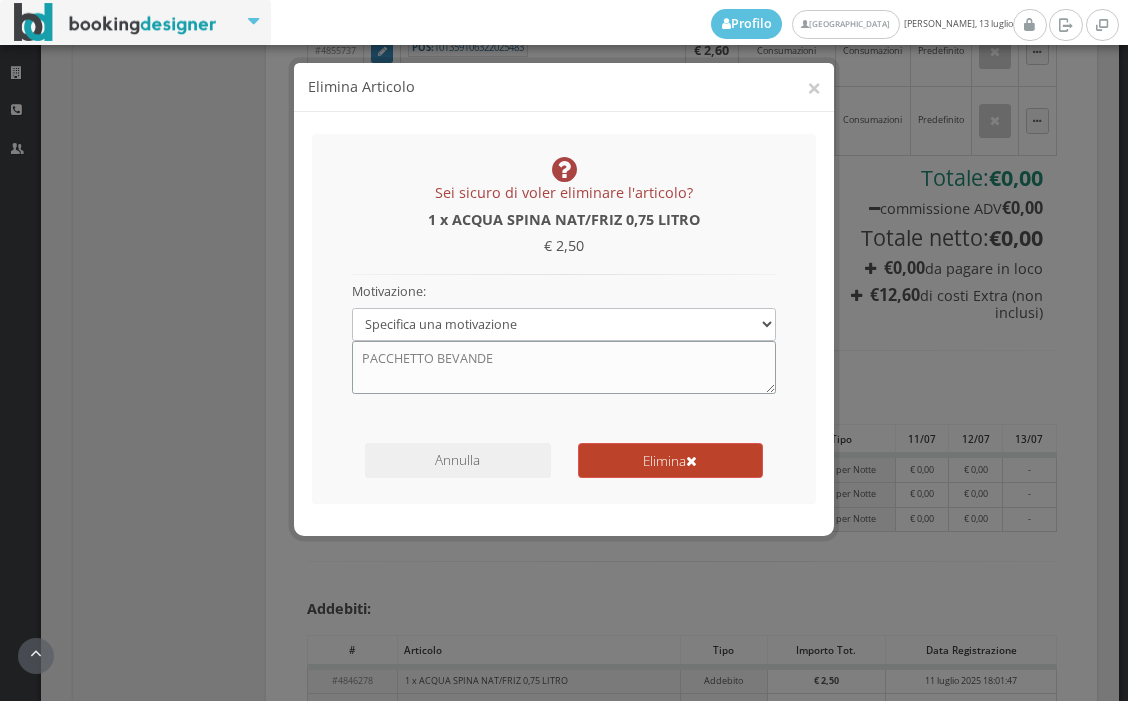 type on "PACCHETTO BEVANDE" 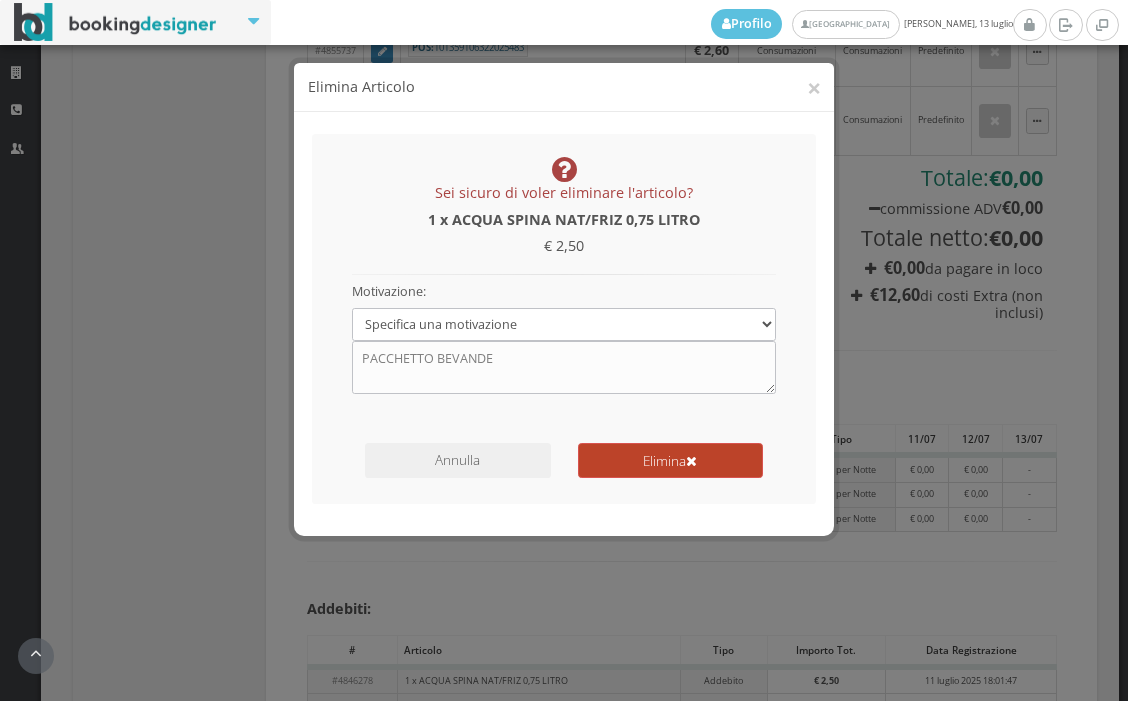 click at bounding box center (691, 462) 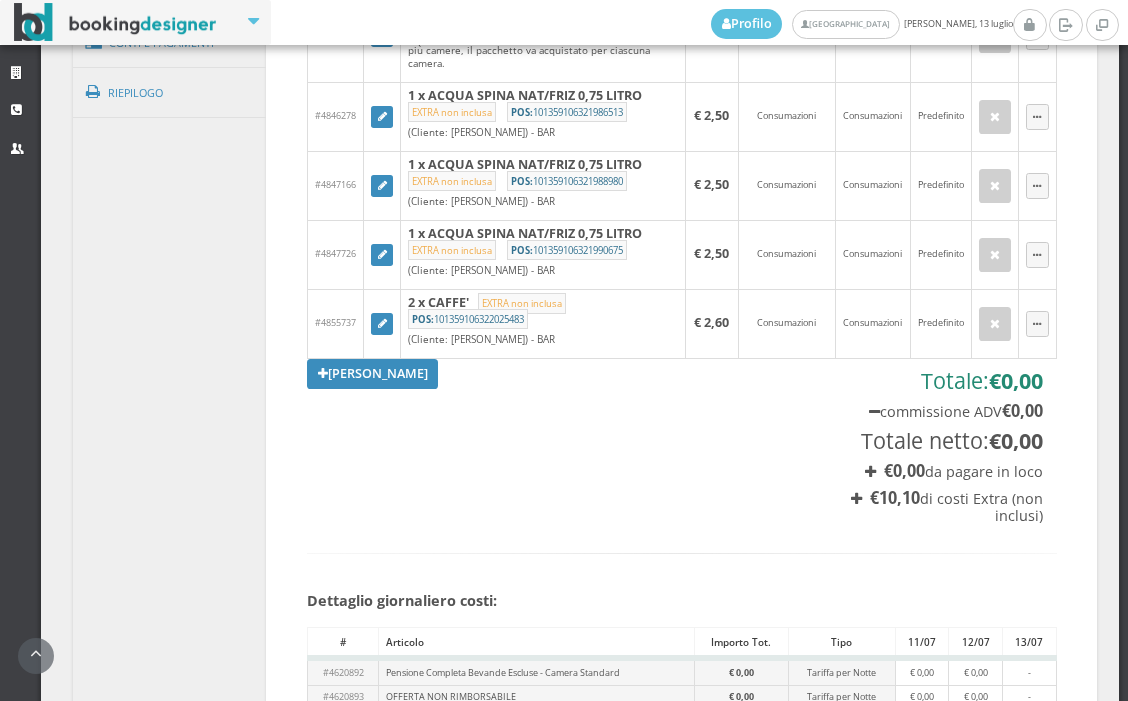 scroll, scrollTop: 1555, scrollLeft: 0, axis: vertical 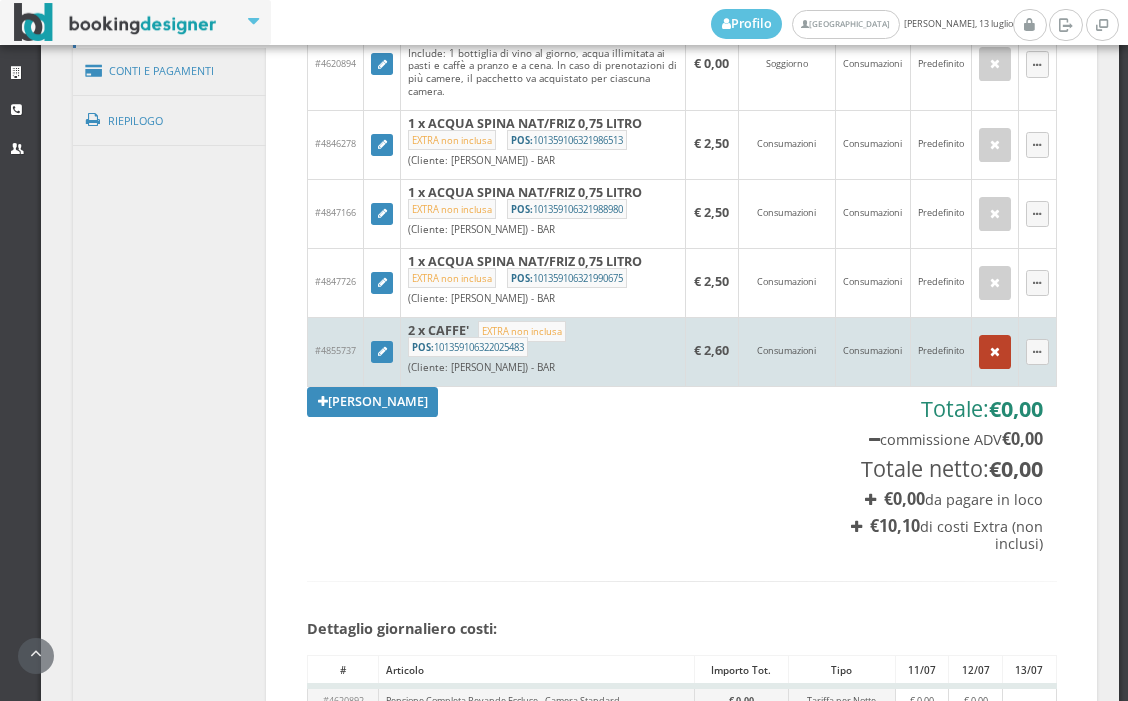 click at bounding box center [995, 352] 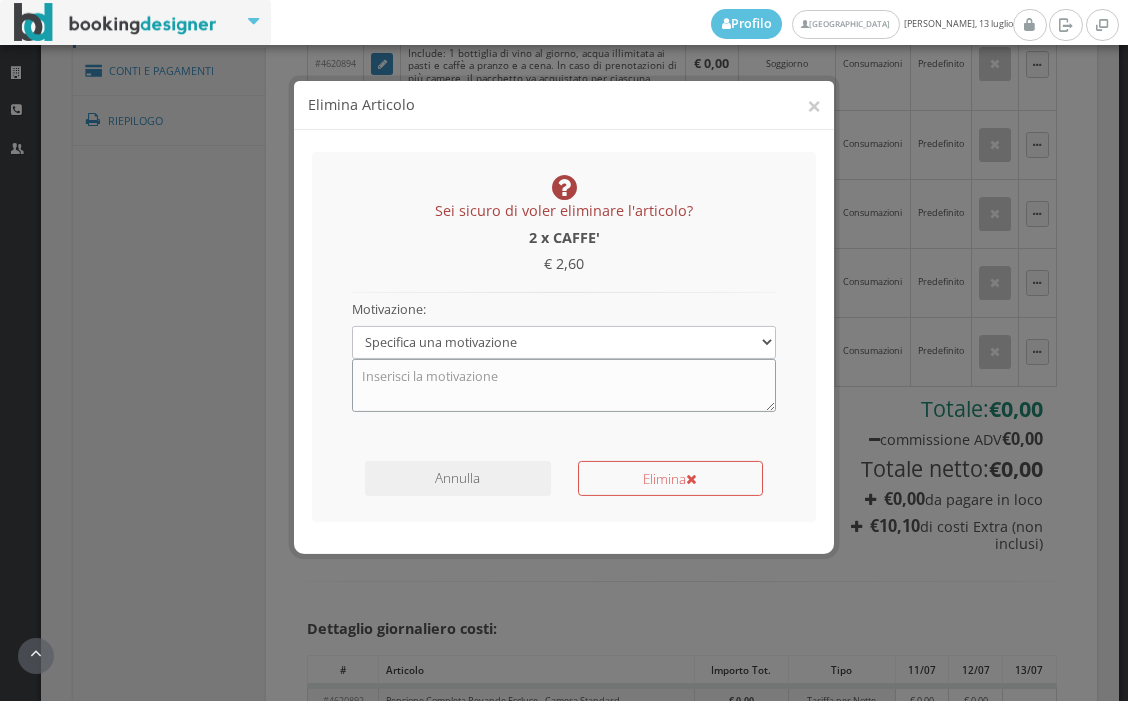 click at bounding box center [564, 367] 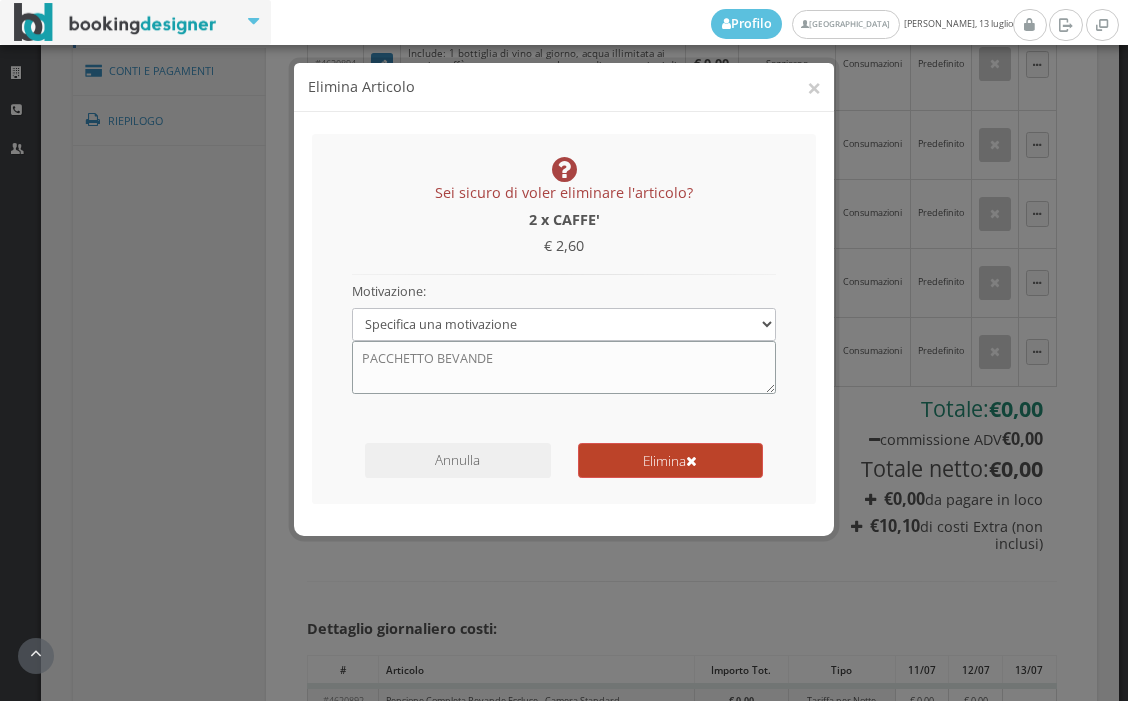 type on "PACCHETTO BEVANDE" 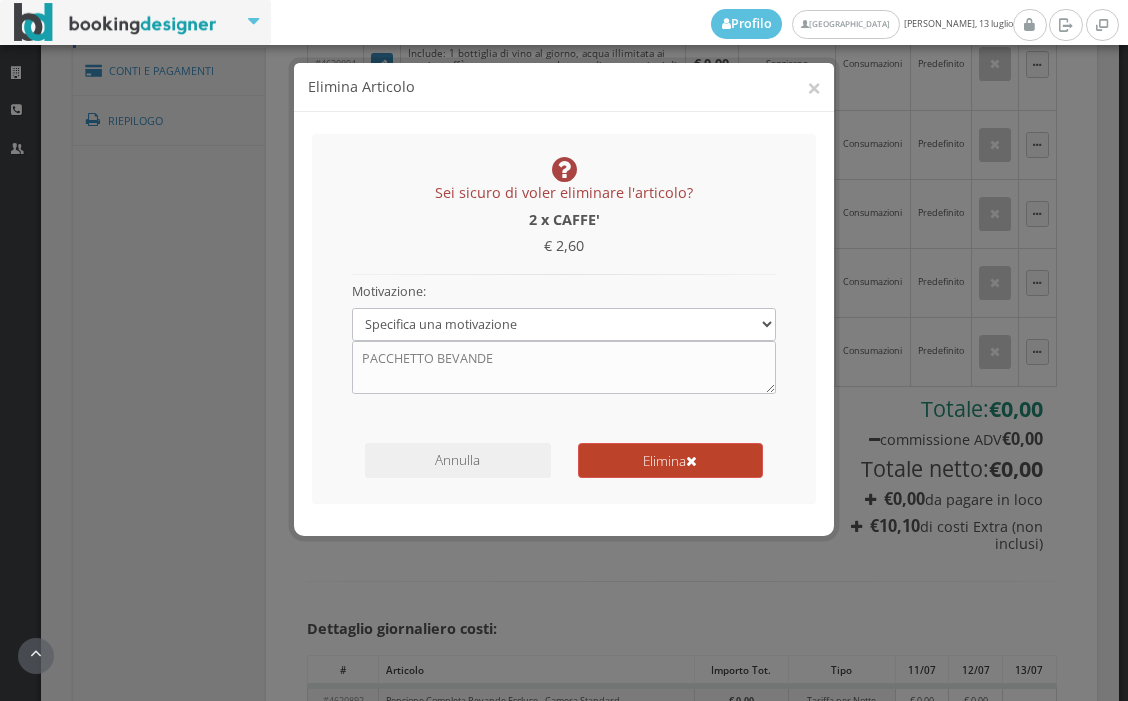 click on "Elimina" at bounding box center [670, 460] 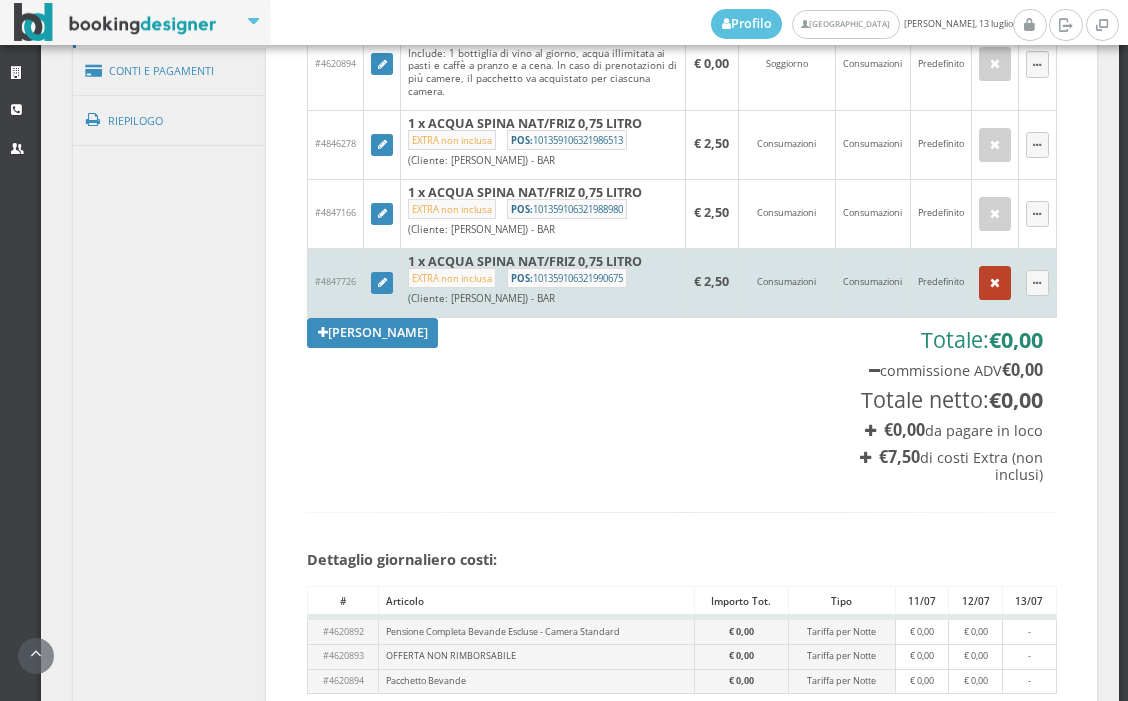 click at bounding box center [995, 283] 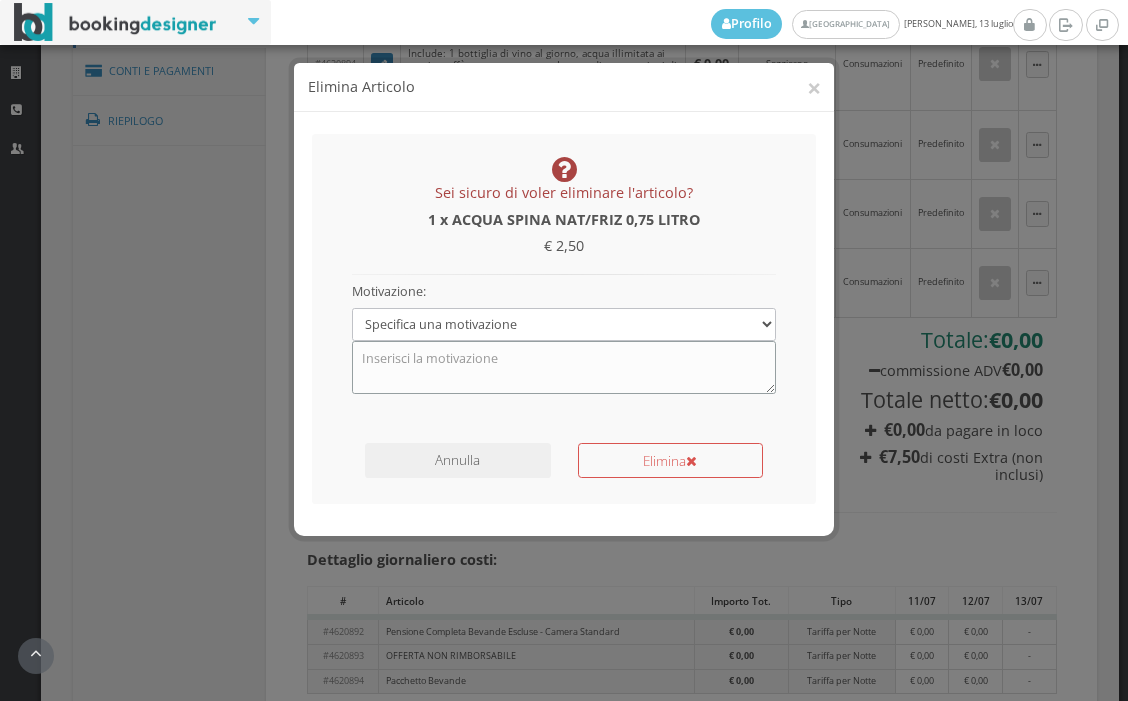 click at bounding box center [564, 367] 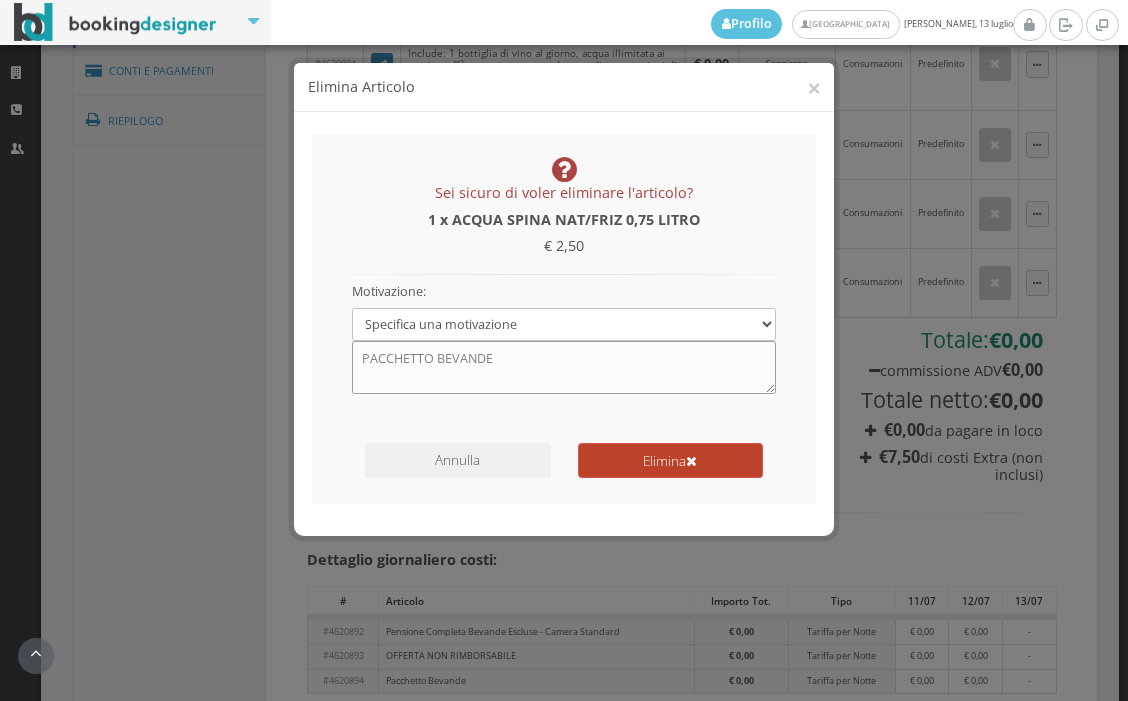 type on "PACCHETTO BEVANDE" 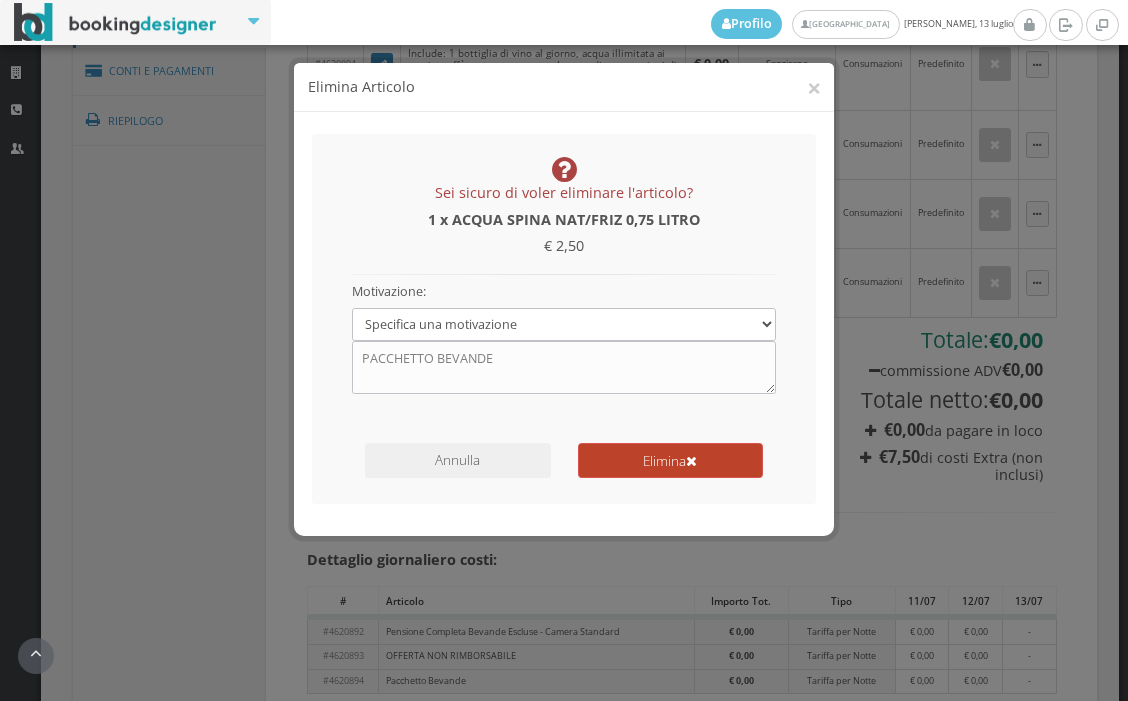 click on "Elimina" at bounding box center [670, 460] 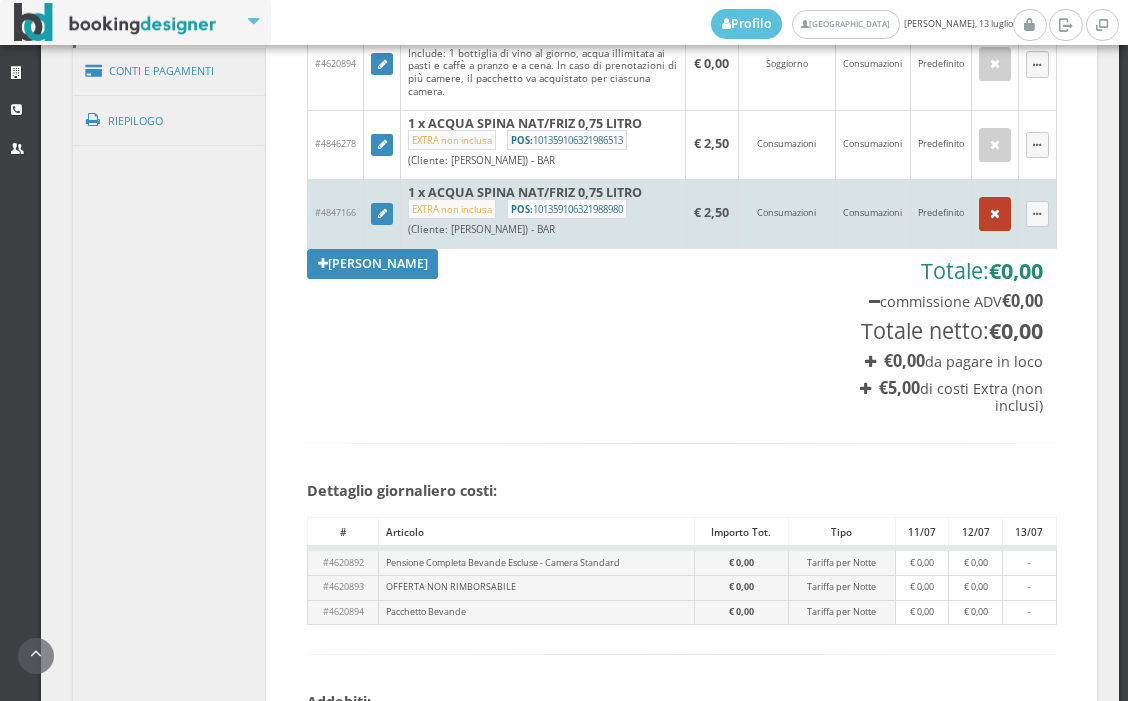 click at bounding box center [995, 214] 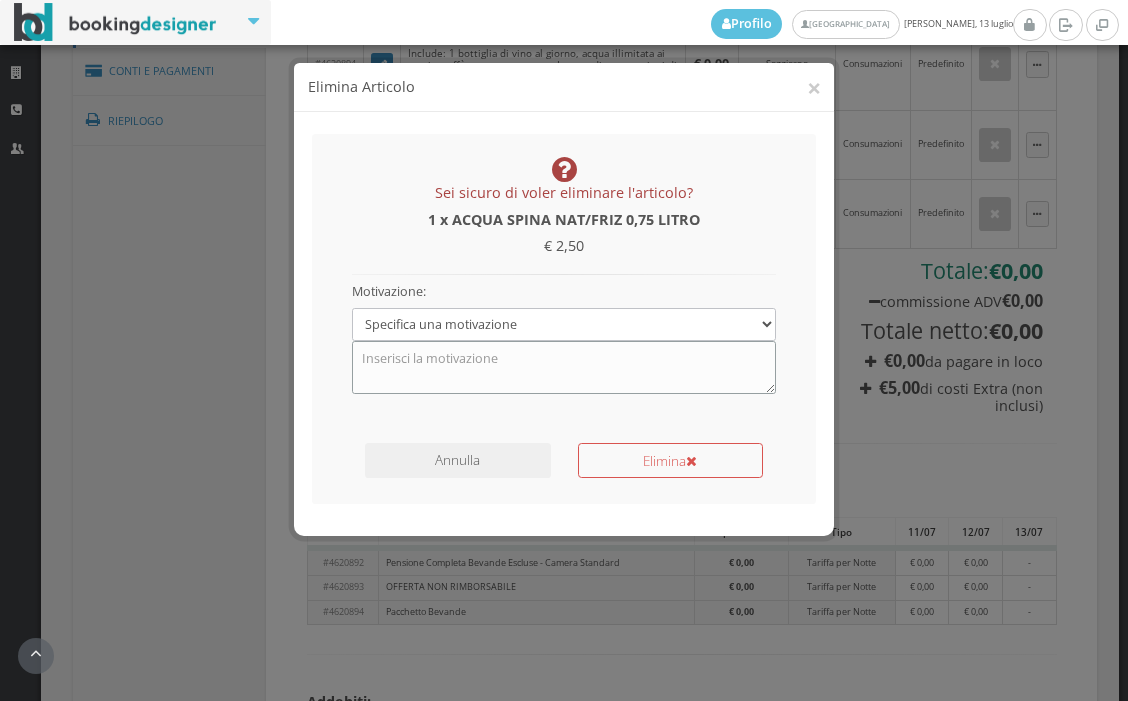 click at bounding box center [564, 367] 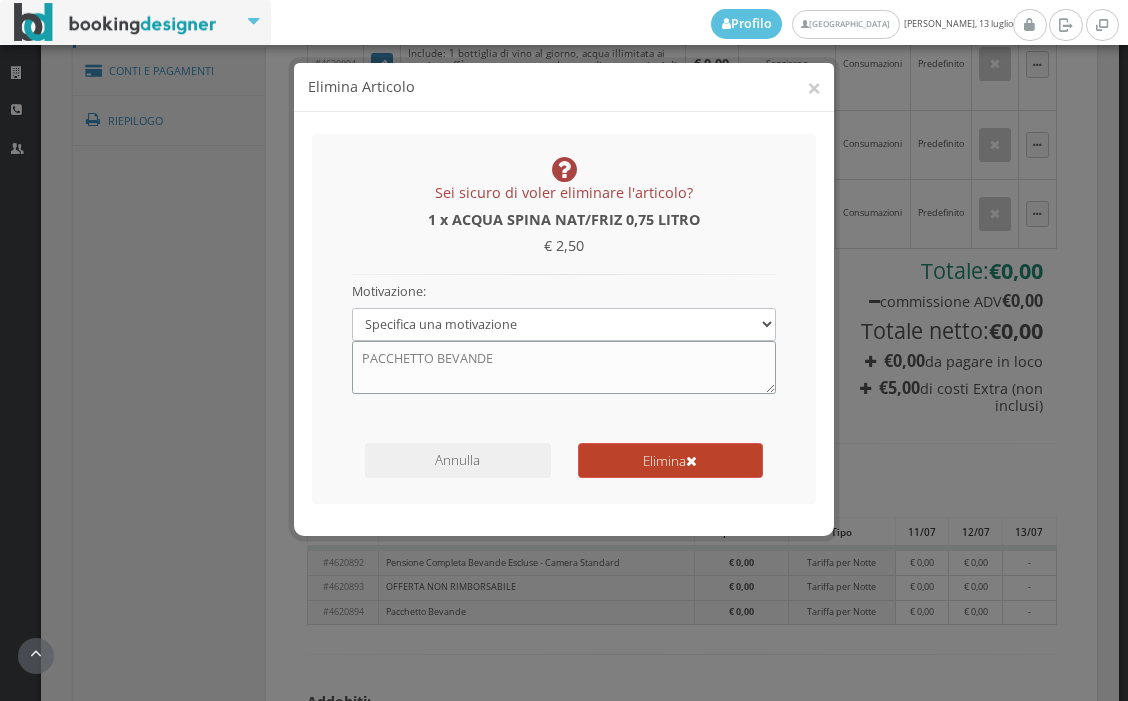 type on "PACCHETTO BEVANDE" 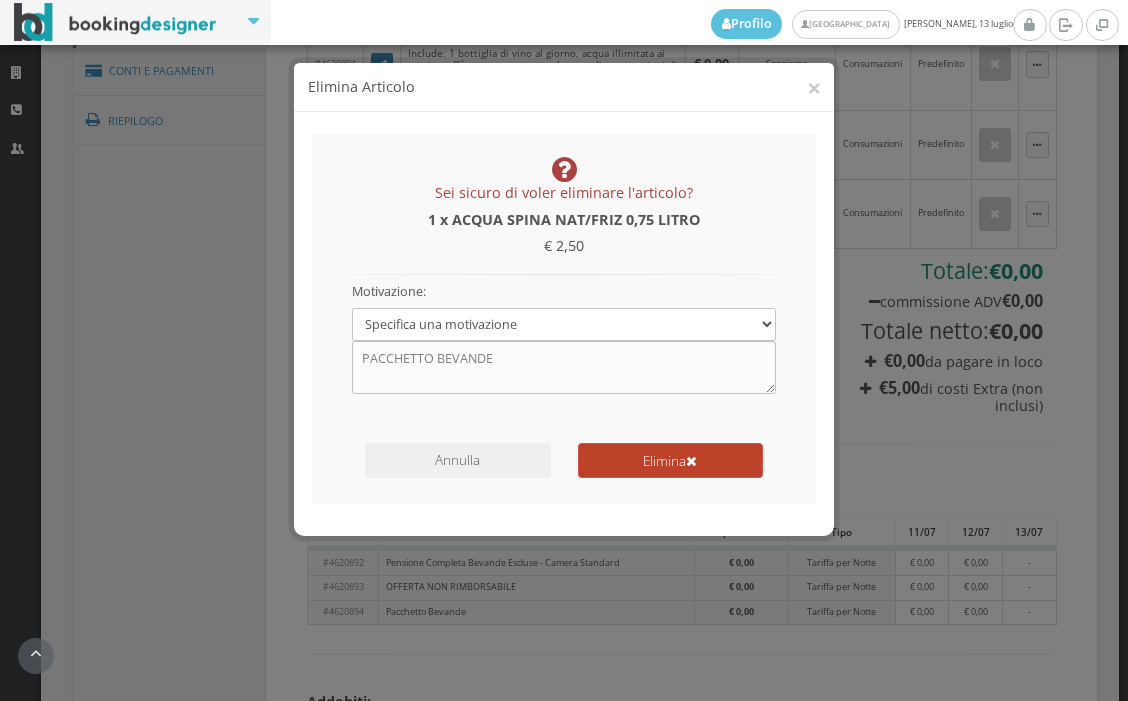 click on "Elimina" at bounding box center [670, 460] 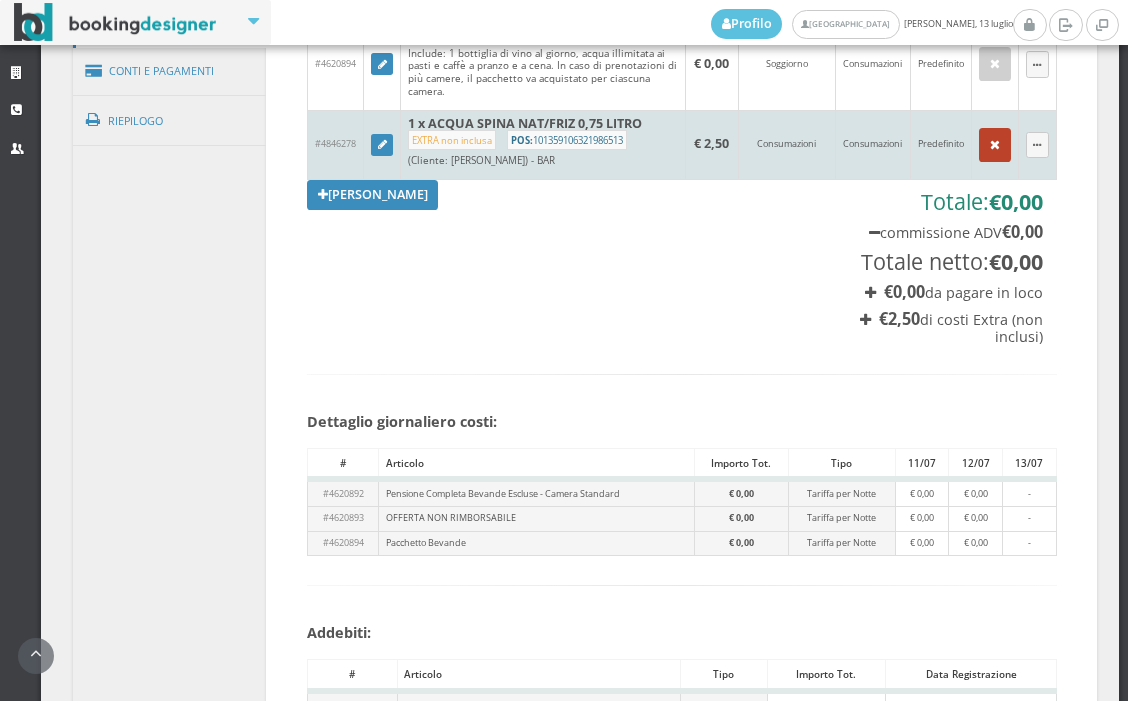 click at bounding box center (995, 145) 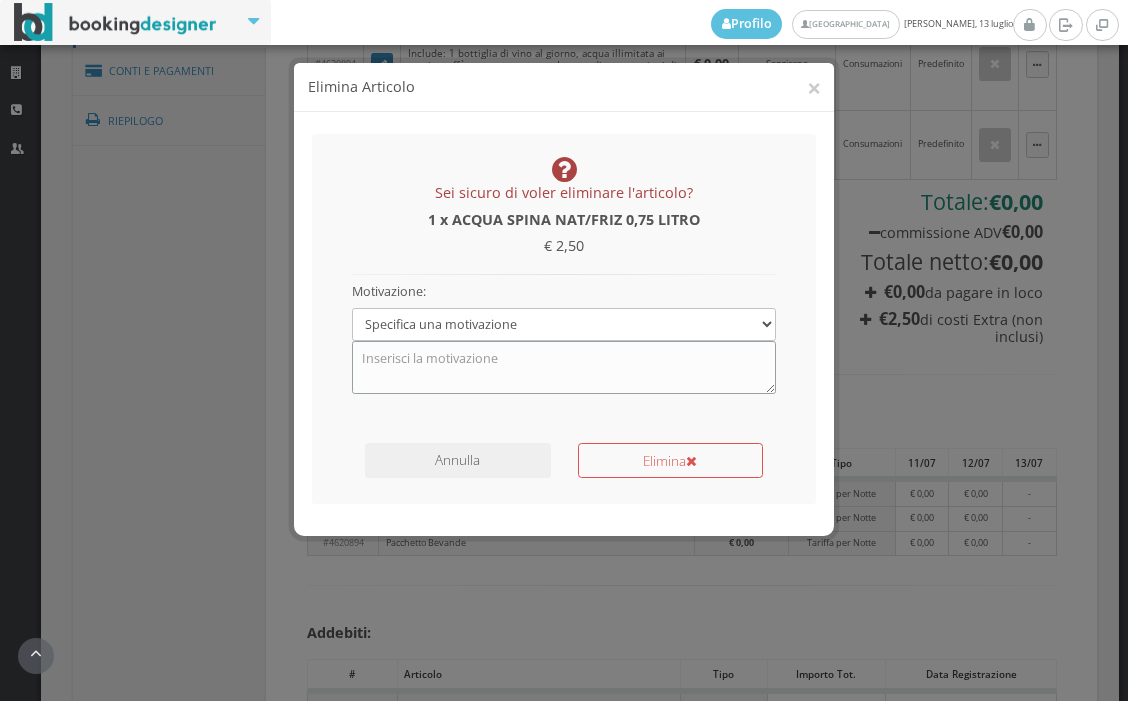 click at bounding box center (564, 367) 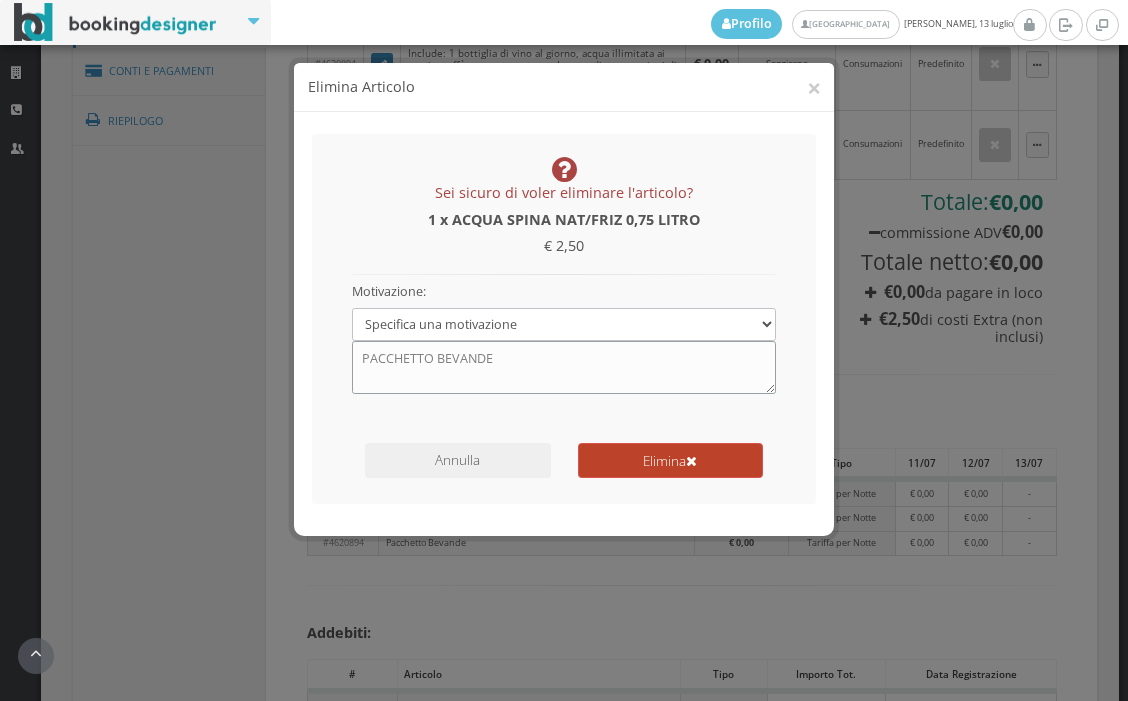 type on "PACCHETTO BEVANDE" 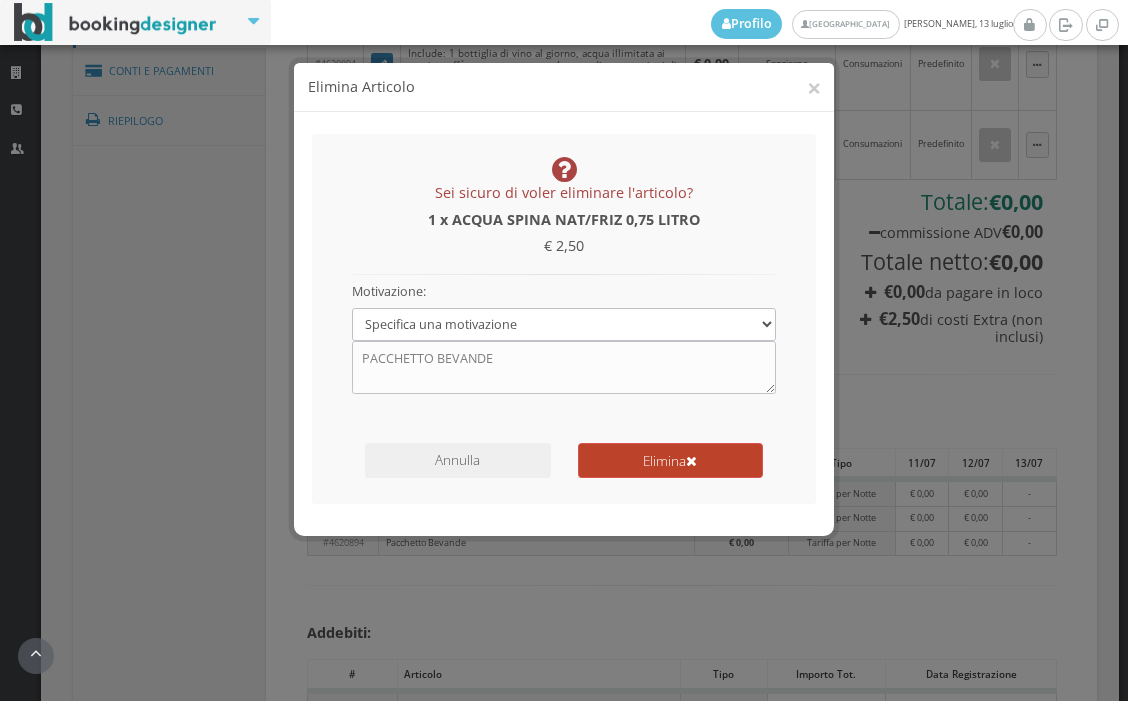 click at bounding box center (691, 462) 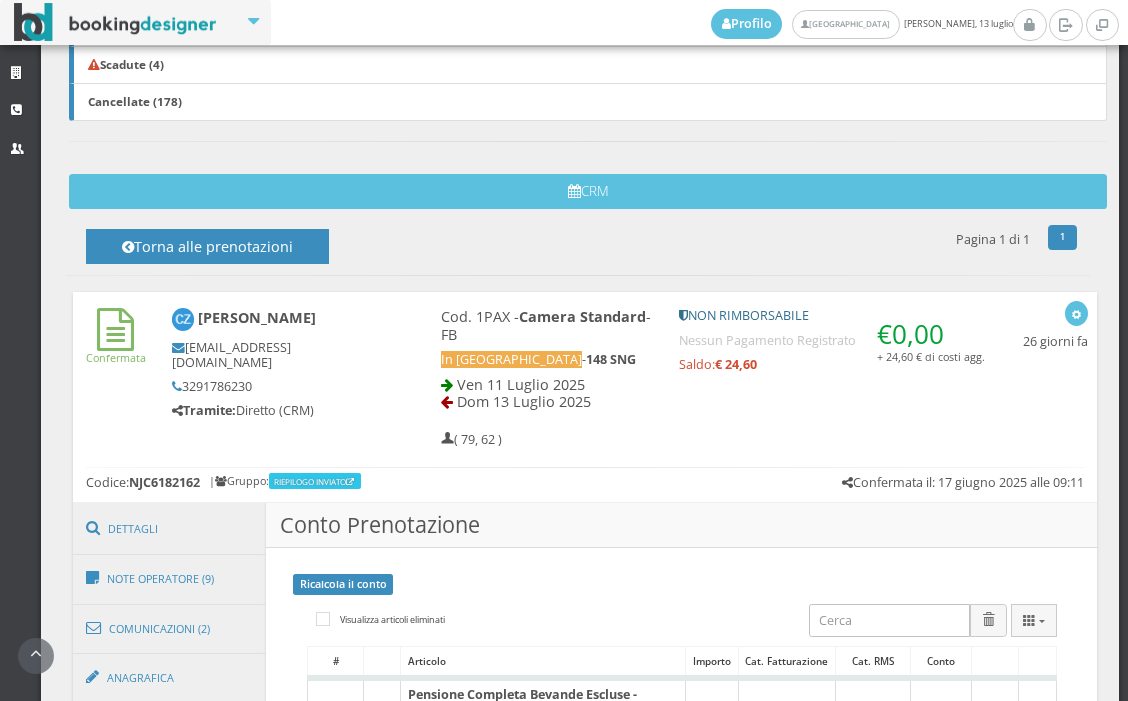scroll, scrollTop: 325, scrollLeft: 0, axis: vertical 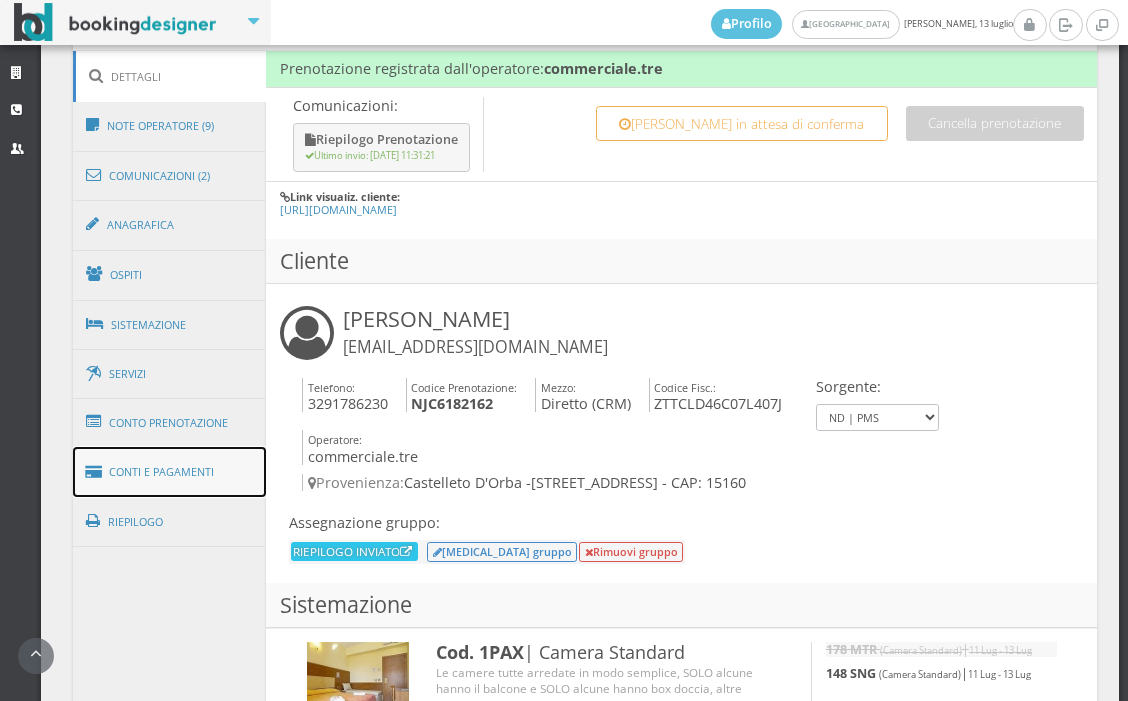 click on "Conti e Pagamenti" at bounding box center [170, 472] 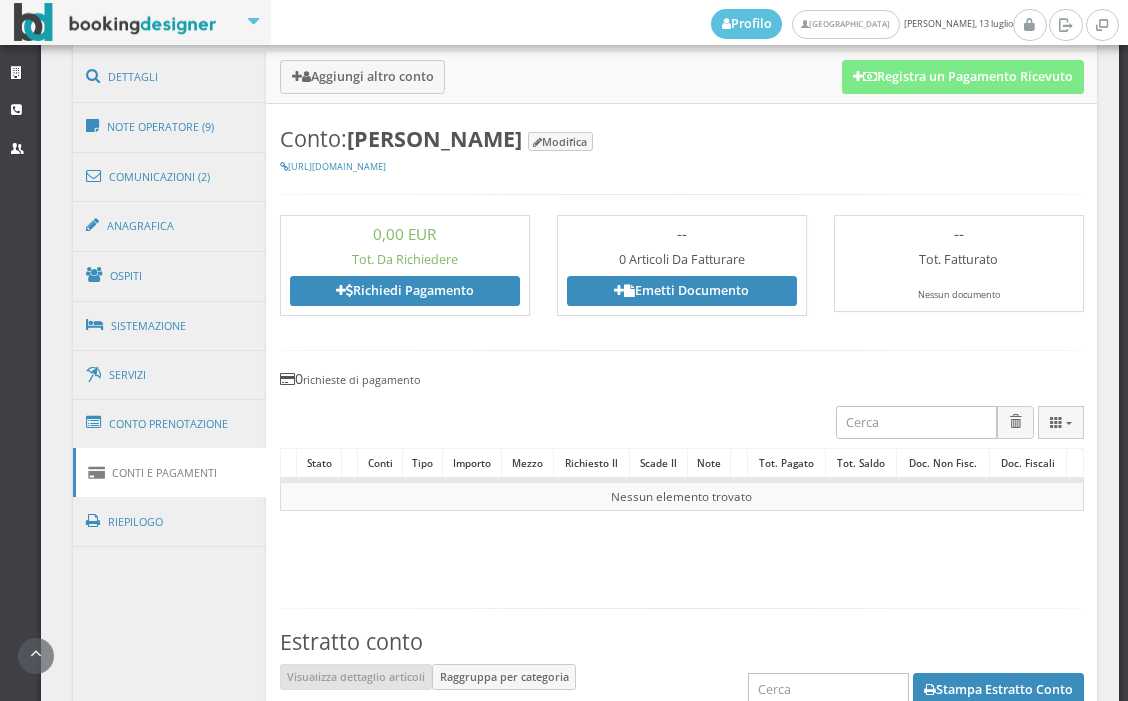 scroll, scrollTop: 777, scrollLeft: 0, axis: vertical 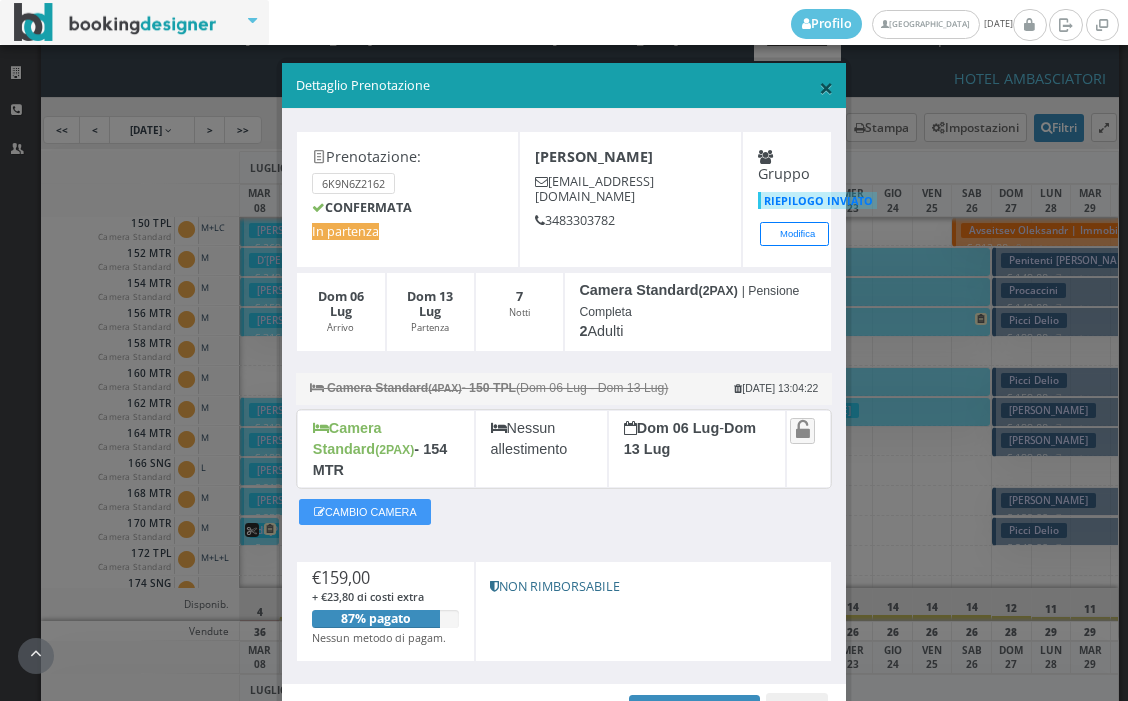 click on "×" at bounding box center [826, 87] 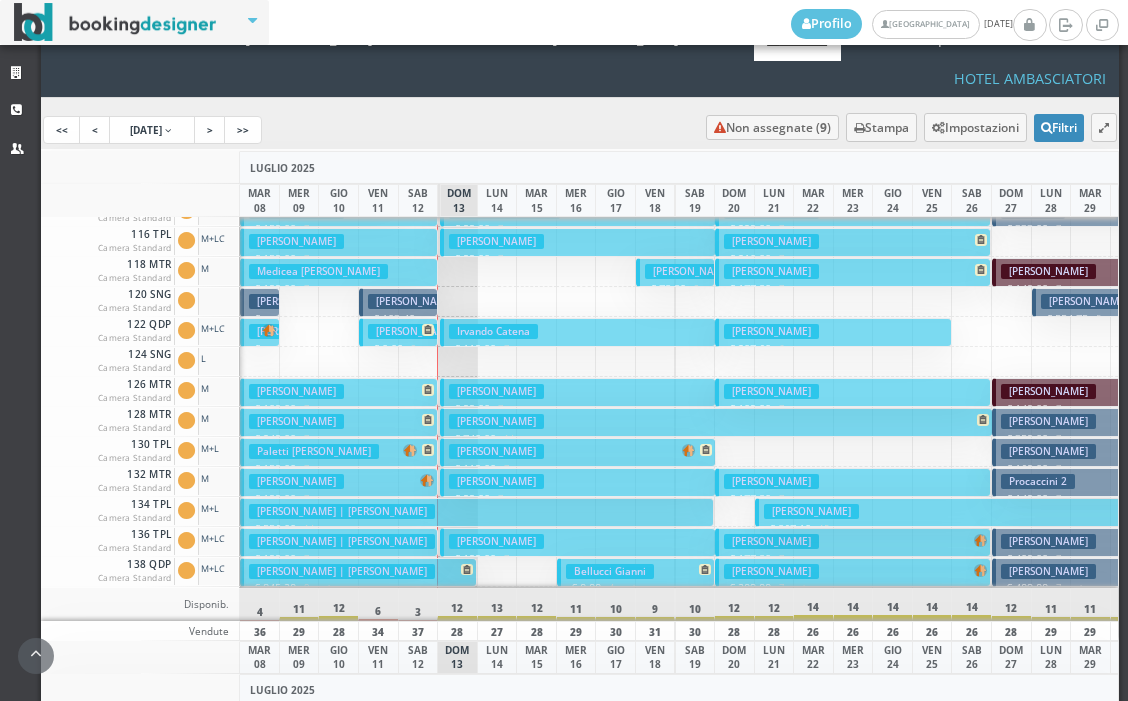 scroll, scrollTop: 0, scrollLeft: 0, axis: both 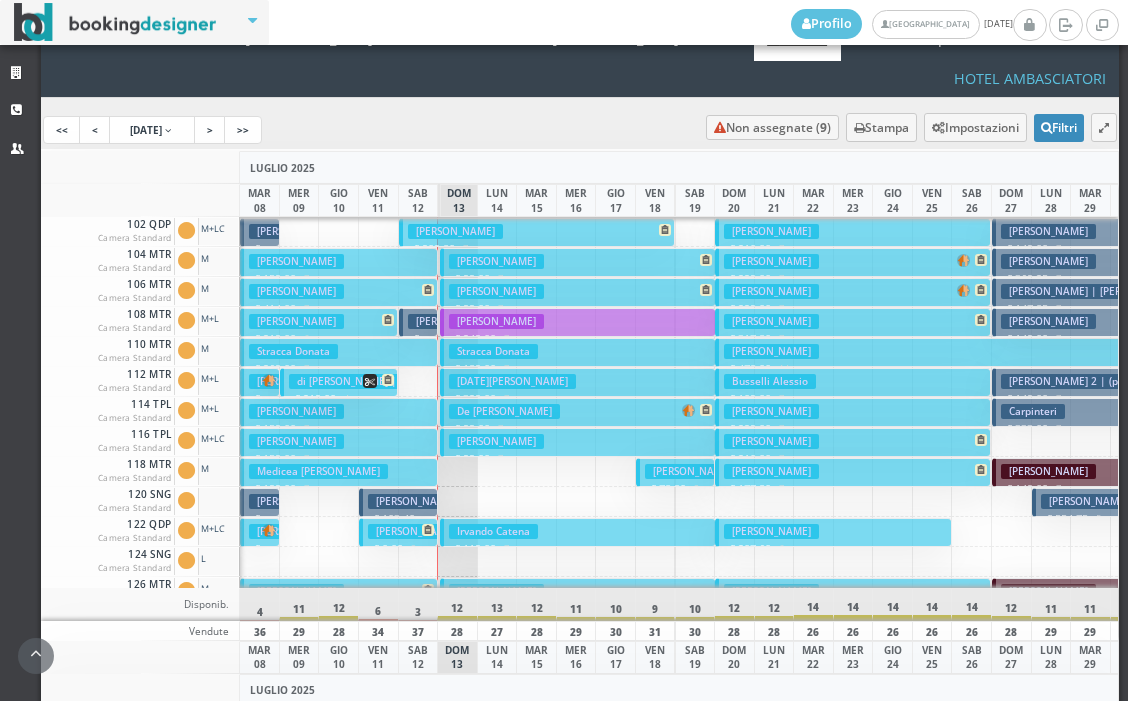 click on "Santi Maria Rosa
€ 414.00         7 notti
3 Adulti" at bounding box center [338, 292] 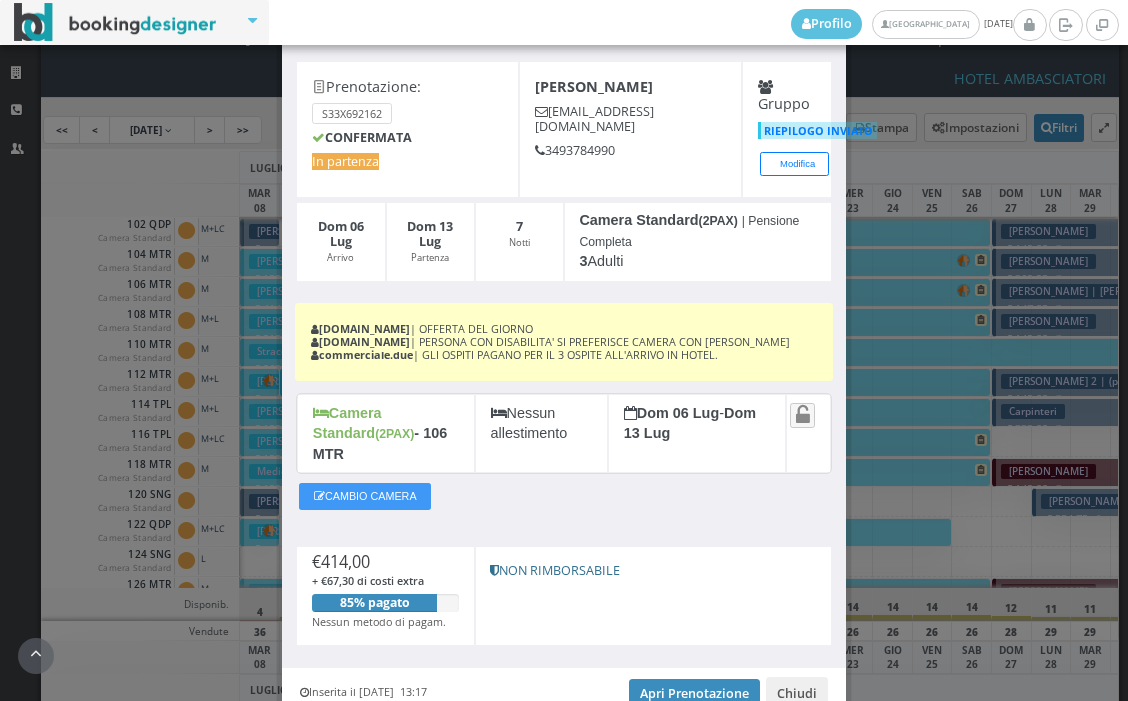 scroll, scrollTop: 156, scrollLeft: 0, axis: vertical 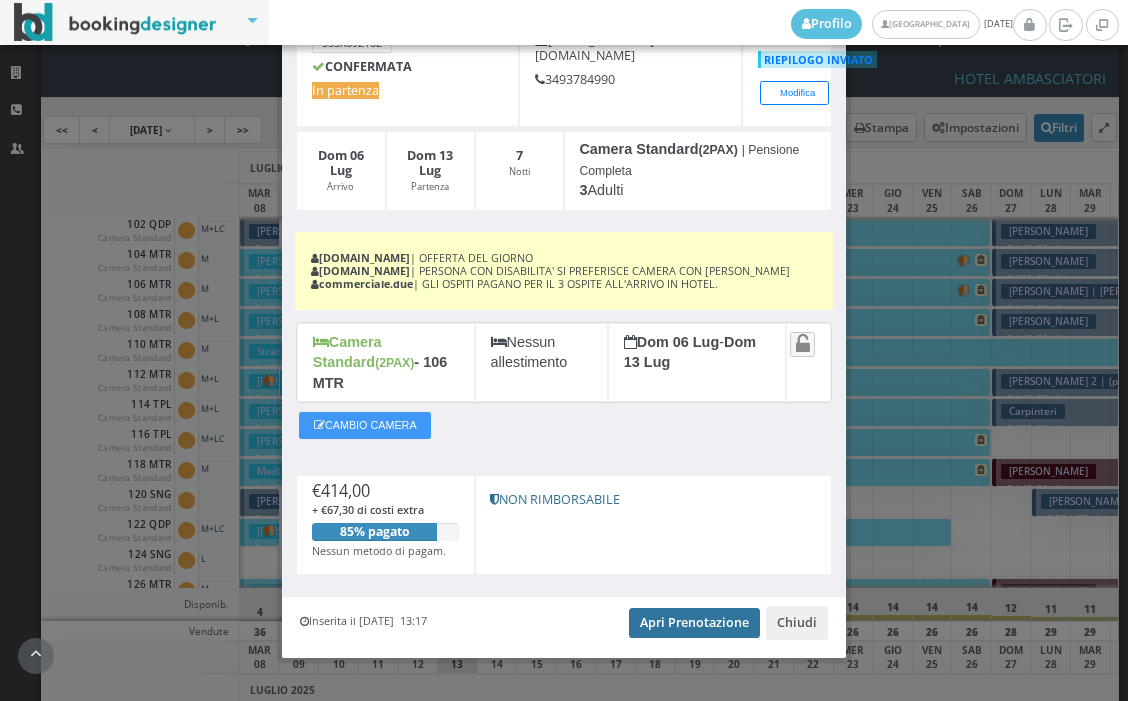 click on "Apri Prenotazione" at bounding box center [694, 623] 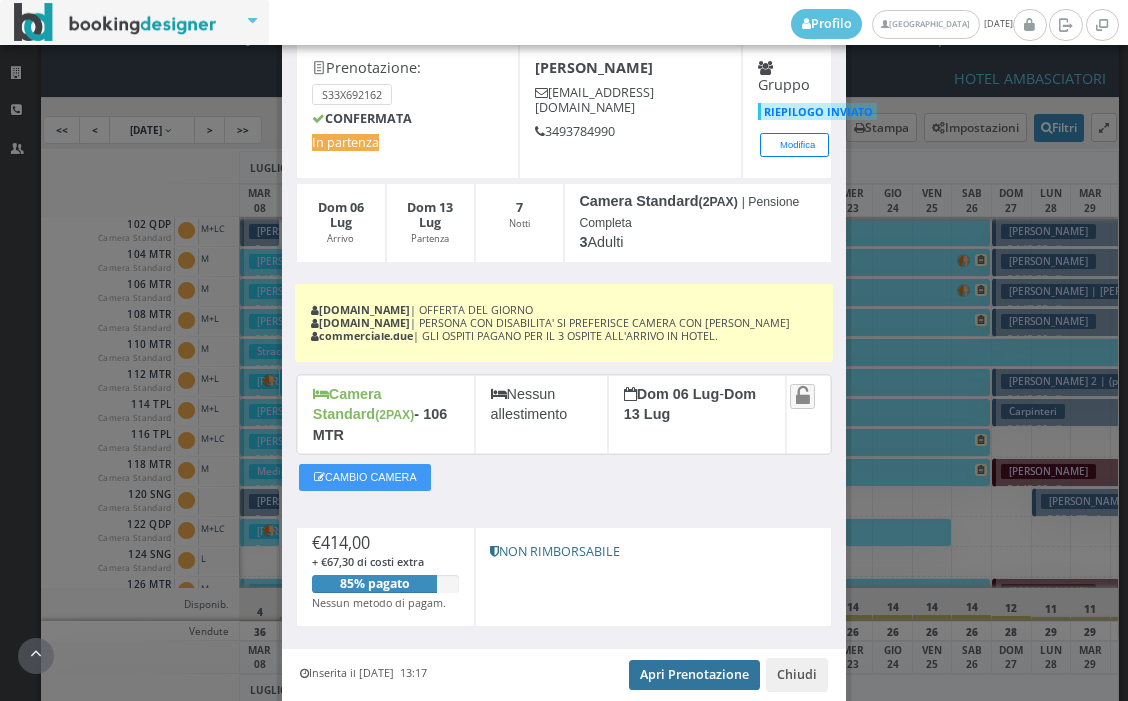 scroll, scrollTop: 0, scrollLeft: 0, axis: both 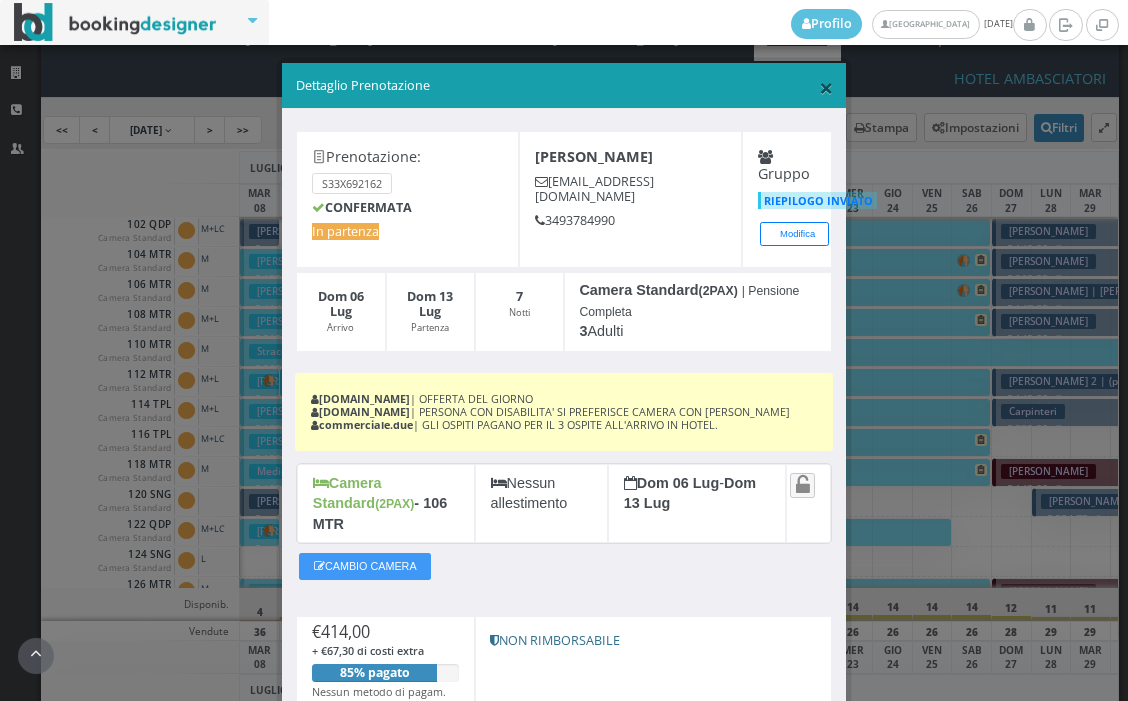 click on "×" at bounding box center [826, 87] 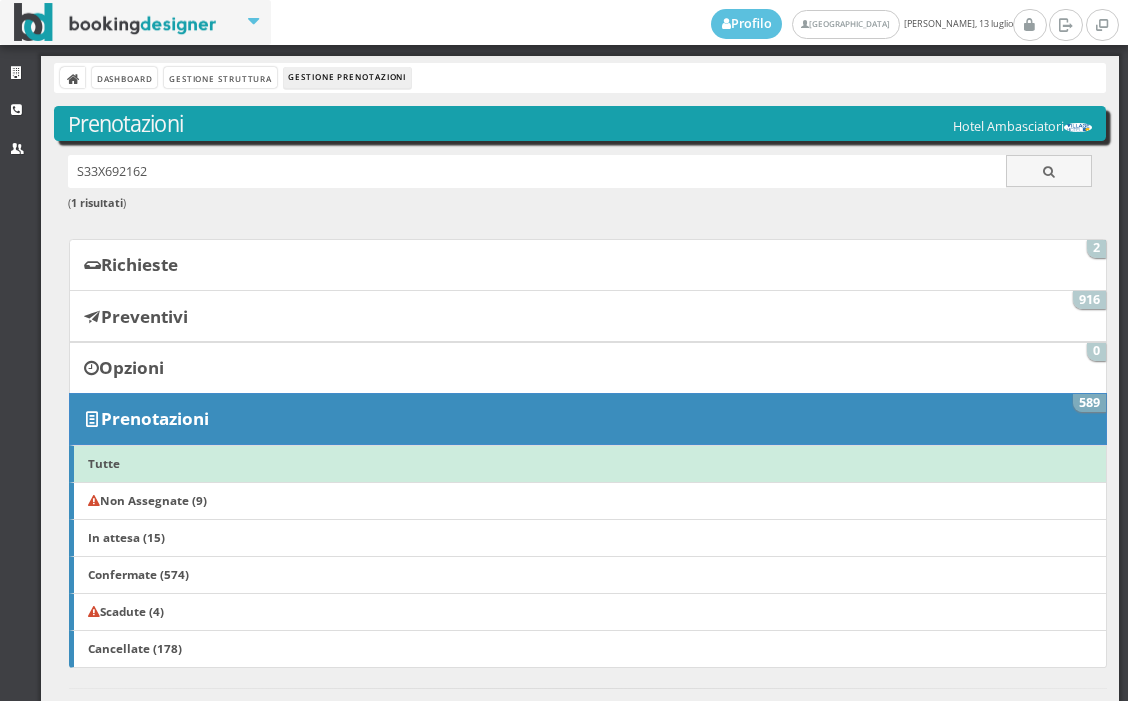 scroll, scrollTop: 0, scrollLeft: 0, axis: both 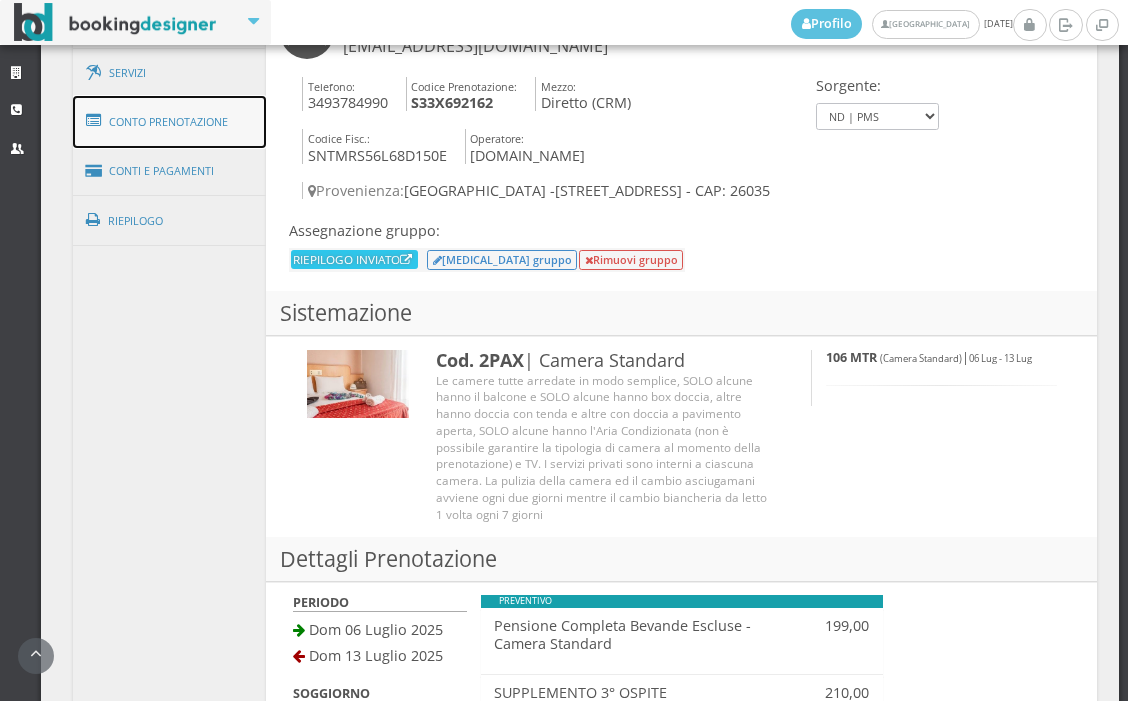 click on "Conto Prenotazione" at bounding box center (170, 122) 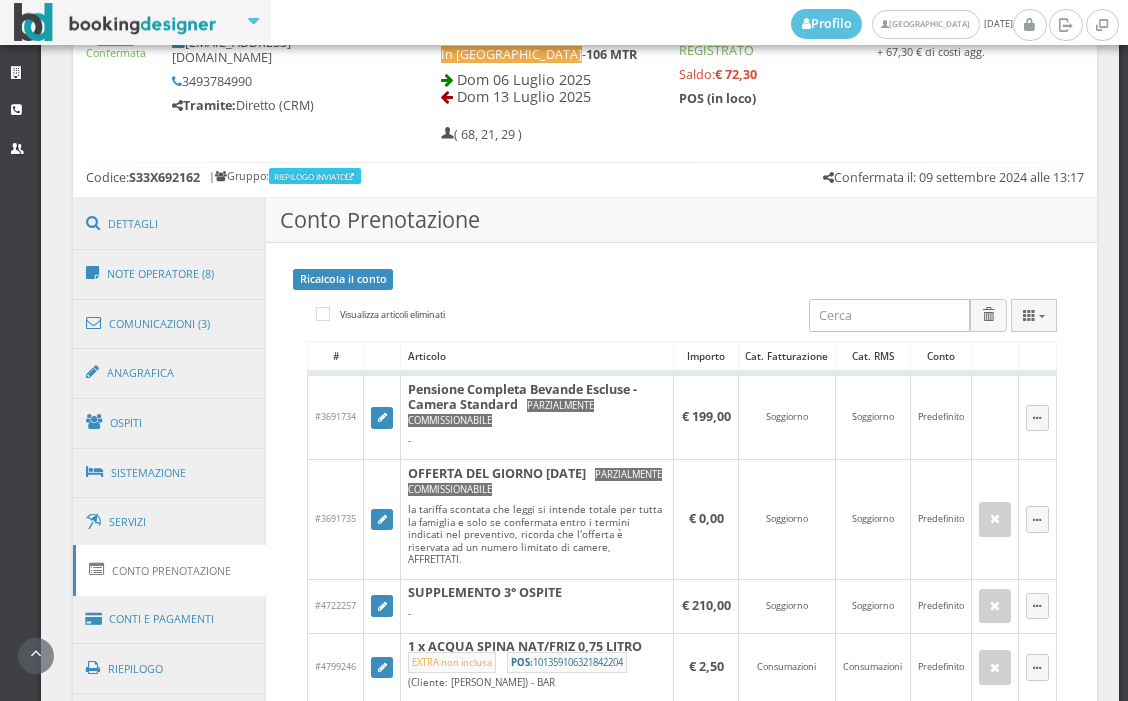 scroll, scrollTop: 1112, scrollLeft: 0, axis: vertical 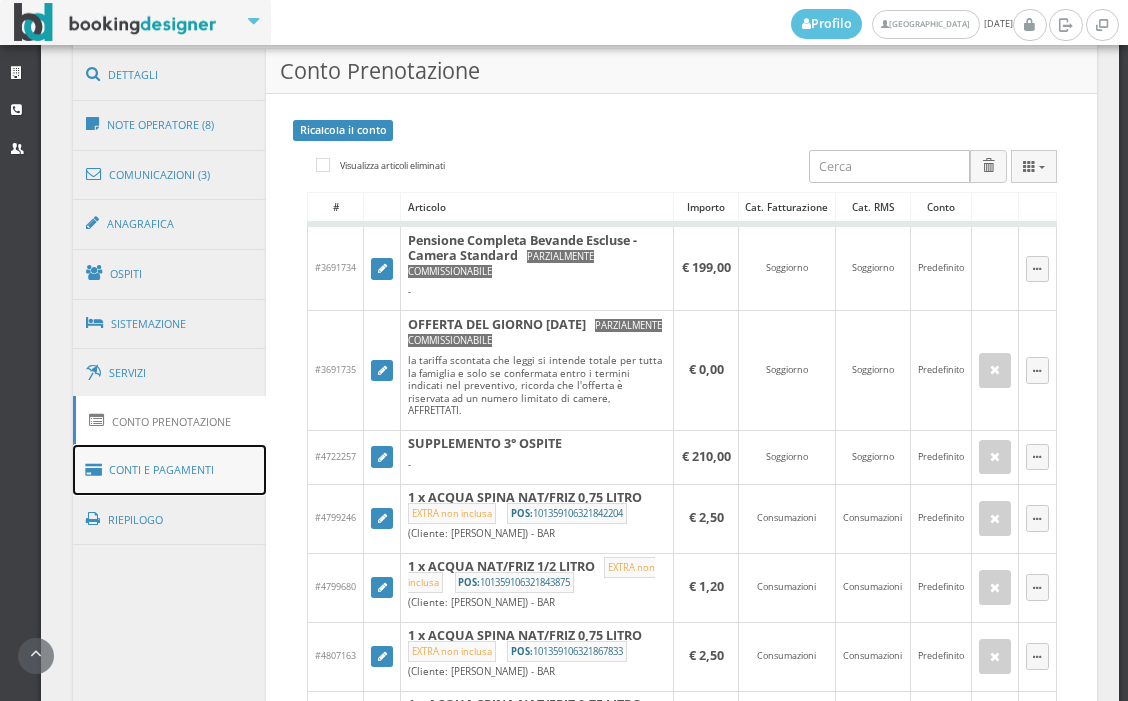 click on "Conti e Pagamenti" at bounding box center [170, 470] 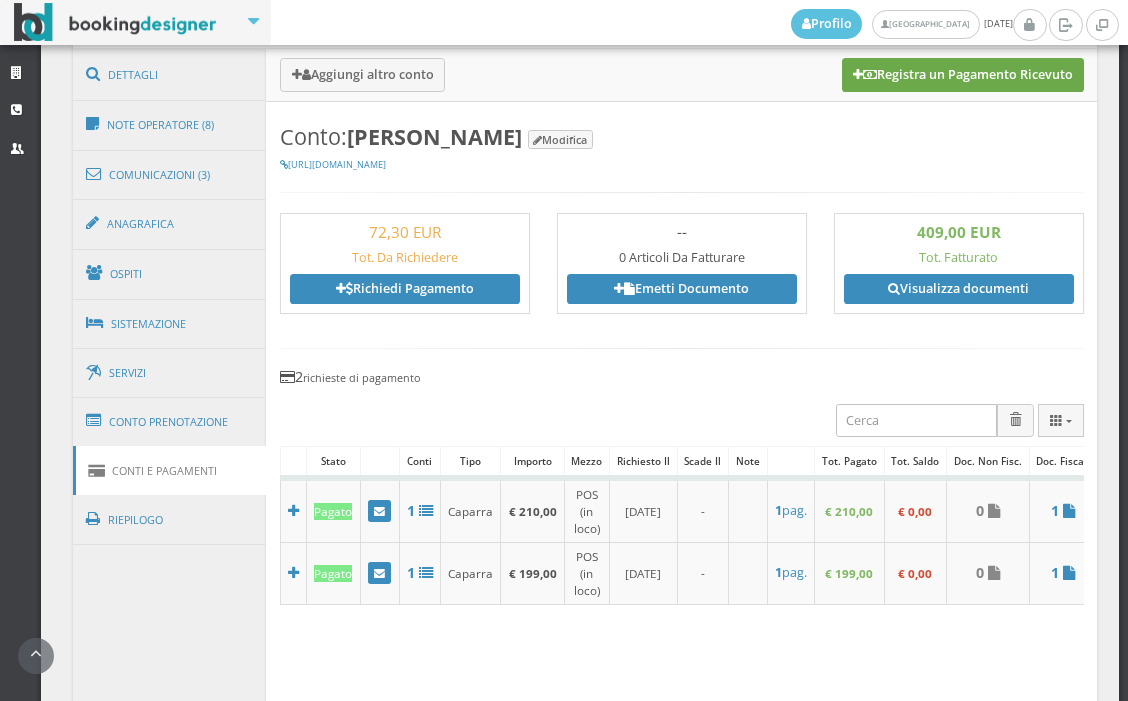 click on "Registra un Pagamento Ricevuto" at bounding box center (963, 75) 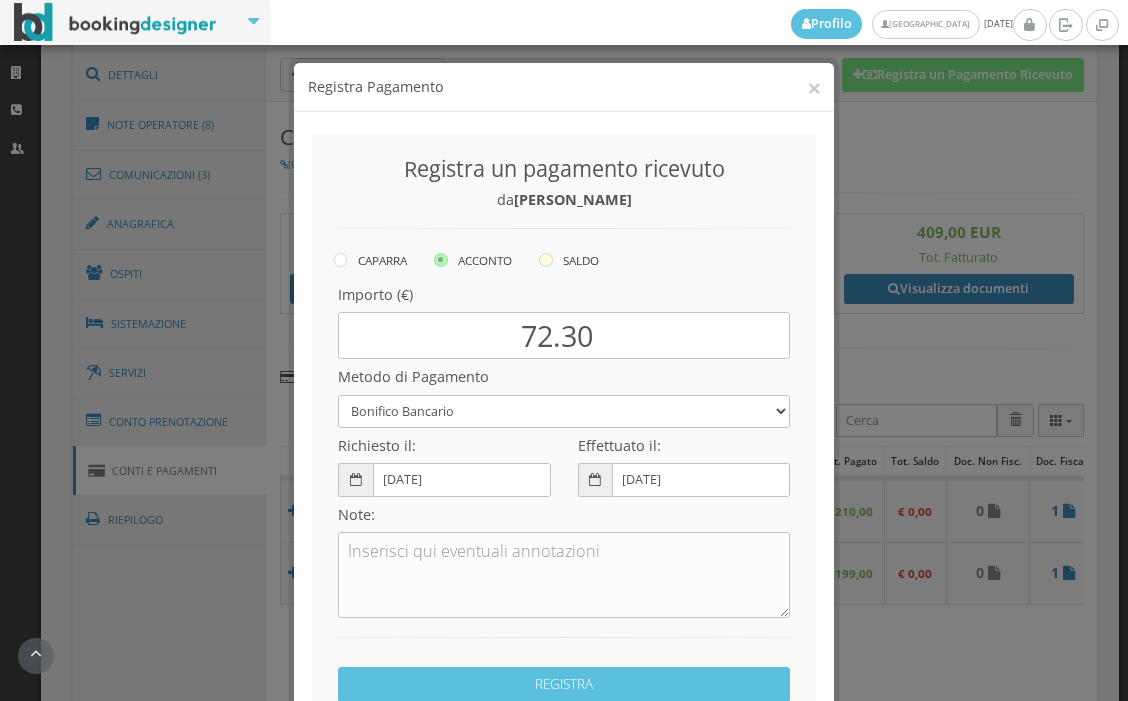 click at bounding box center [546, 260] 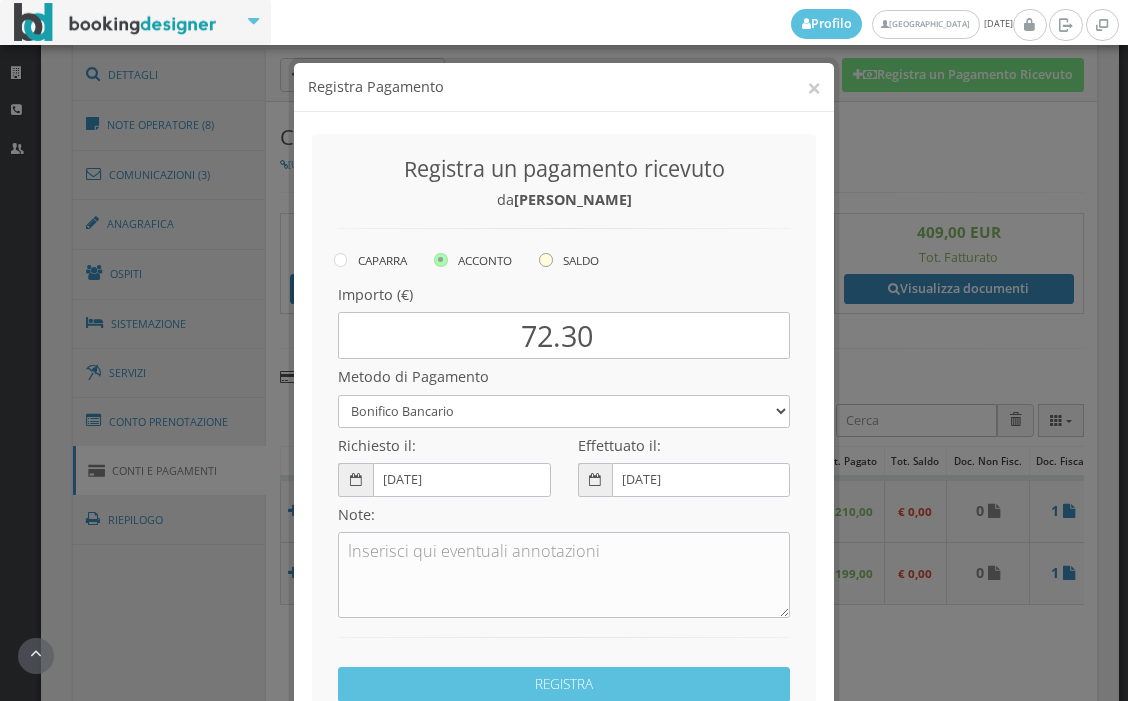 click on "SALDO" at bounding box center [-8472, 258] 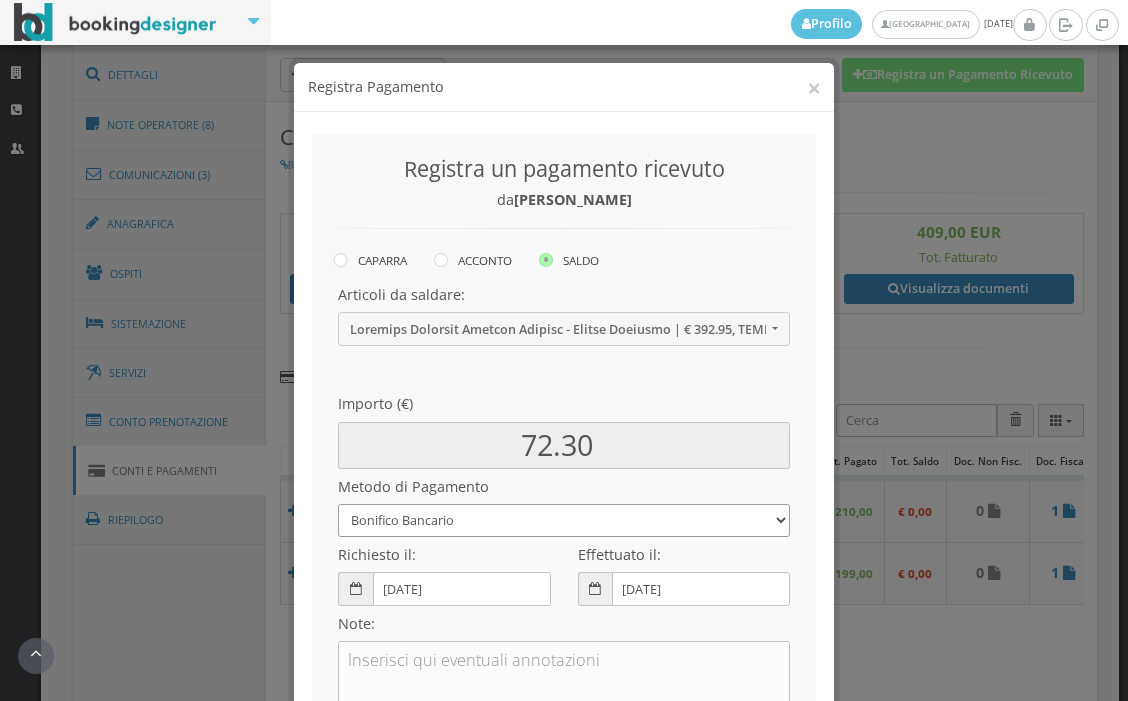 click on "Bonifico Bancario
BONIFICO SUM UP
Contanti
Assegno Bancario
Assegno Circolare
Vaglia Postale
Voucher
Tramite BOOKING.COM
Bonus vacanze (Dl n. 34/2020)
POS (in loco)
Pagamento online con carta di credito (Stripe)
Pagamento online con carta di credito (Stripe) !
Pagamento in 3 rate senza interessi con Scalapay
Pagamento in 4 rate senza interessi con Scalapay
Tramite PROMOTODAY" at bounding box center (564, 520) 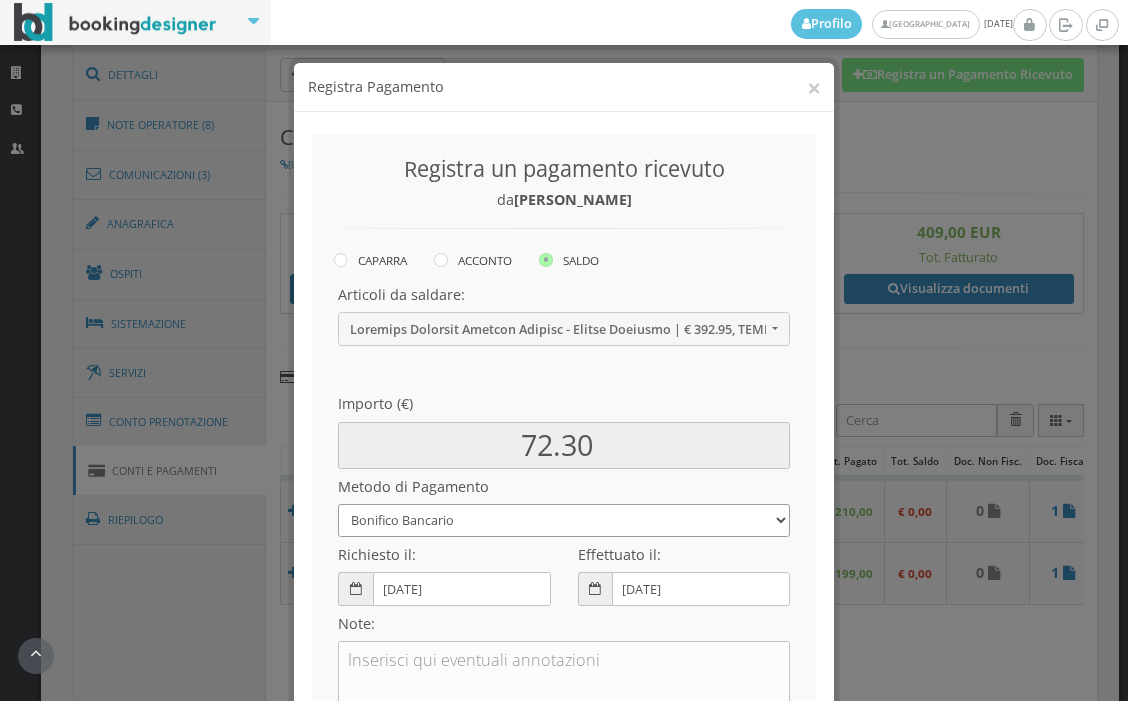 select 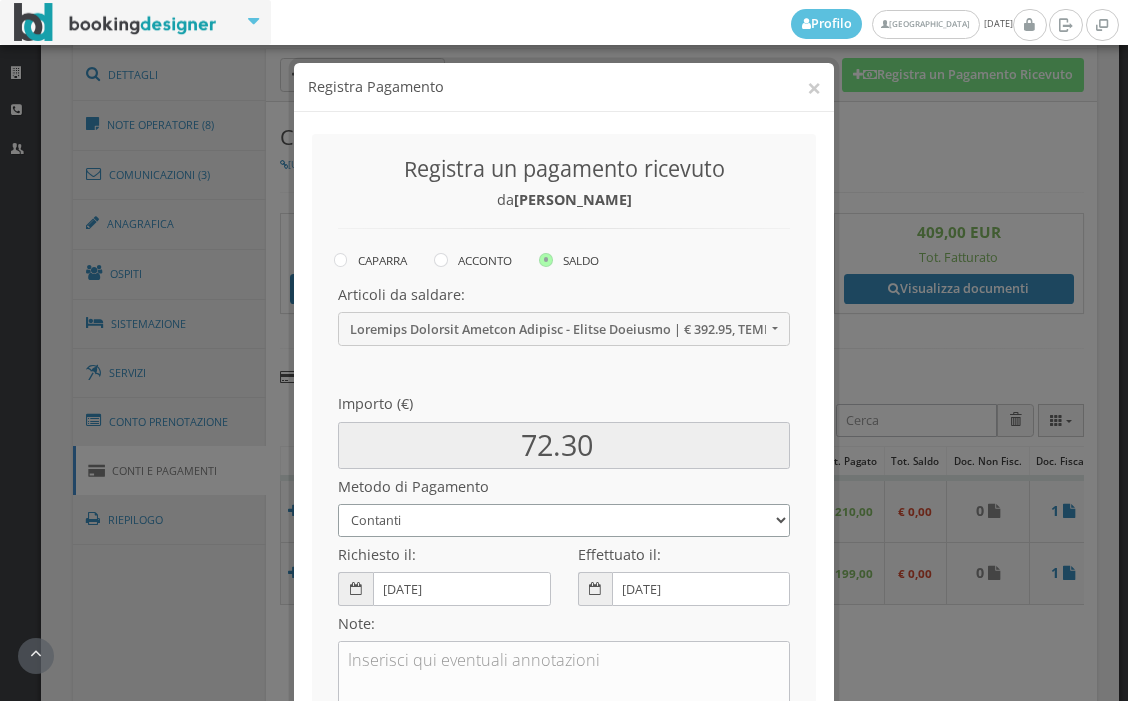 click on "Bonifico Bancario
BONIFICO SUM UP
Contanti
Assegno Bancario
Assegno Circolare
Vaglia Postale
Voucher
Tramite BOOKING.COM
Bonus vacanze (Dl n. 34/2020)
POS (in loco)
Pagamento online con carta di credito (Stripe)
Pagamento online con carta di credito (Stripe) !
Pagamento in 3 rate senza interessi con Scalapay
Pagamento in 4 rate senza interessi con Scalapay
Tramite PROMOTODAY" at bounding box center [564, 520] 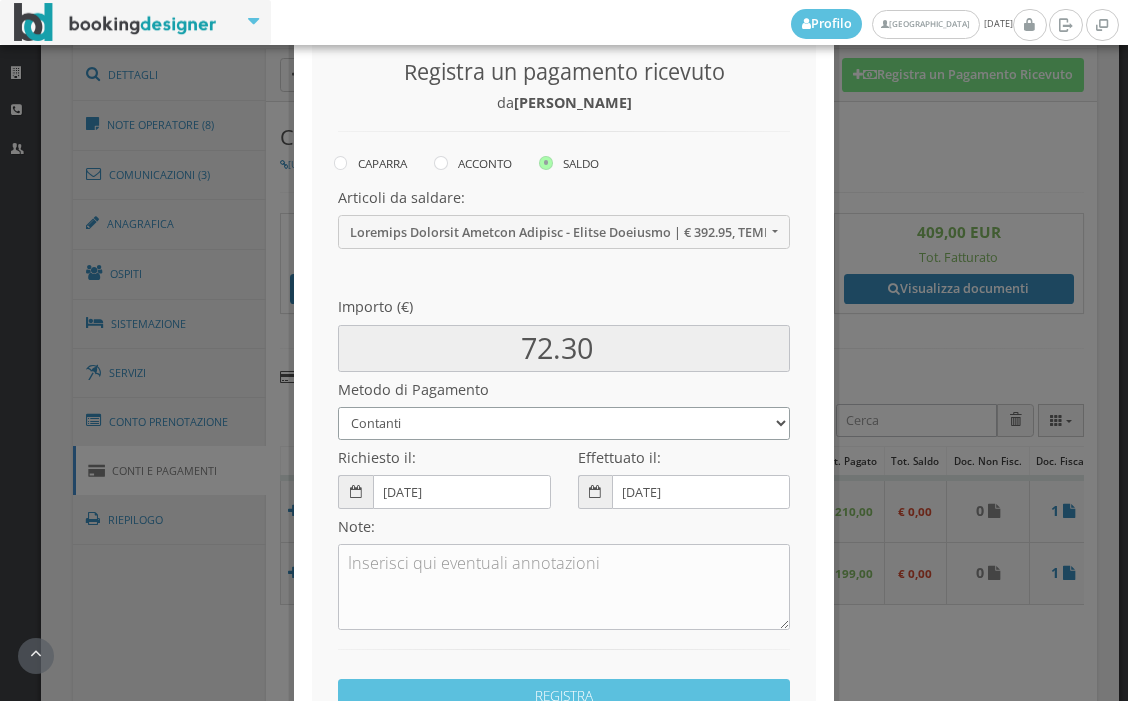 scroll, scrollTop: 290, scrollLeft: 0, axis: vertical 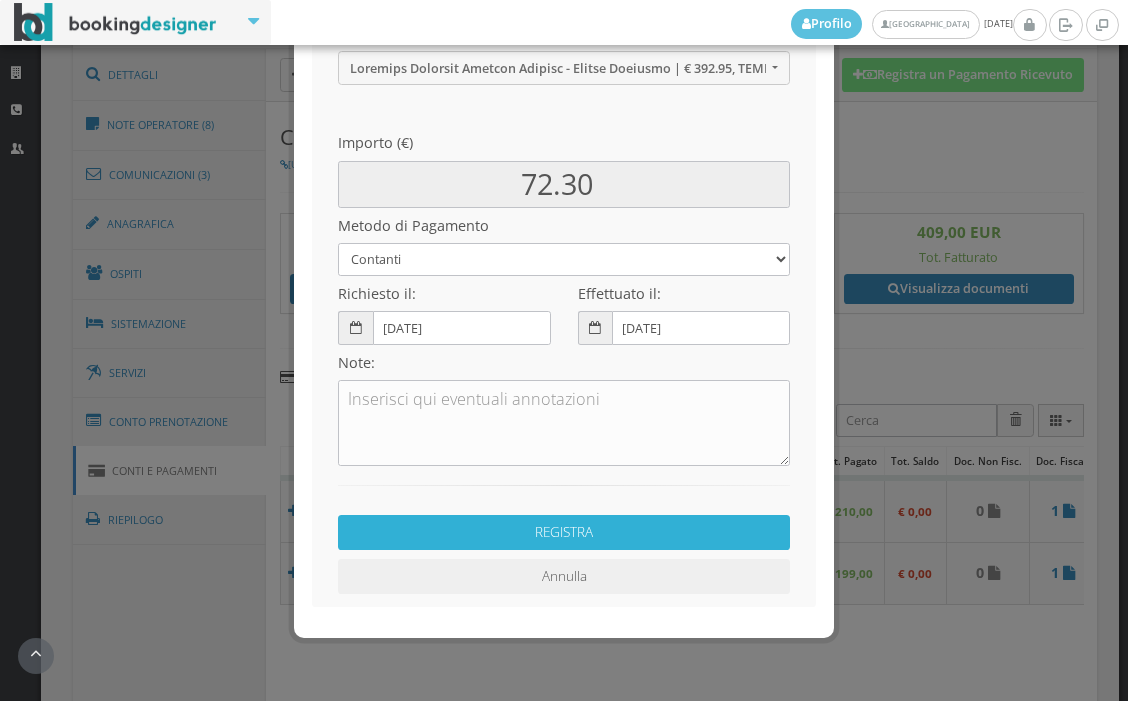 click on "REGISTRA" at bounding box center [564, 532] 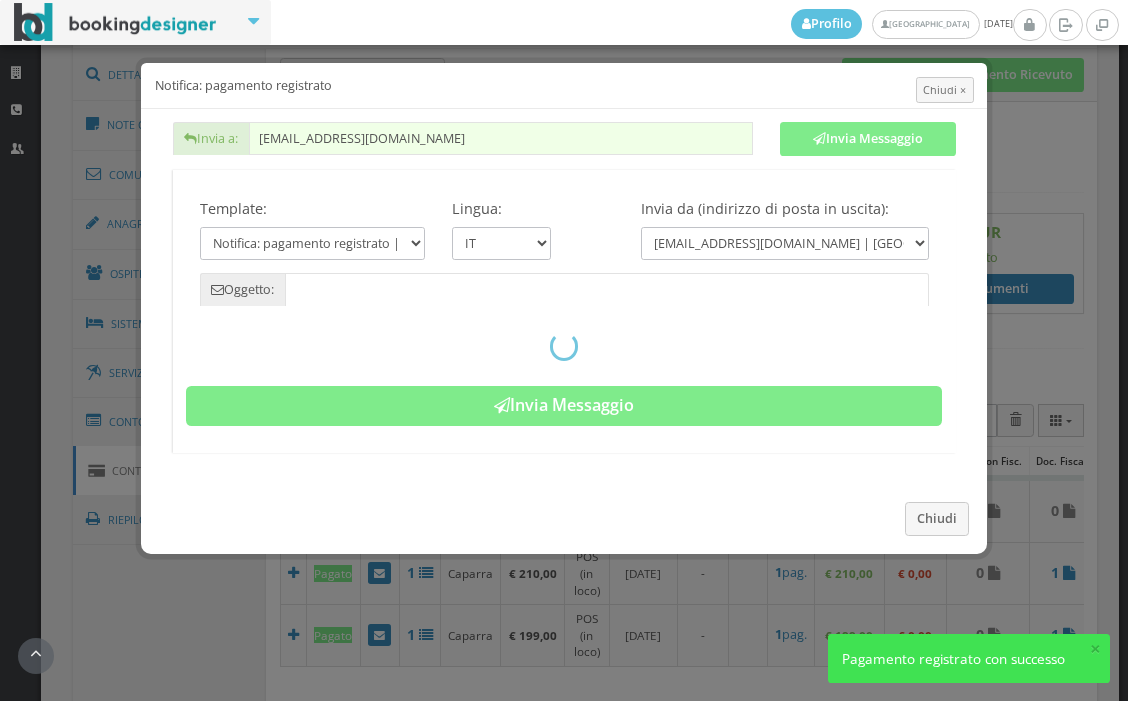 type on "Pagamento registrato - Prenotazione: S33X692162 - Maria Rosa Santi" 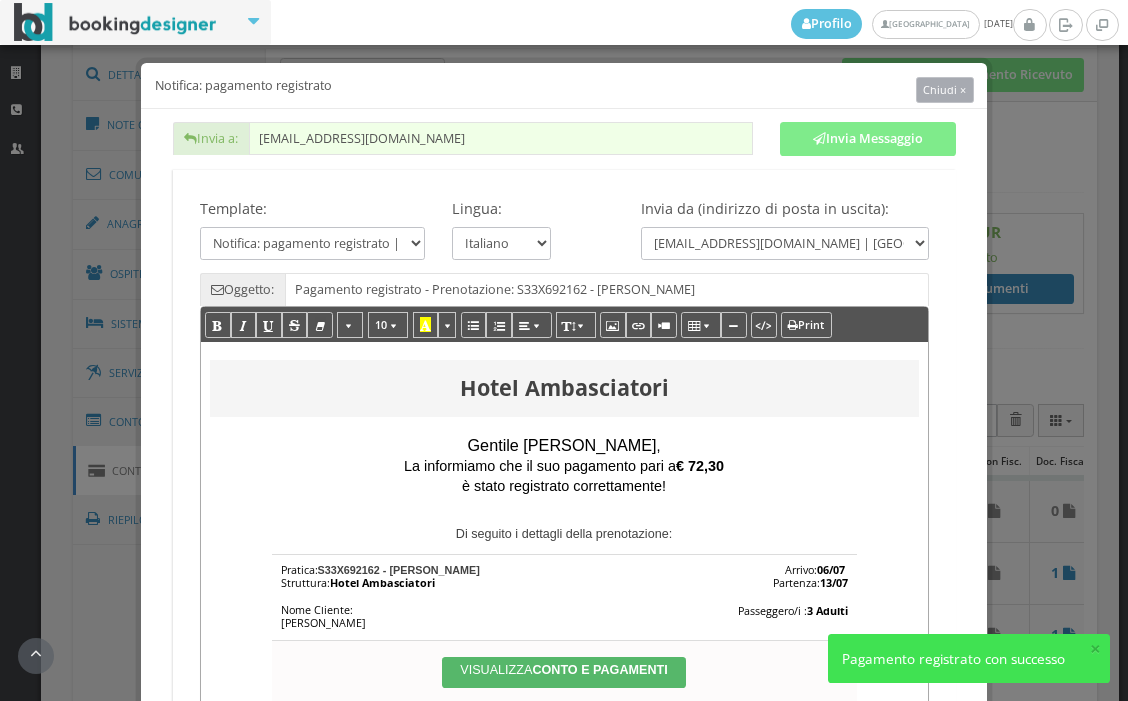 click on "Chiudi ×" at bounding box center (944, 89) 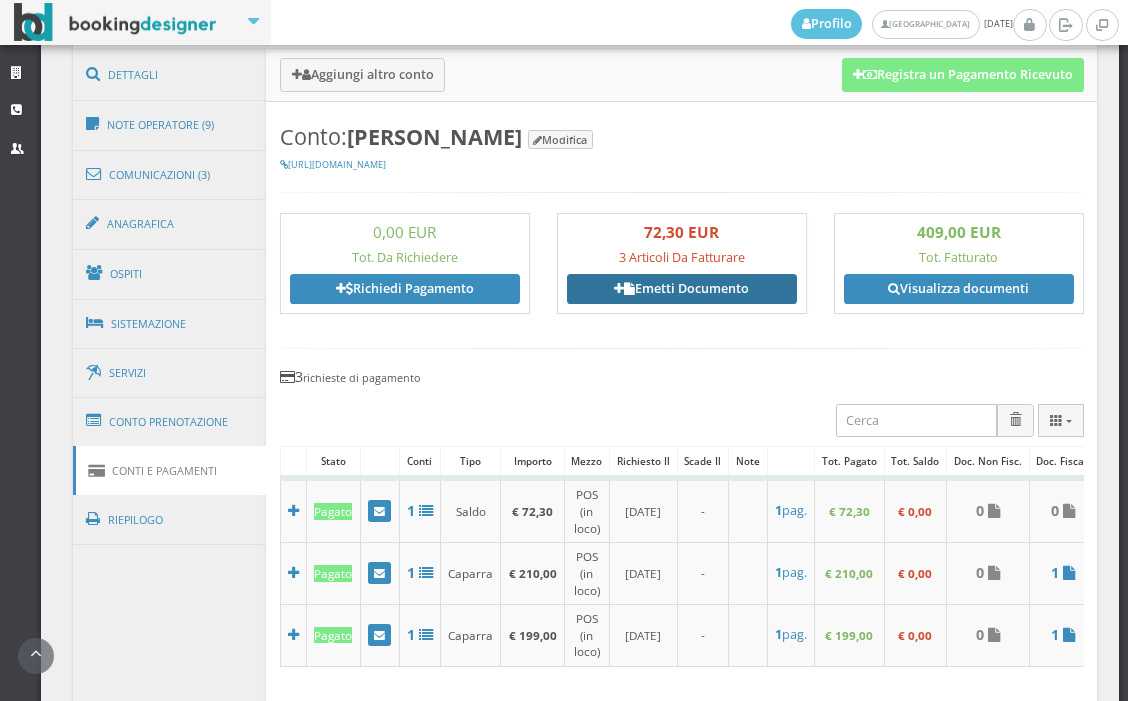 click on "Emetti Documento" at bounding box center [682, 289] 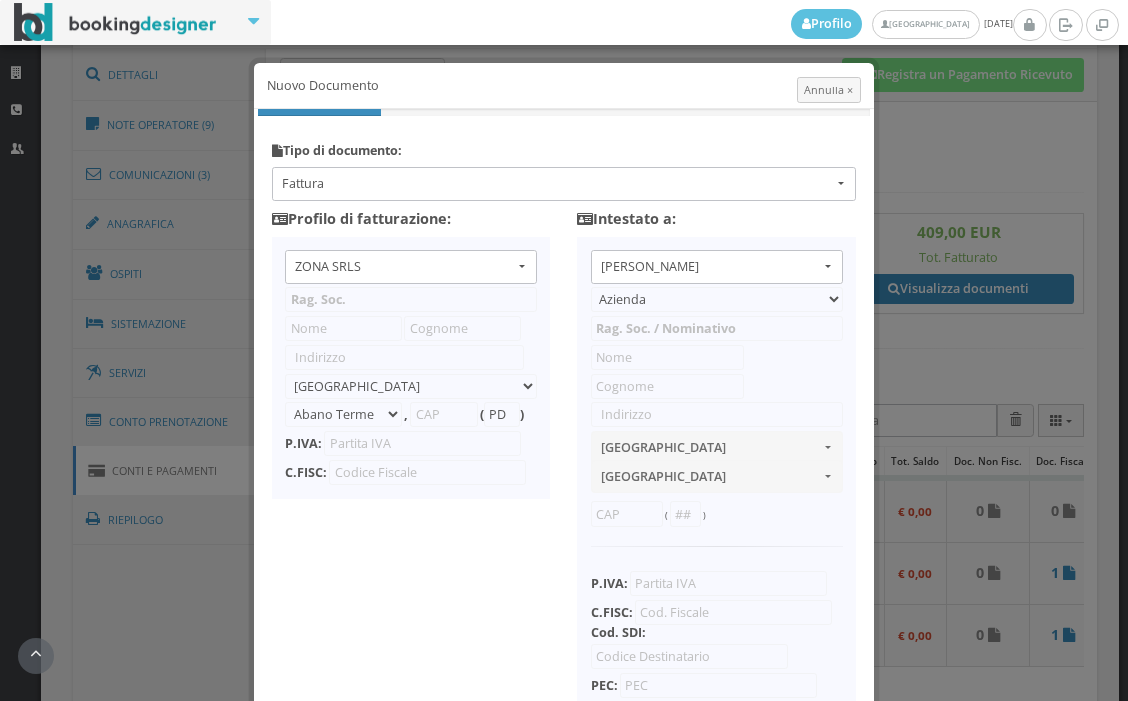 type on "ZONA SRLS" 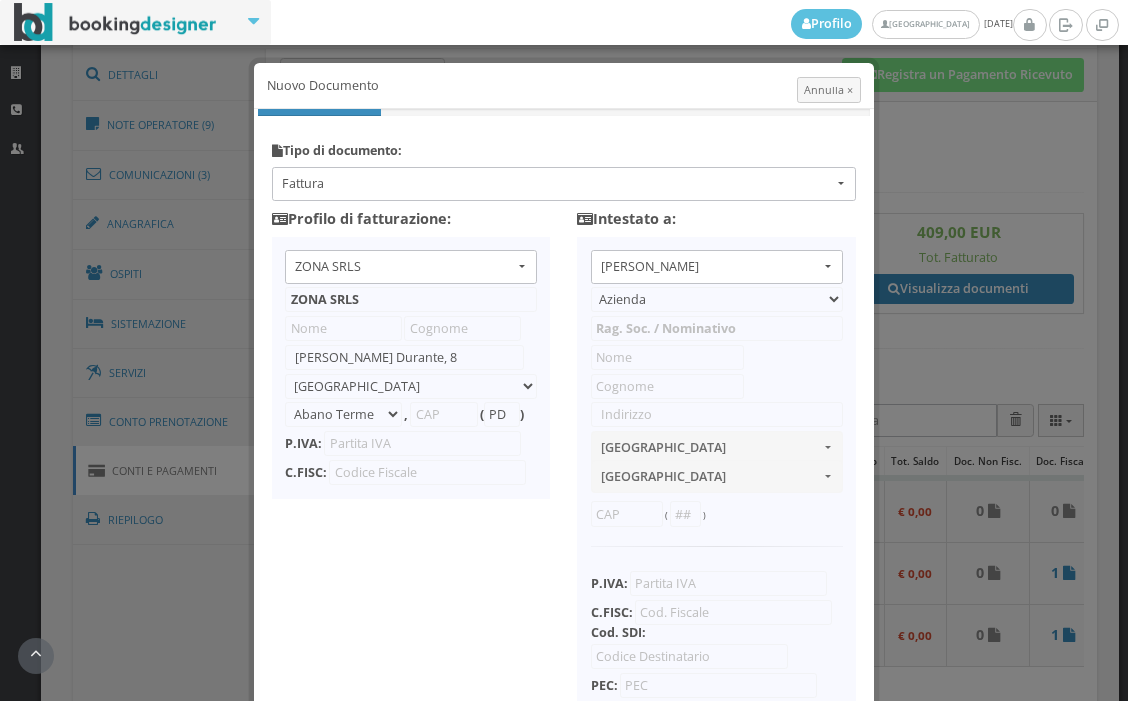 select on "Frattamaggiore" 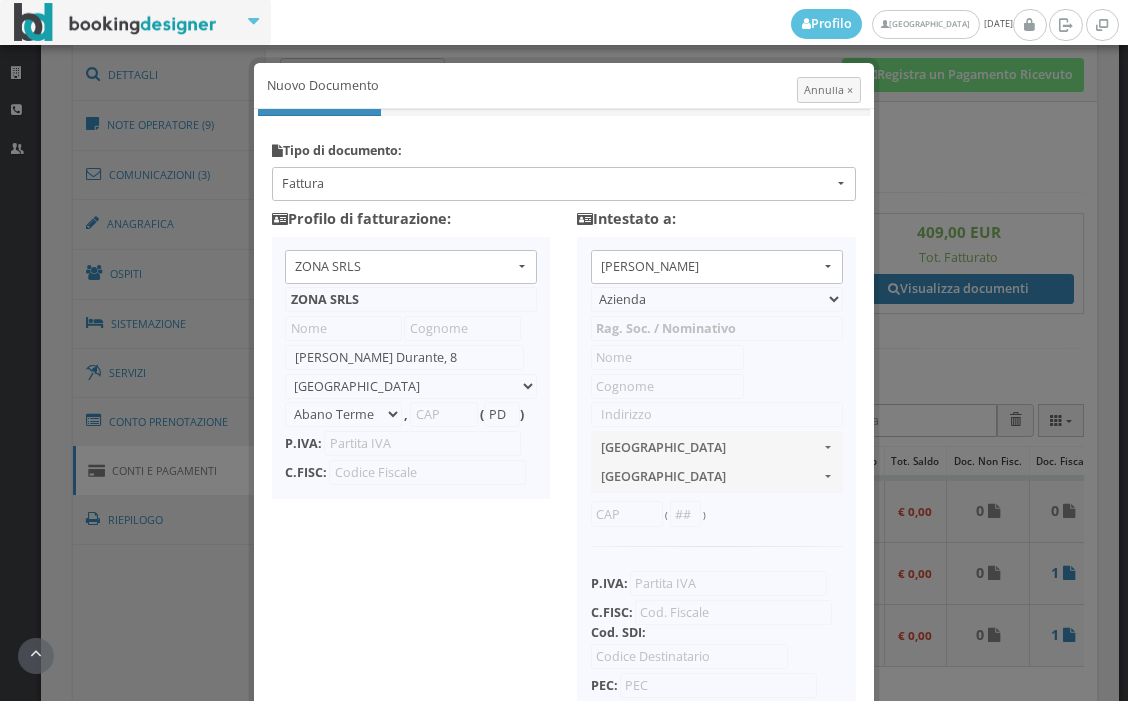 type on "80027" 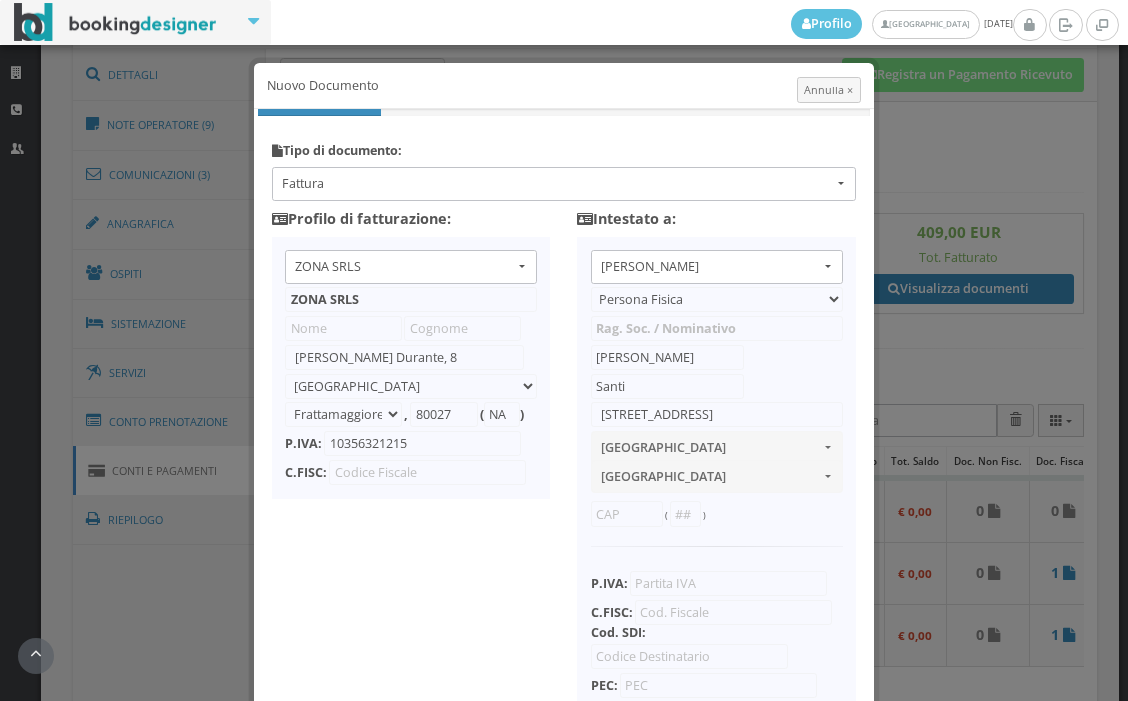 select on "CREMONA" 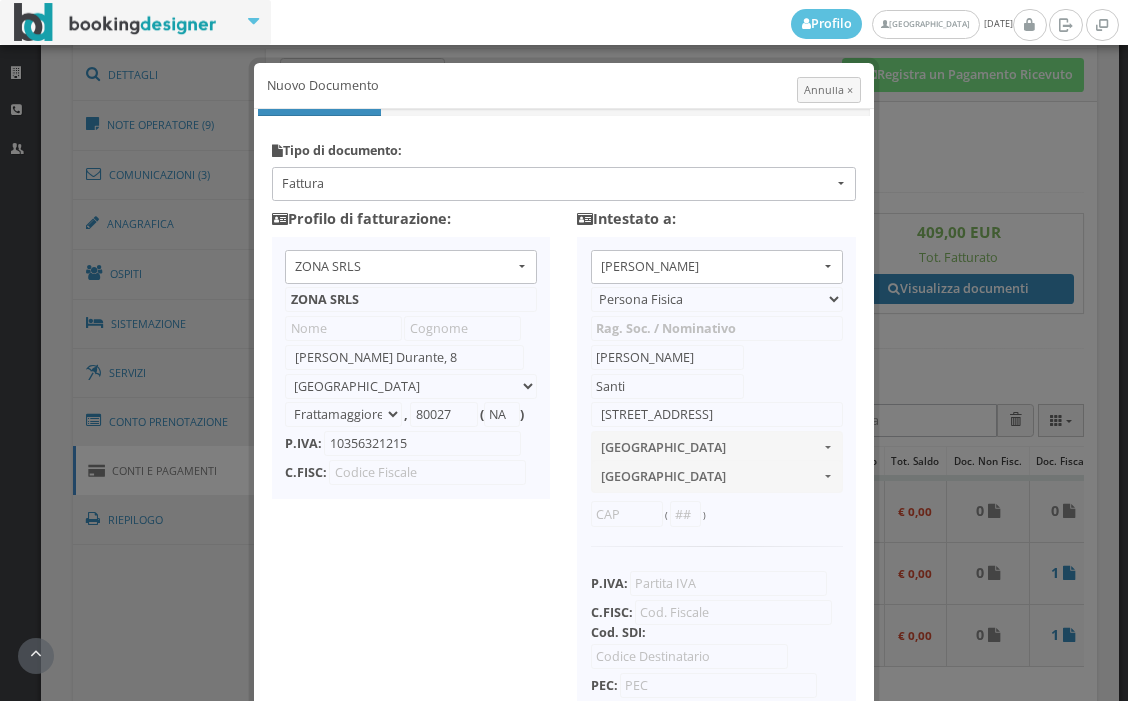 type on "26035" 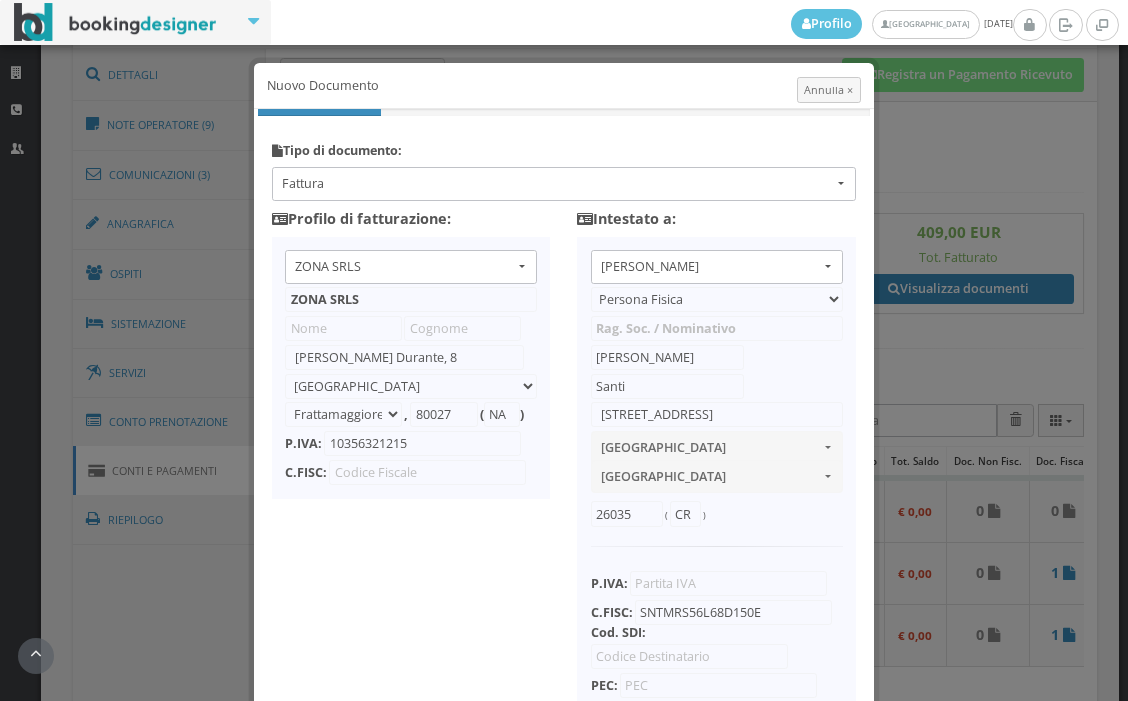 type on "0000000" 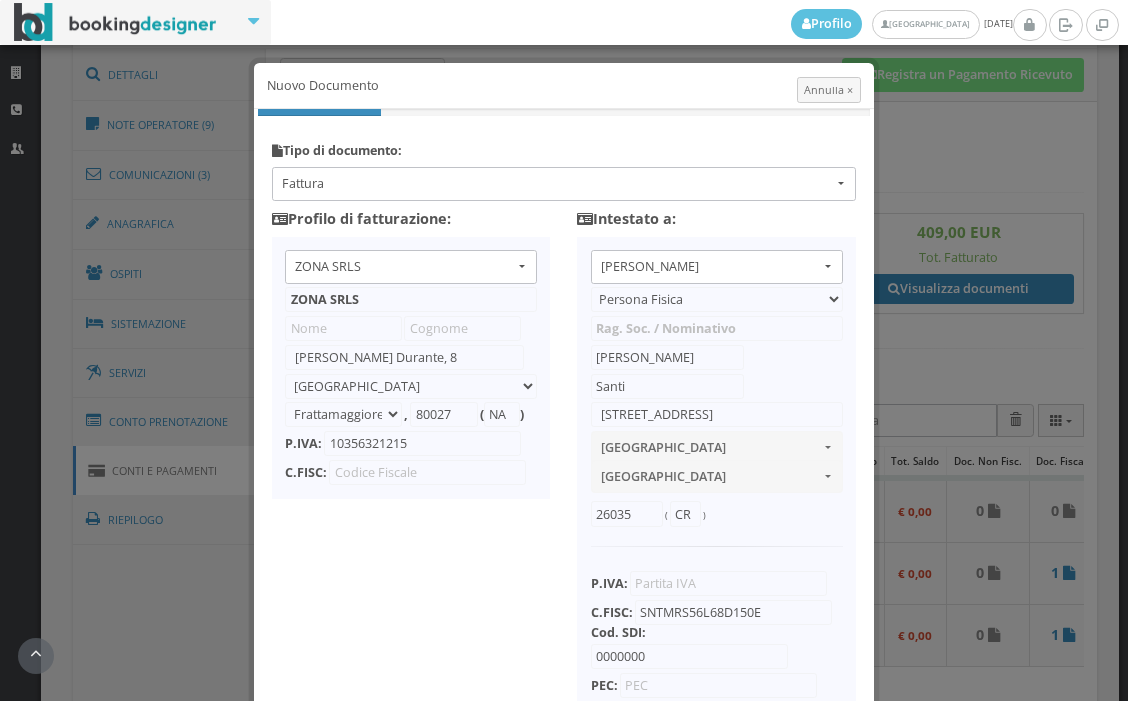 scroll, scrollTop: 192, scrollLeft: 0, axis: vertical 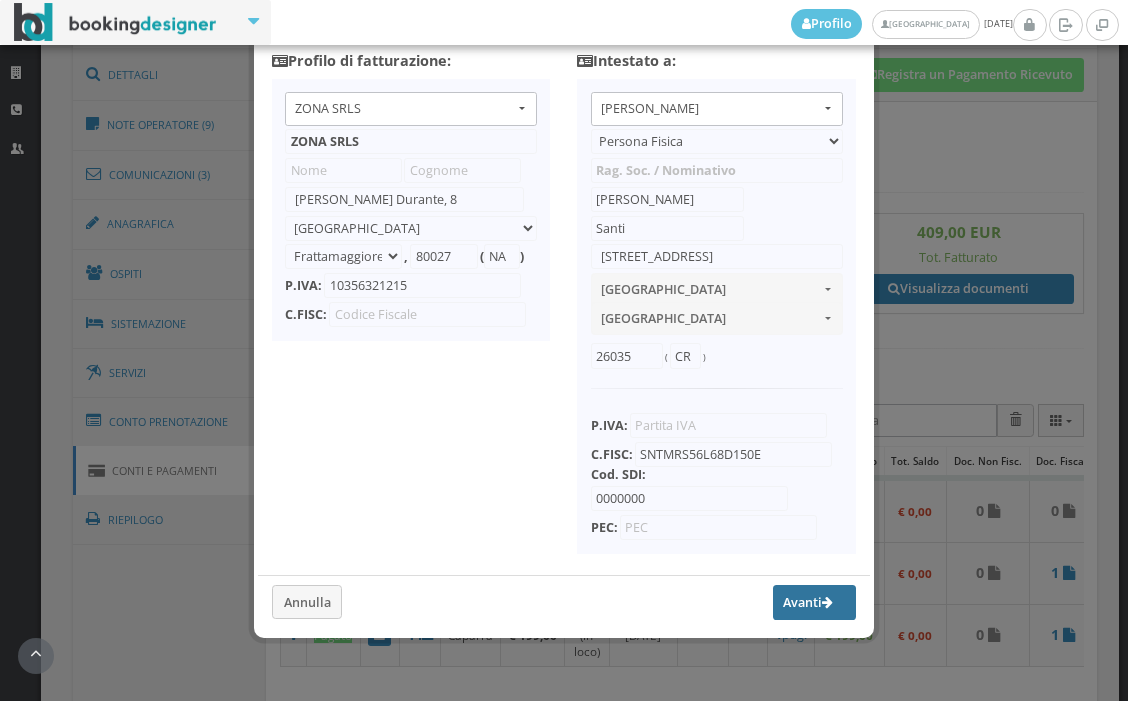 click on "Avanti" at bounding box center [815, 602] 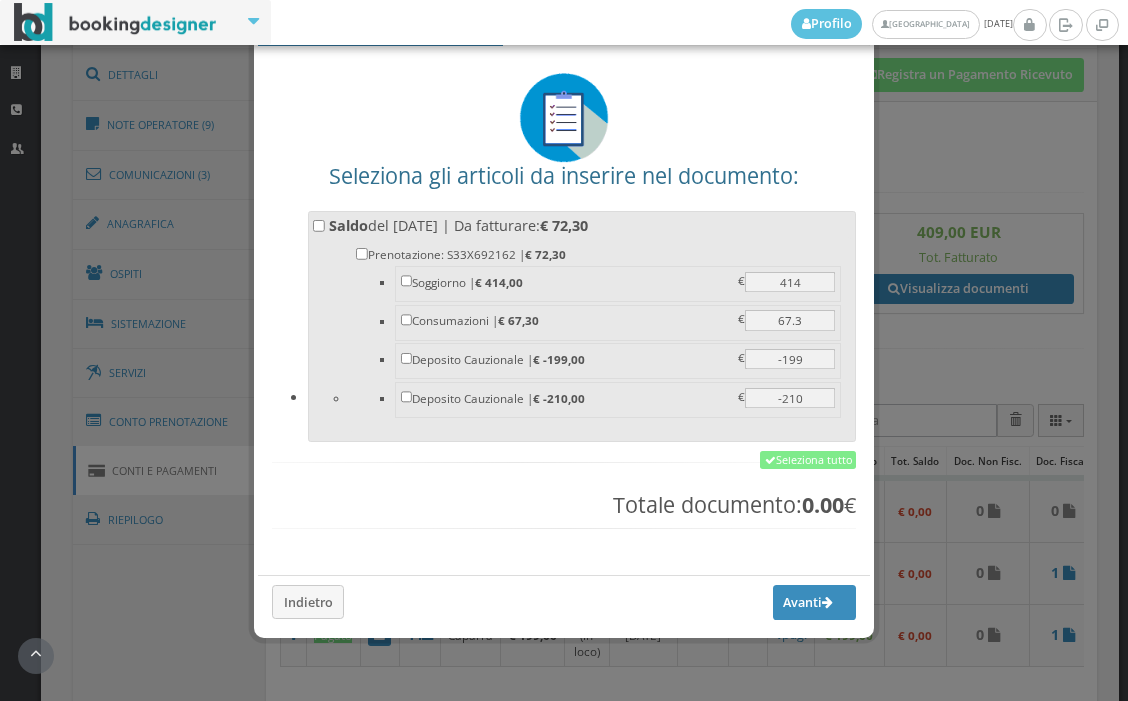 scroll, scrollTop: 77, scrollLeft: 0, axis: vertical 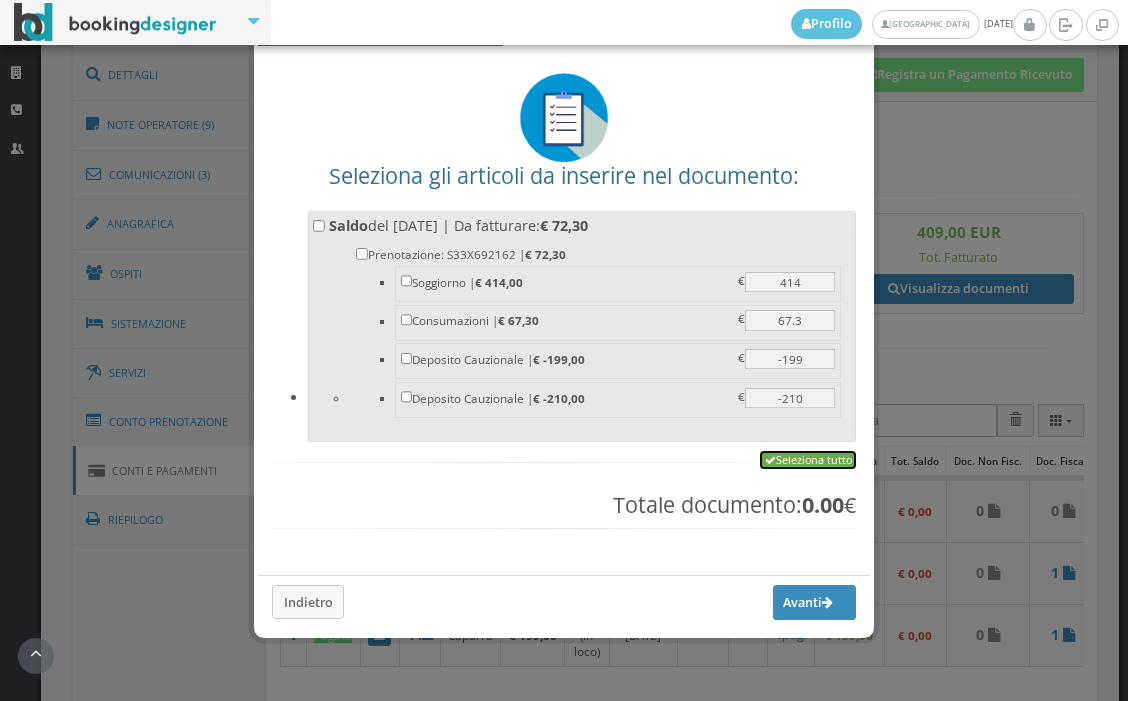 click on "Seleziona tutto" at bounding box center (808, 460) 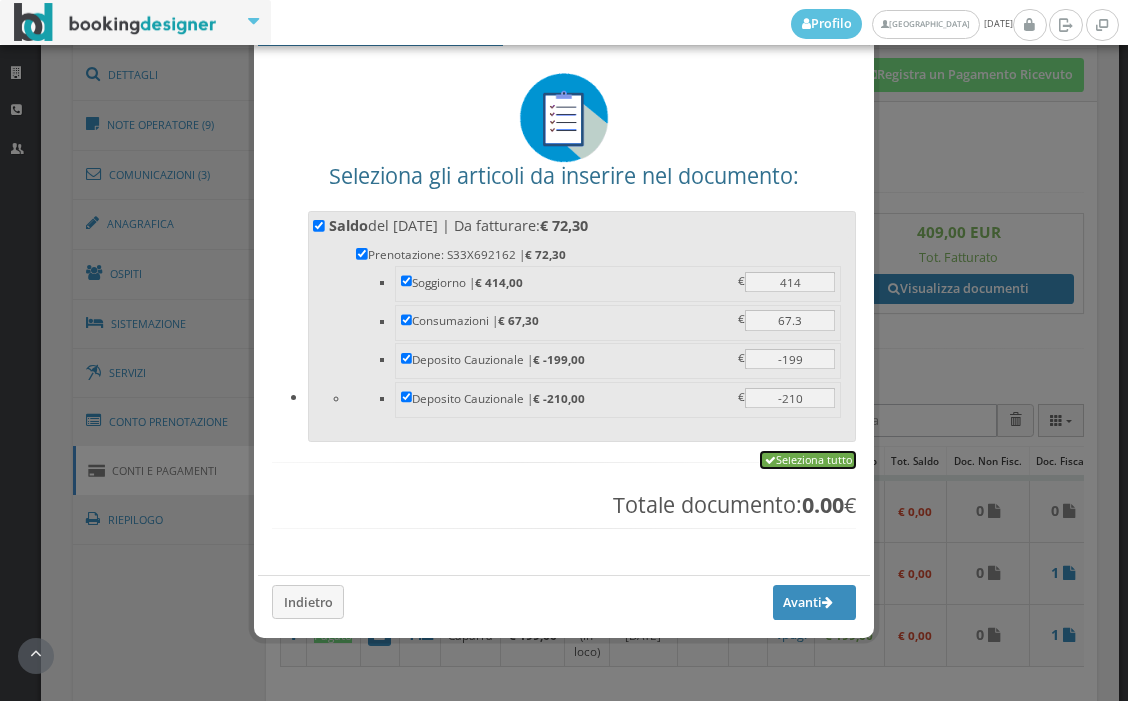 checkbox on "true" 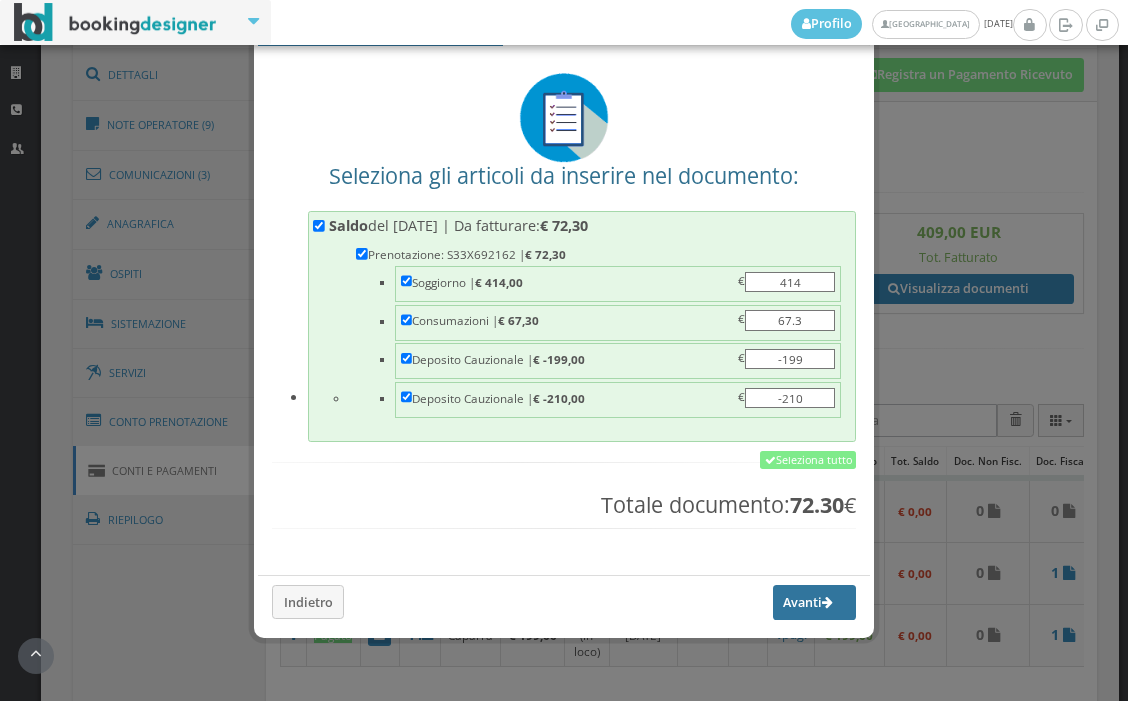 click on "Avanti" at bounding box center [815, 602] 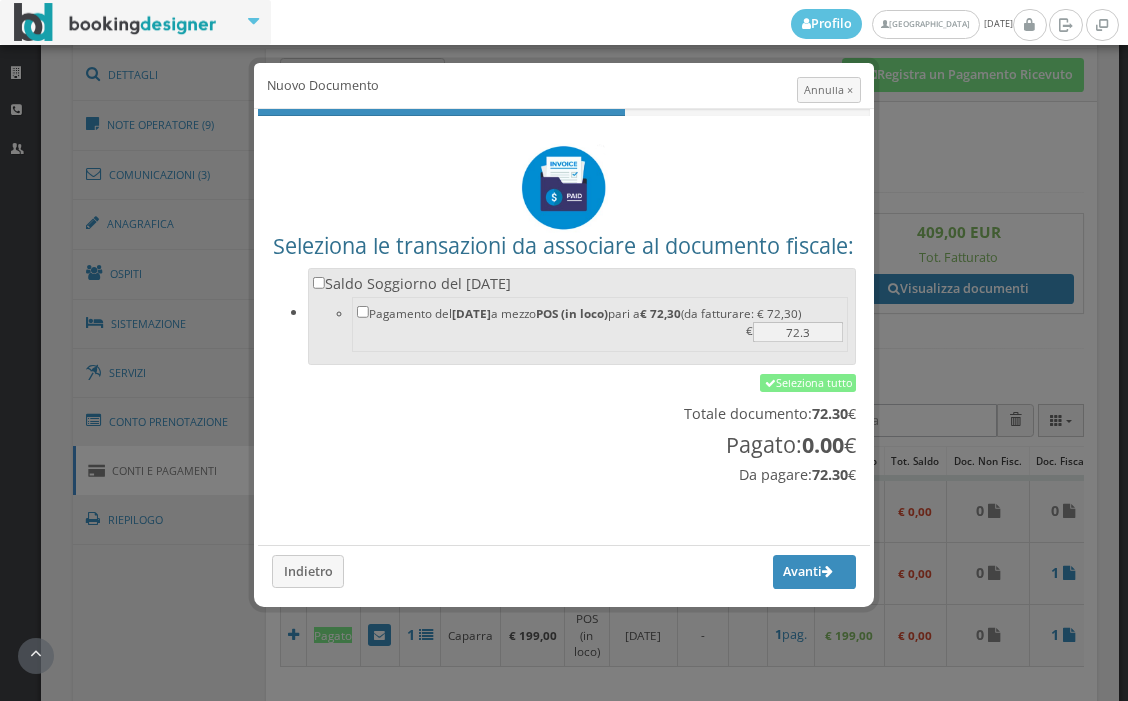 scroll, scrollTop: 0, scrollLeft: 0, axis: both 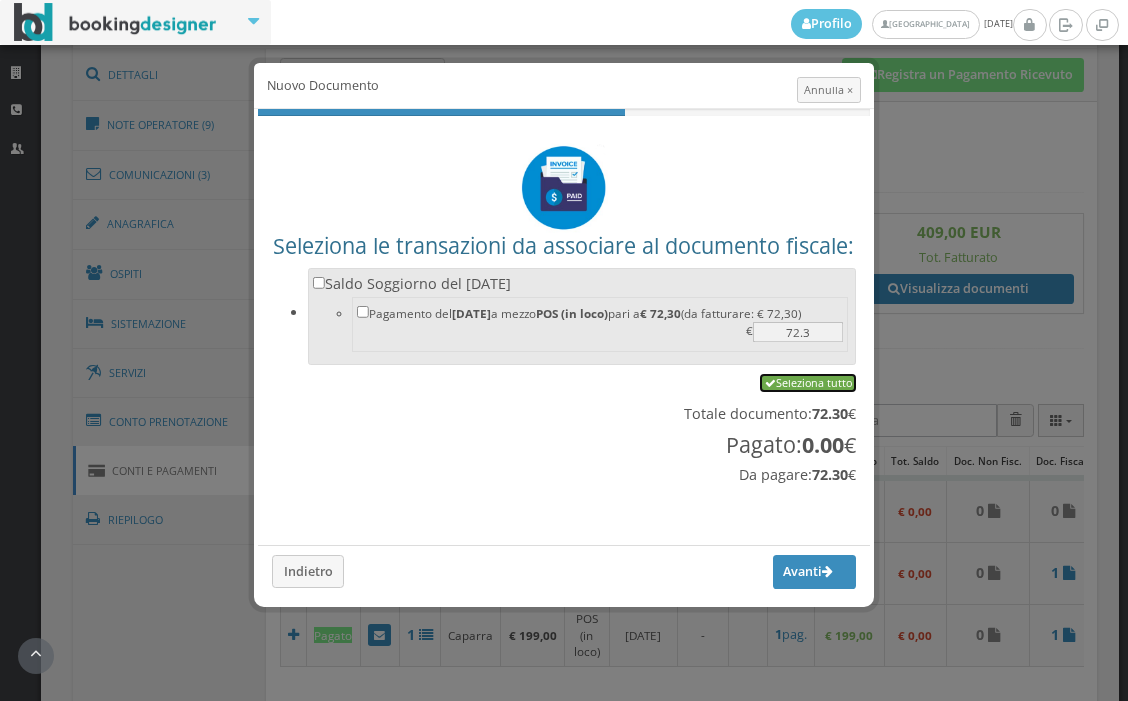 click on "Seleziona tutto" at bounding box center (808, 383) 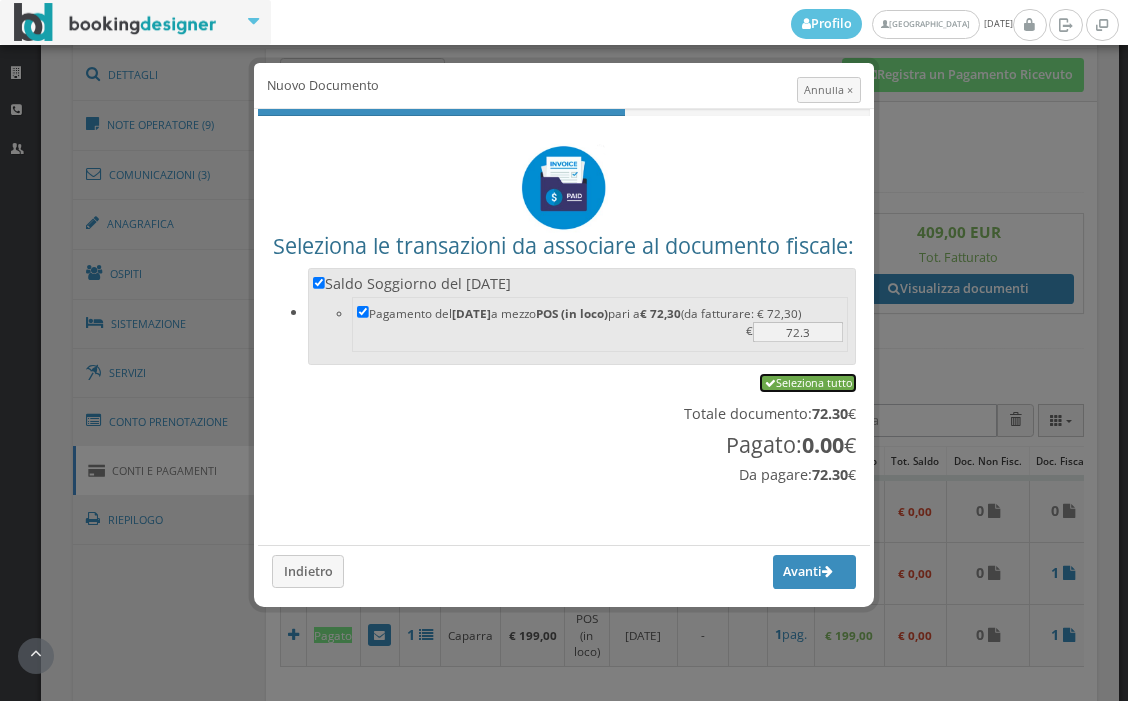 checkbox on "true" 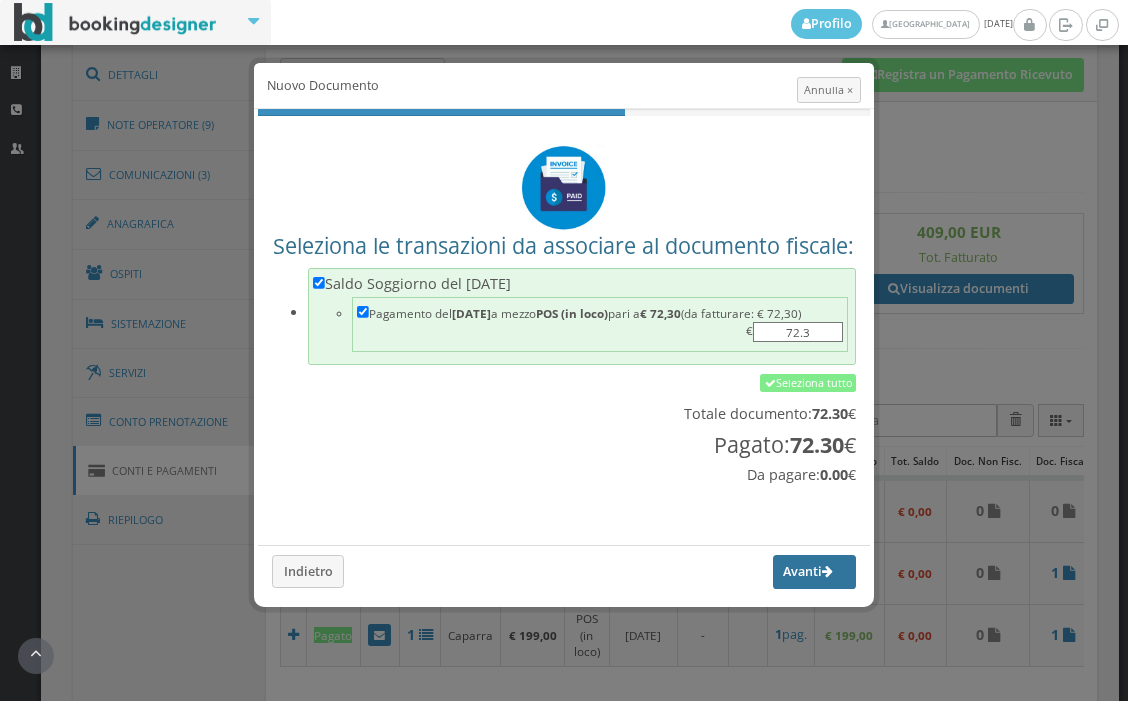 click on "Avanti" at bounding box center [815, 572] 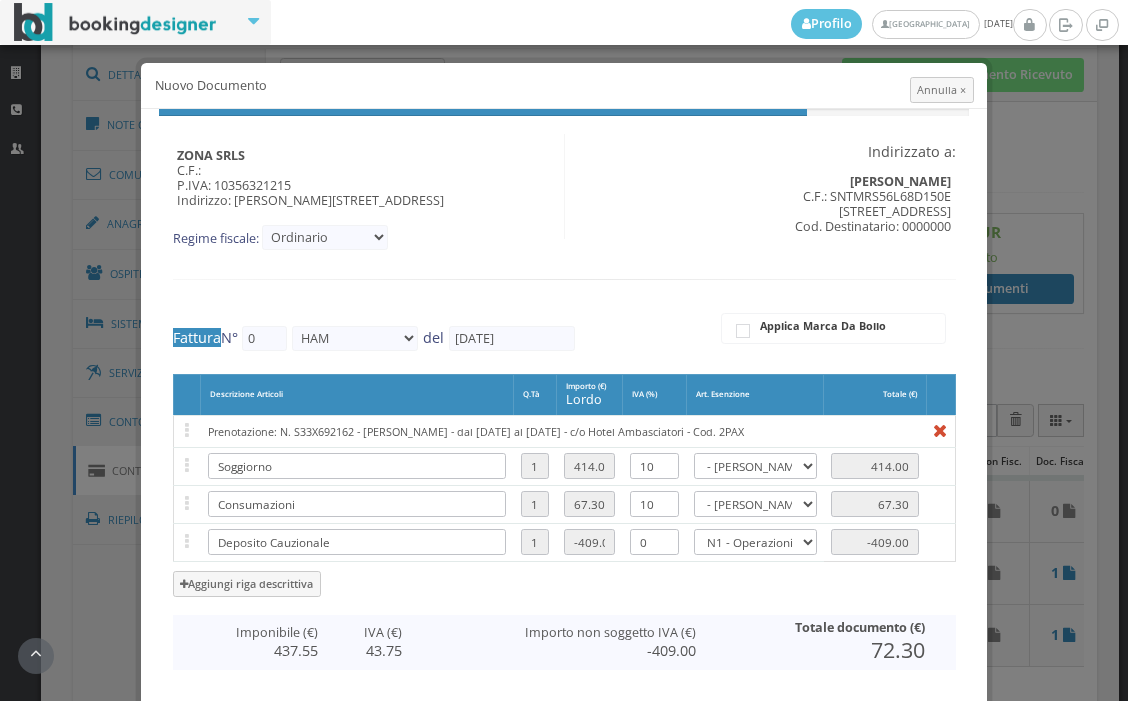 type on "286" 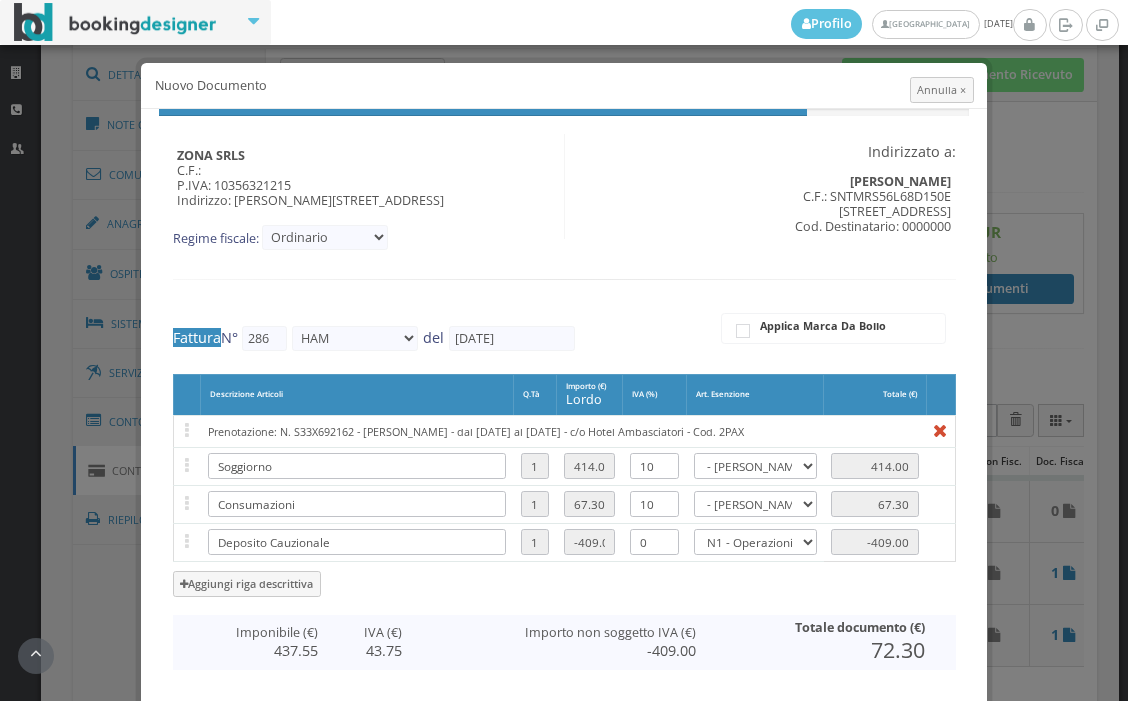 scroll, scrollTop: 428, scrollLeft: 0, axis: vertical 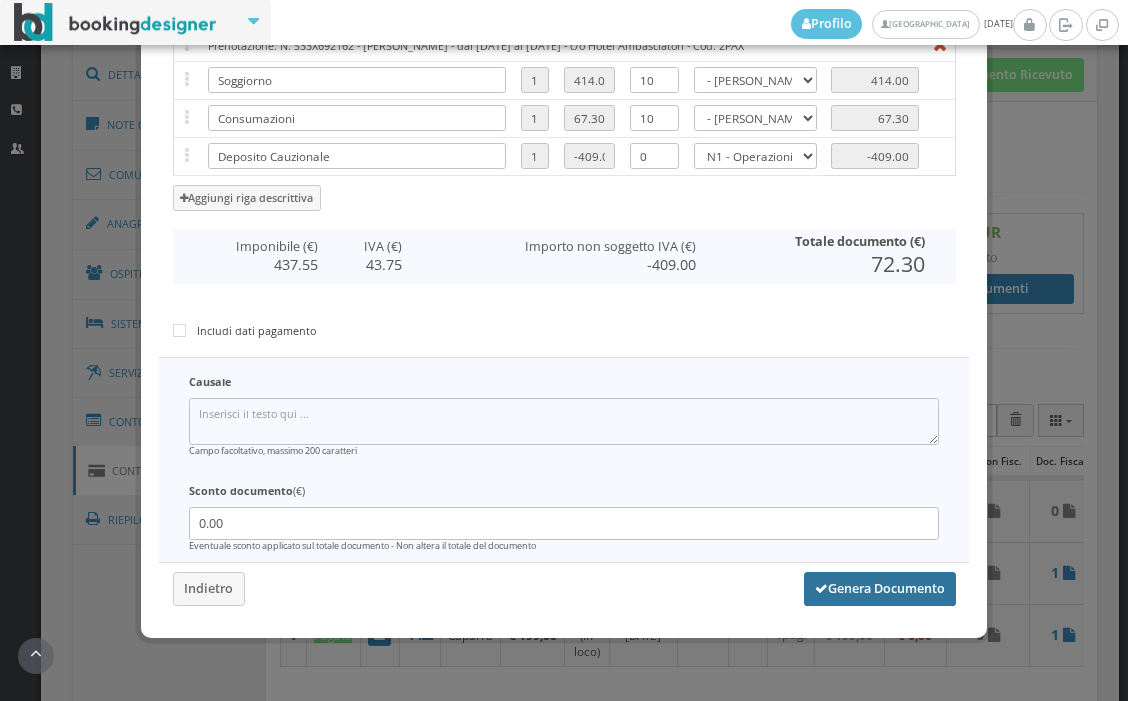 click on "Genera Documento" at bounding box center (880, 589) 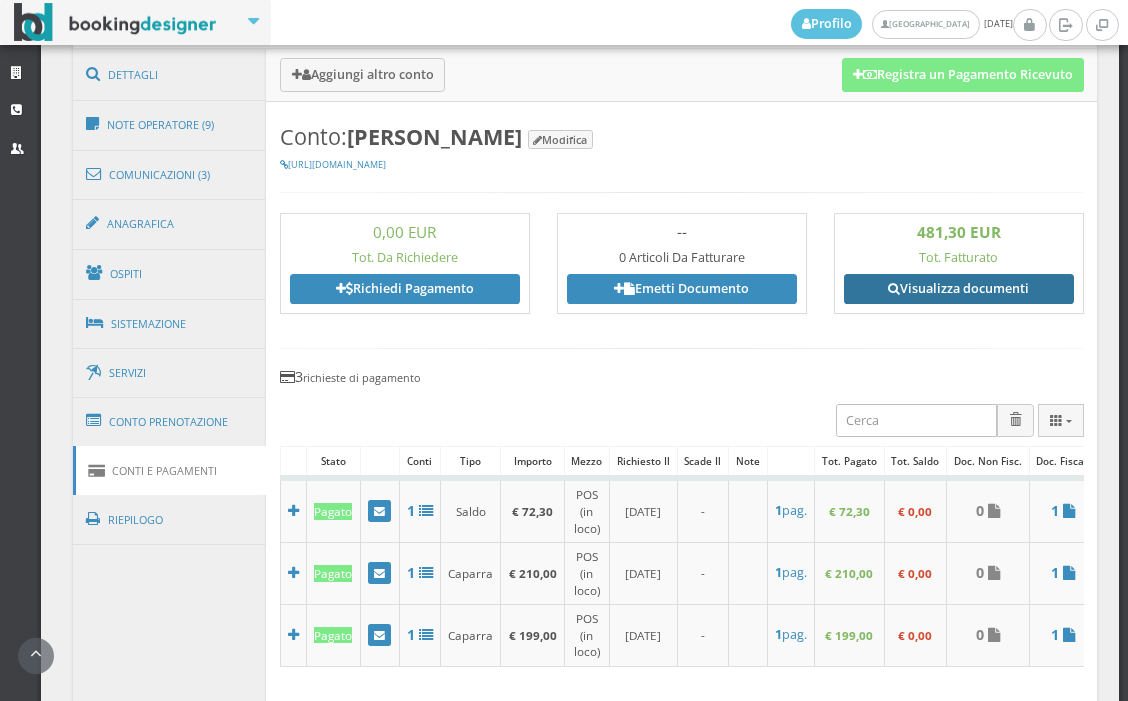 click on "Visualizza documenti" at bounding box center (959, 289) 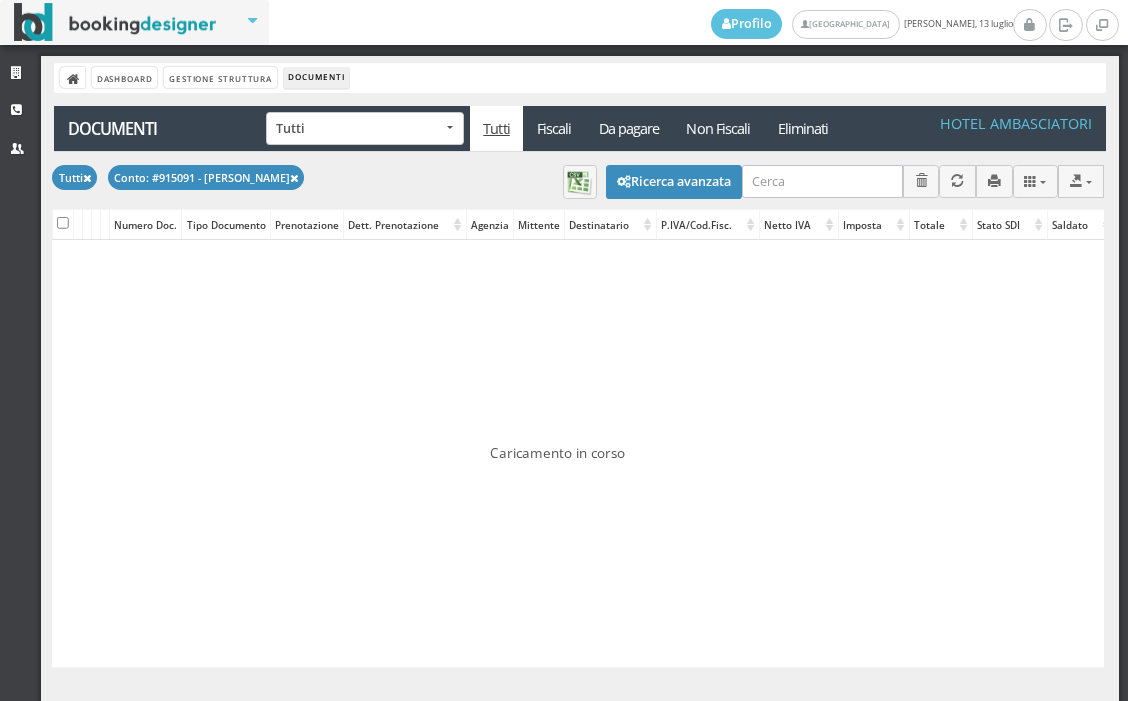 scroll, scrollTop: 0, scrollLeft: 0, axis: both 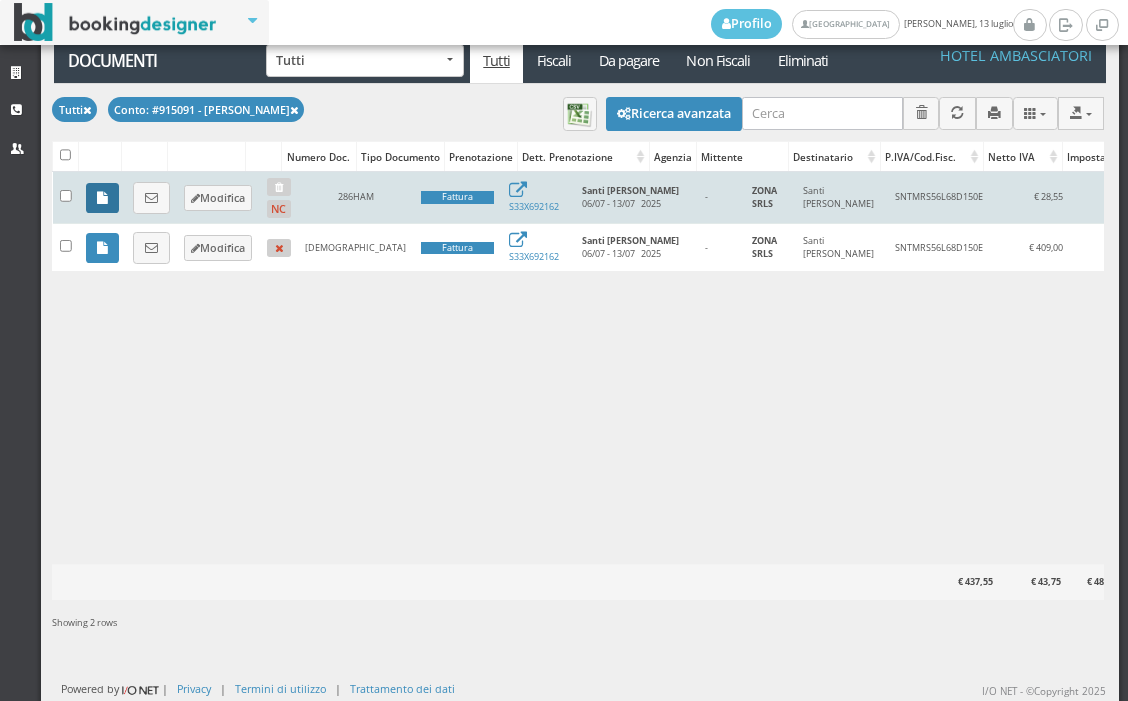 click at bounding box center (102, 198) 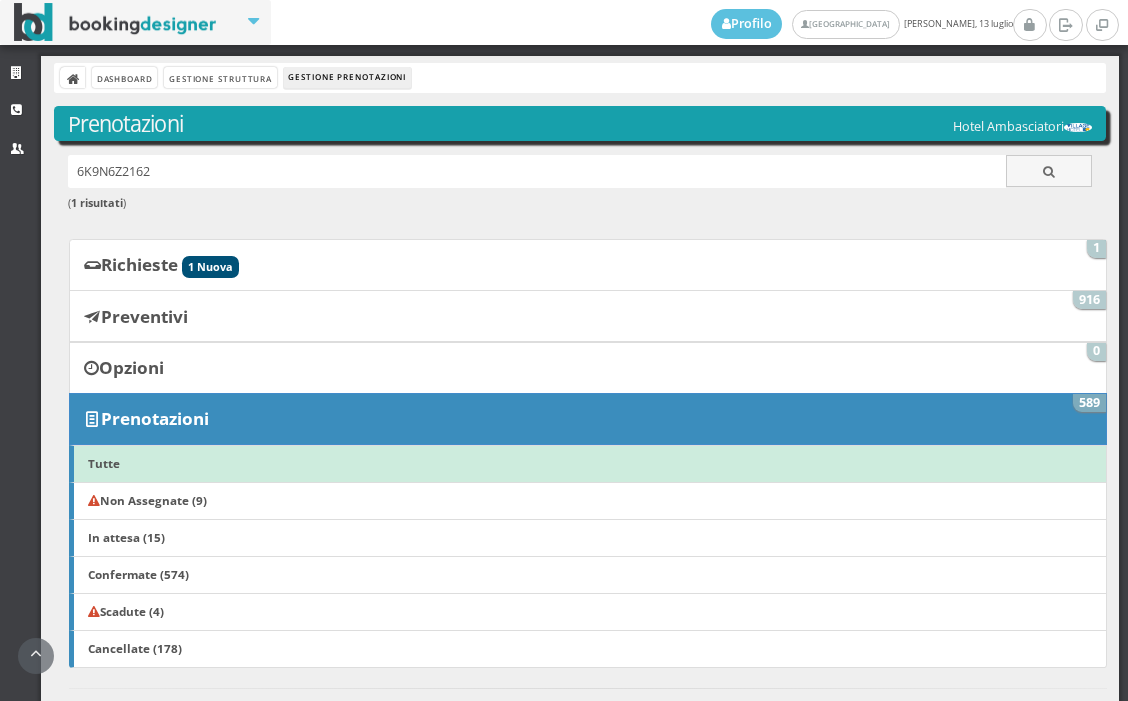 scroll, scrollTop: 0, scrollLeft: 0, axis: both 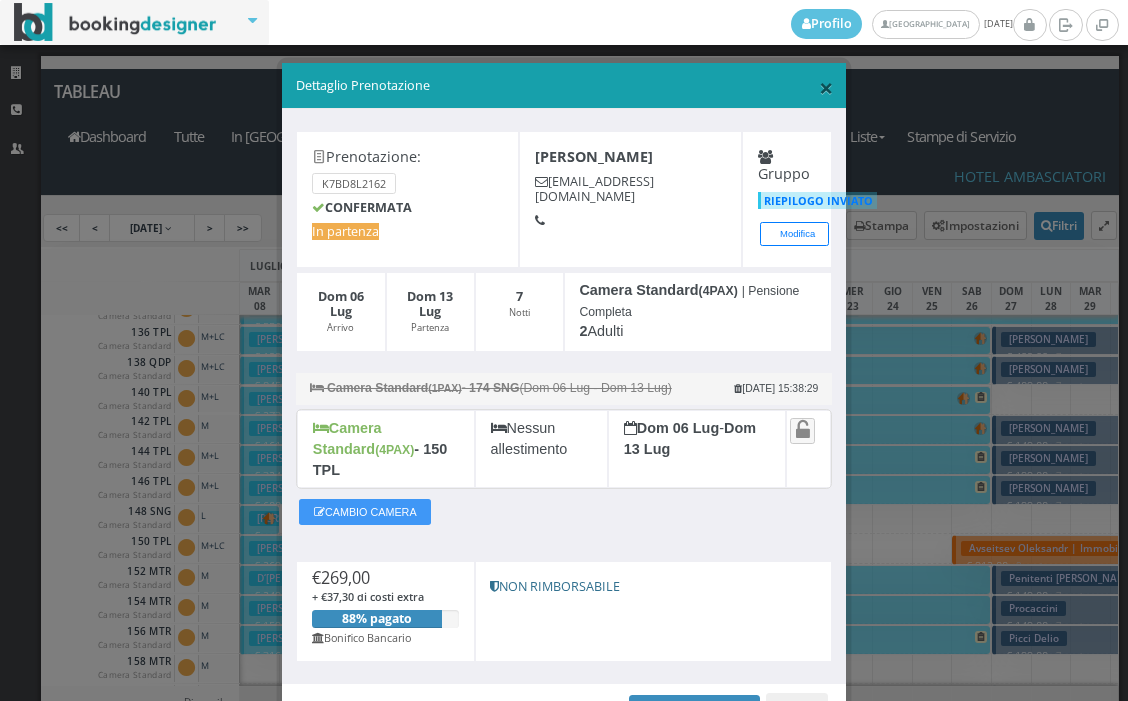 click on "×" at bounding box center [826, 87] 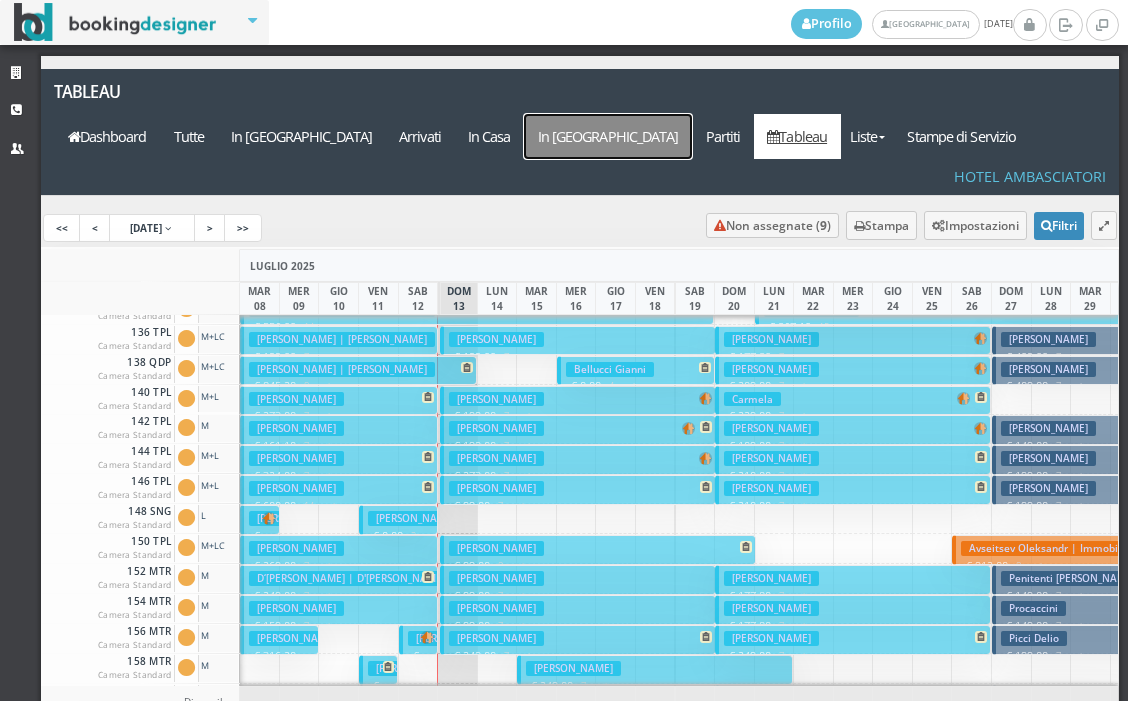 click on "In [GEOGRAPHIC_DATA]" at bounding box center (608, 136) 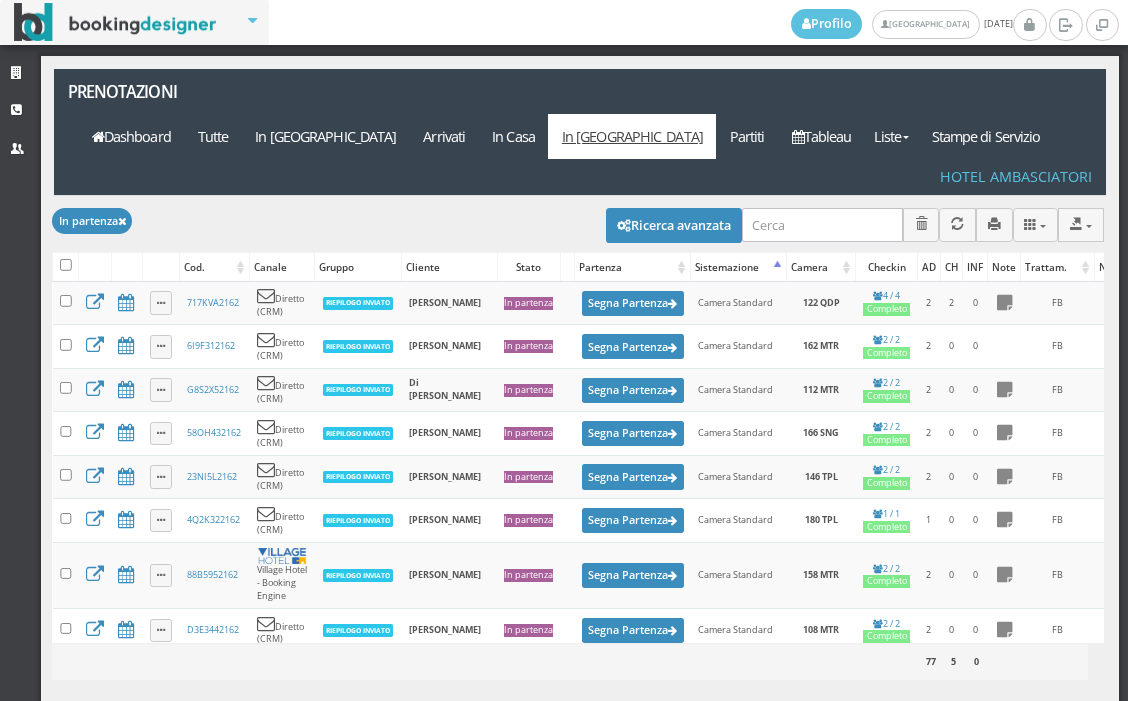 scroll, scrollTop: 0, scrollLeft: 0, axis: both 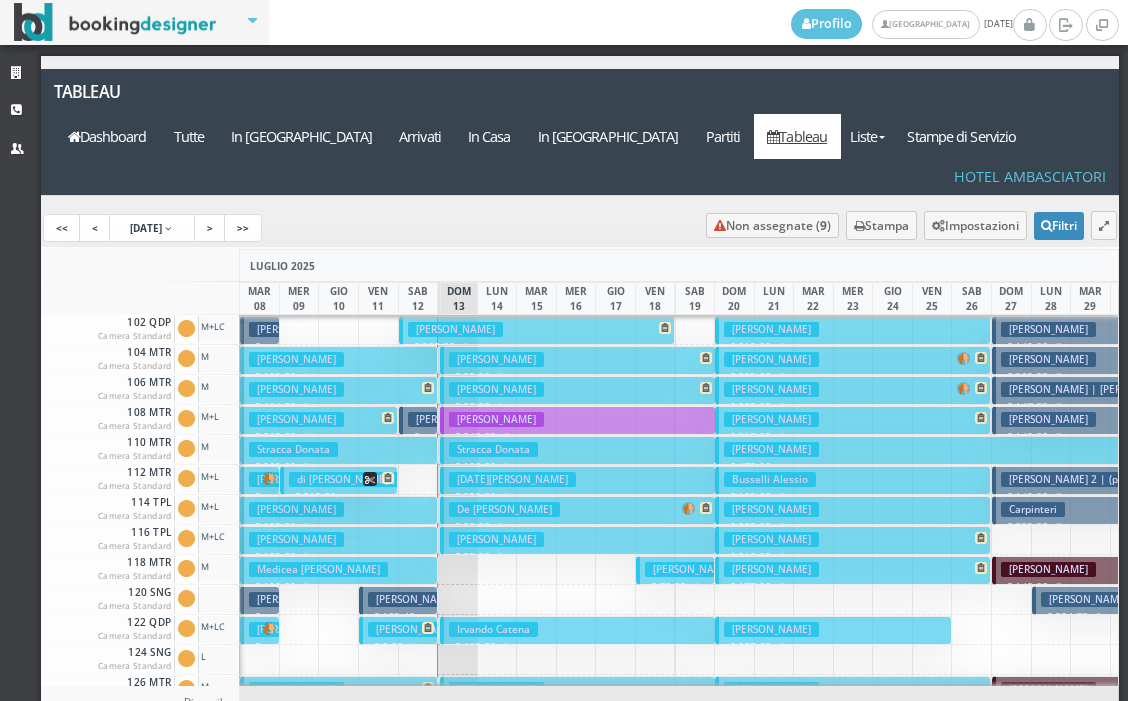 click on "€ 159.00         7 notti" at bounding box center (340, 377) 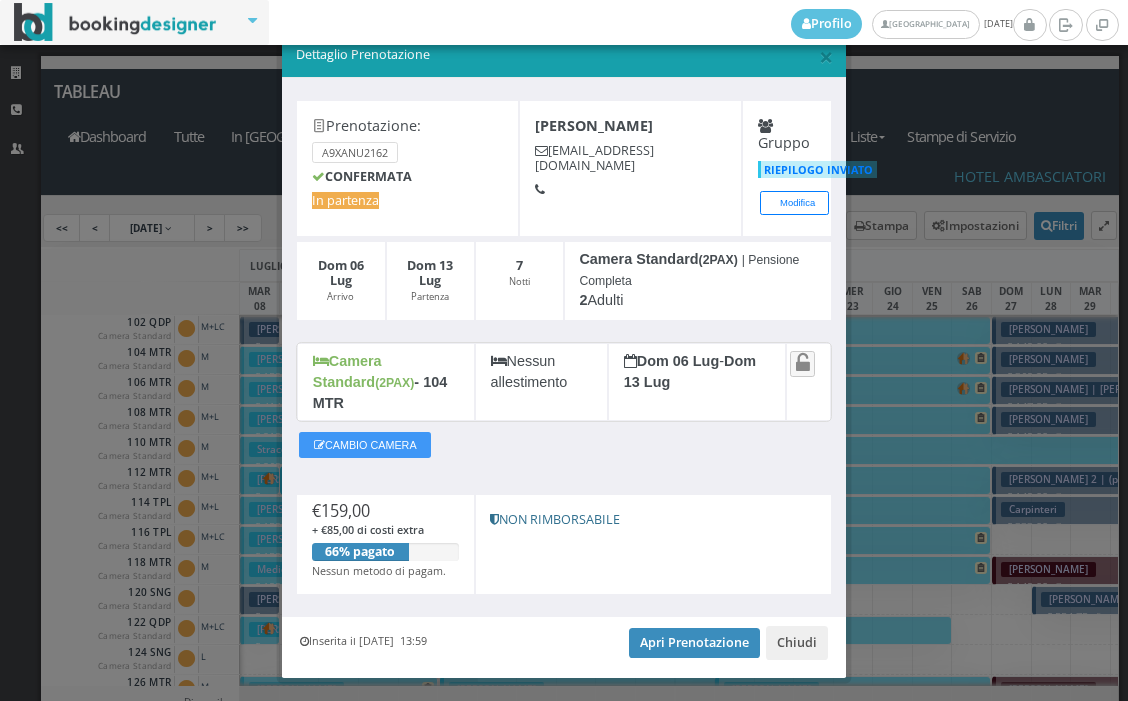 scroll, scrollTop: 55, scrollLeft: 0, axis: vertical 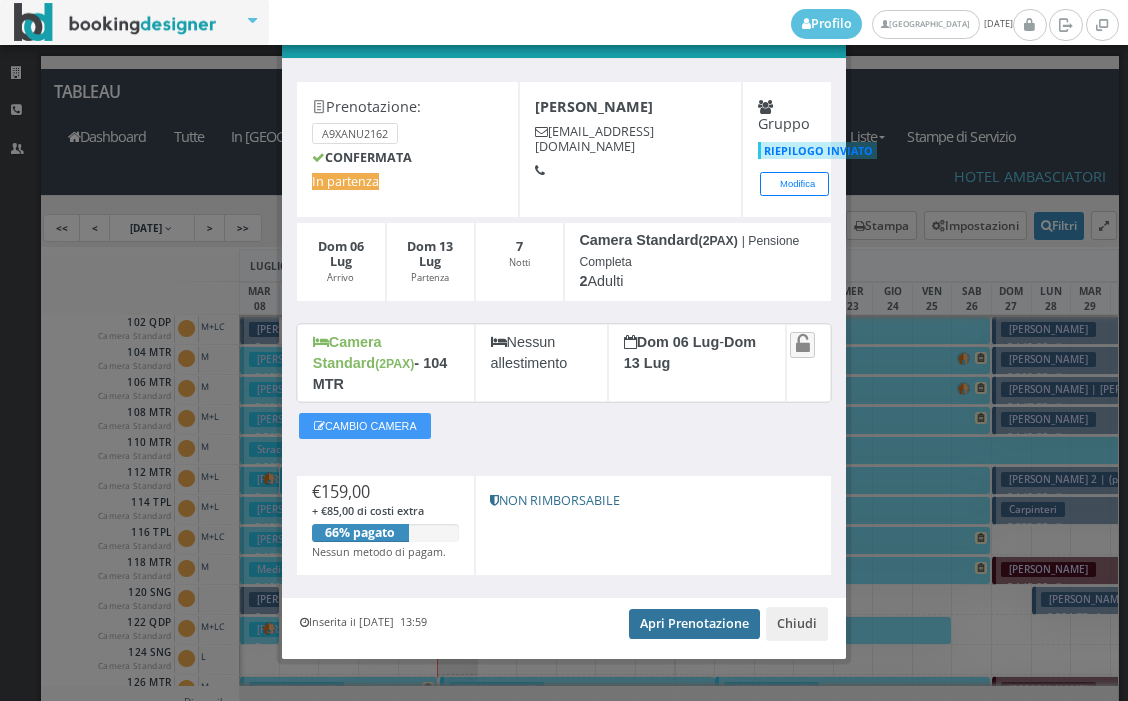 click on "Apri Prenotazione" at bounding box center (694, 624) 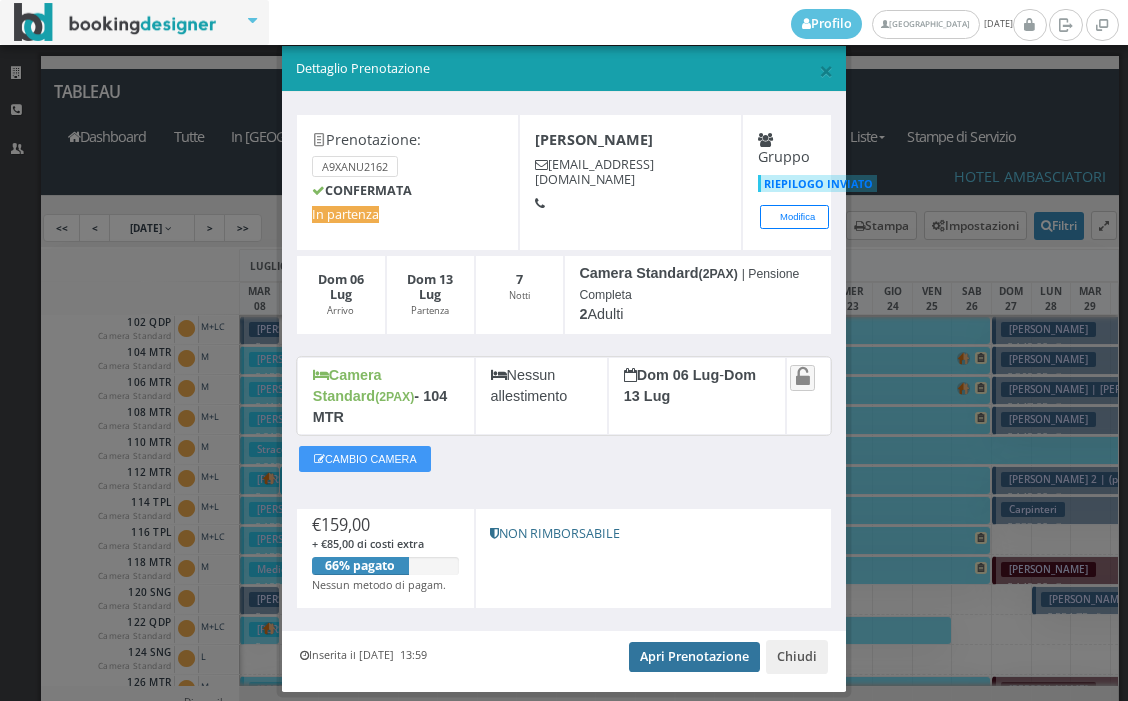 scroll, scrollTop: 0, scrollLeft: 0, axis: both 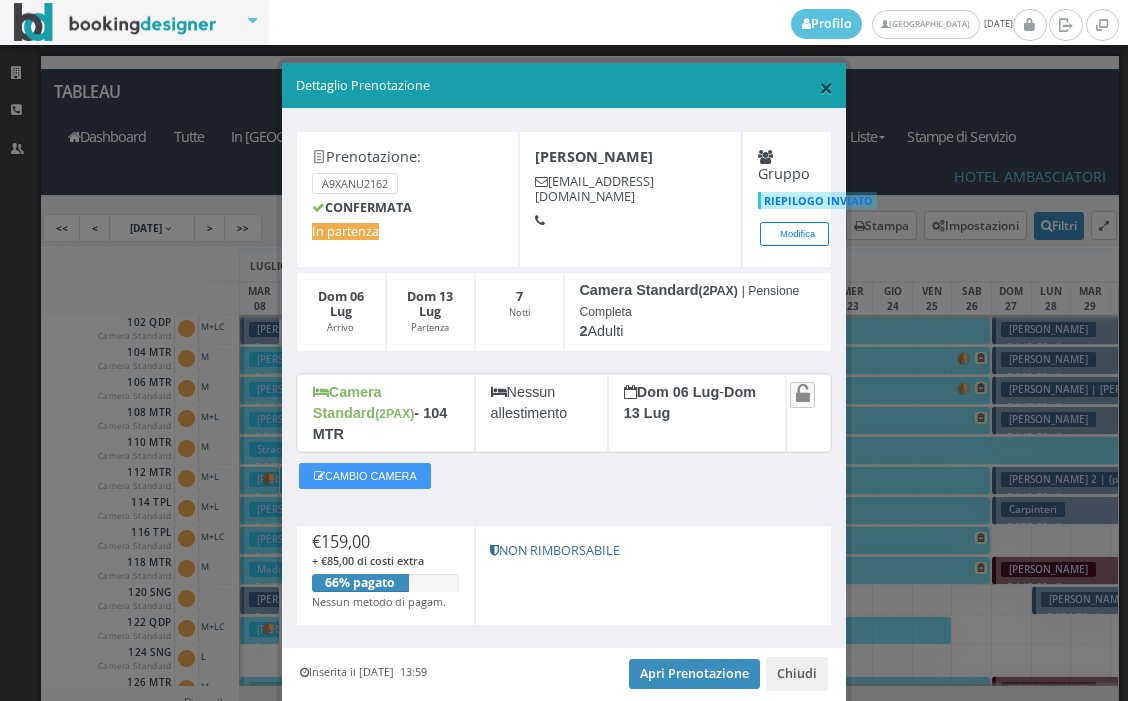 click on "×" at bounding box center [826, 87] 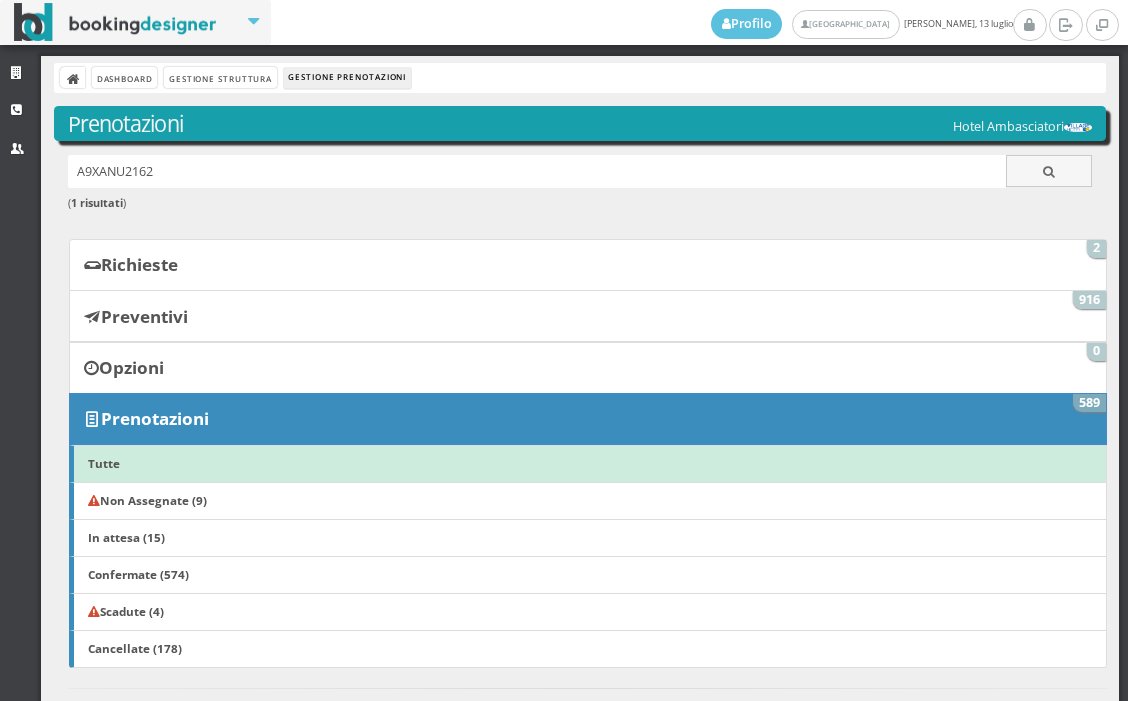 scroll, scrollTop: 0, scrollLeft: 0, axis: both 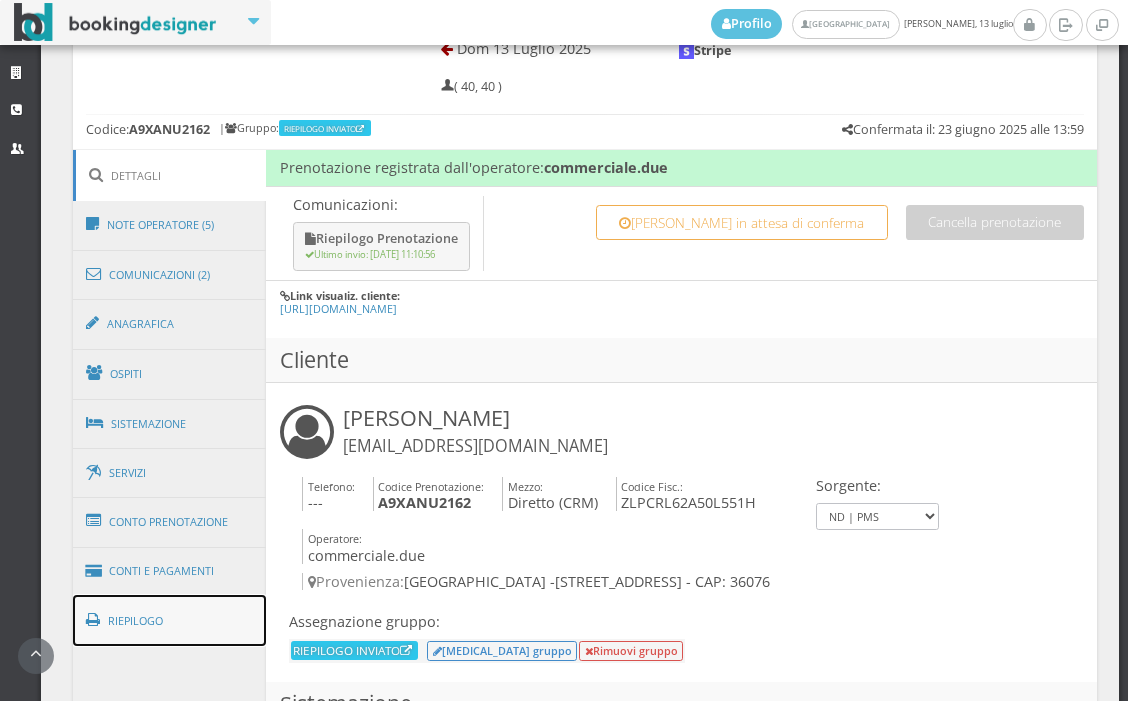 click on "Riepilogo" at bounding box center (170, 621) 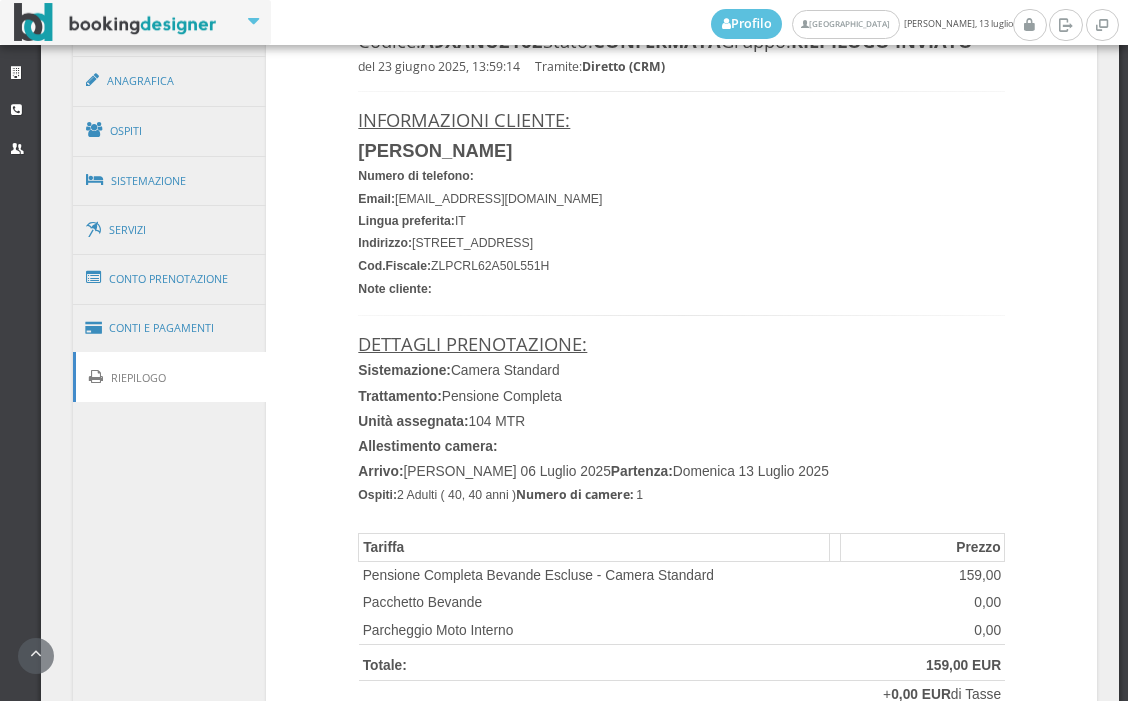 scroll, scrollTop: 1444, scrollLeft: 0, axis: vertical 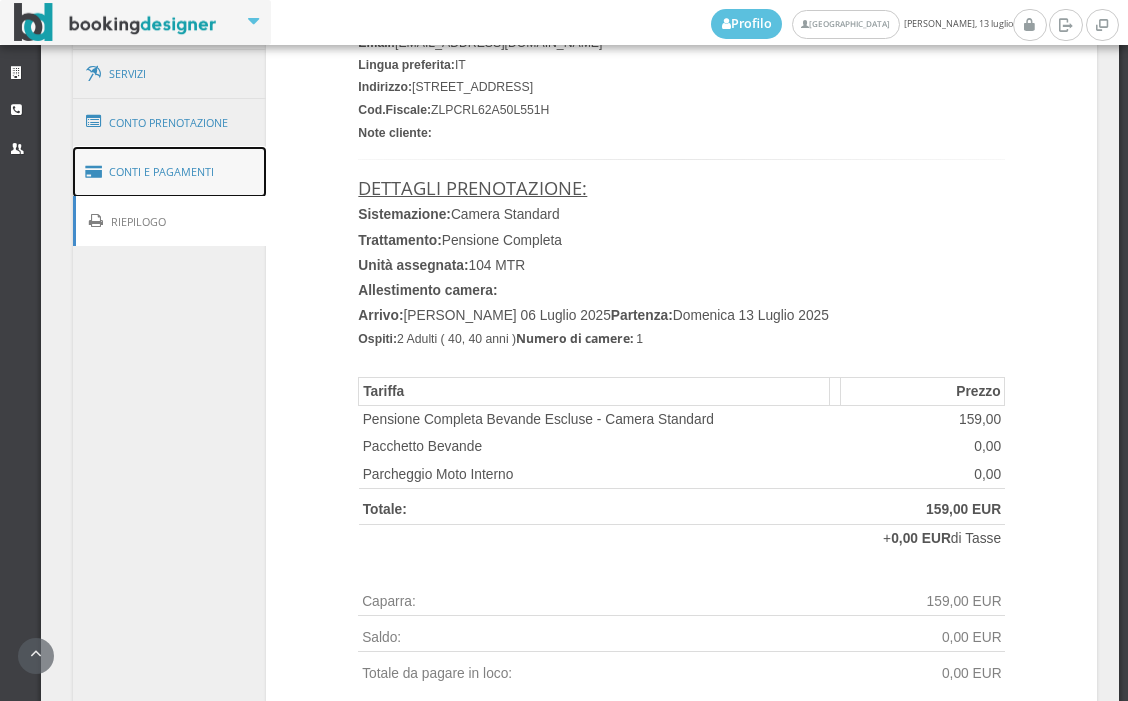 click on "Conti e Pagamenti" at bounding box center (170, 172) 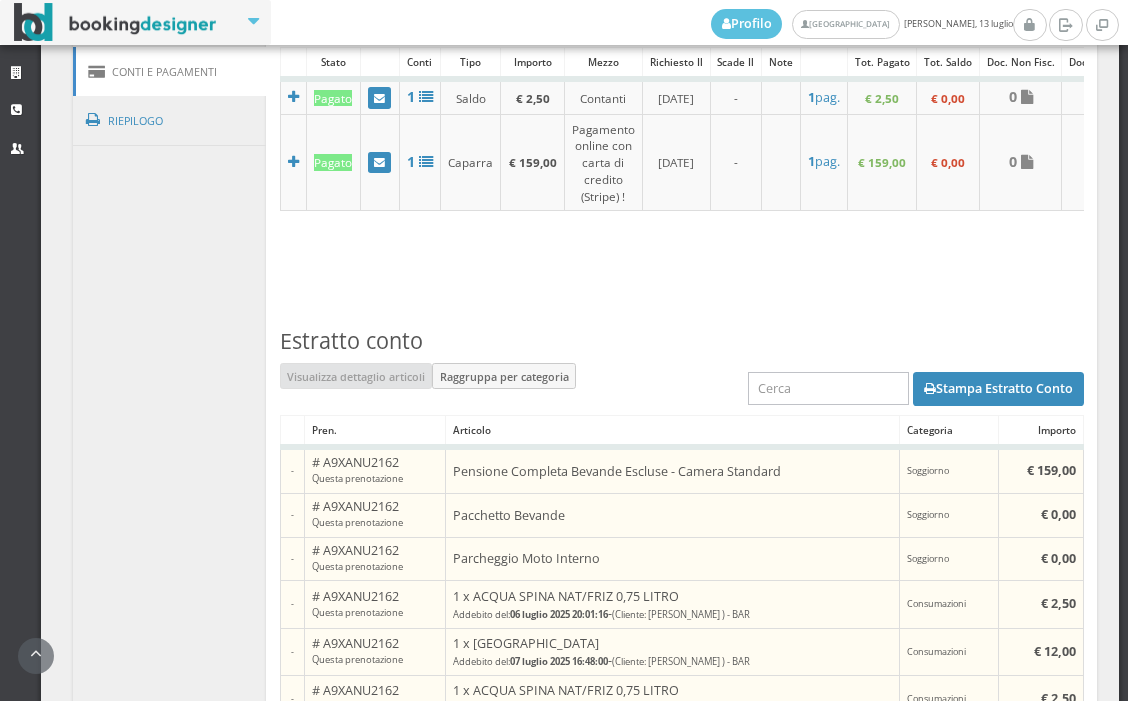 scroll, scrollTop: 1222, scrollLeft: 0, axis: vertical 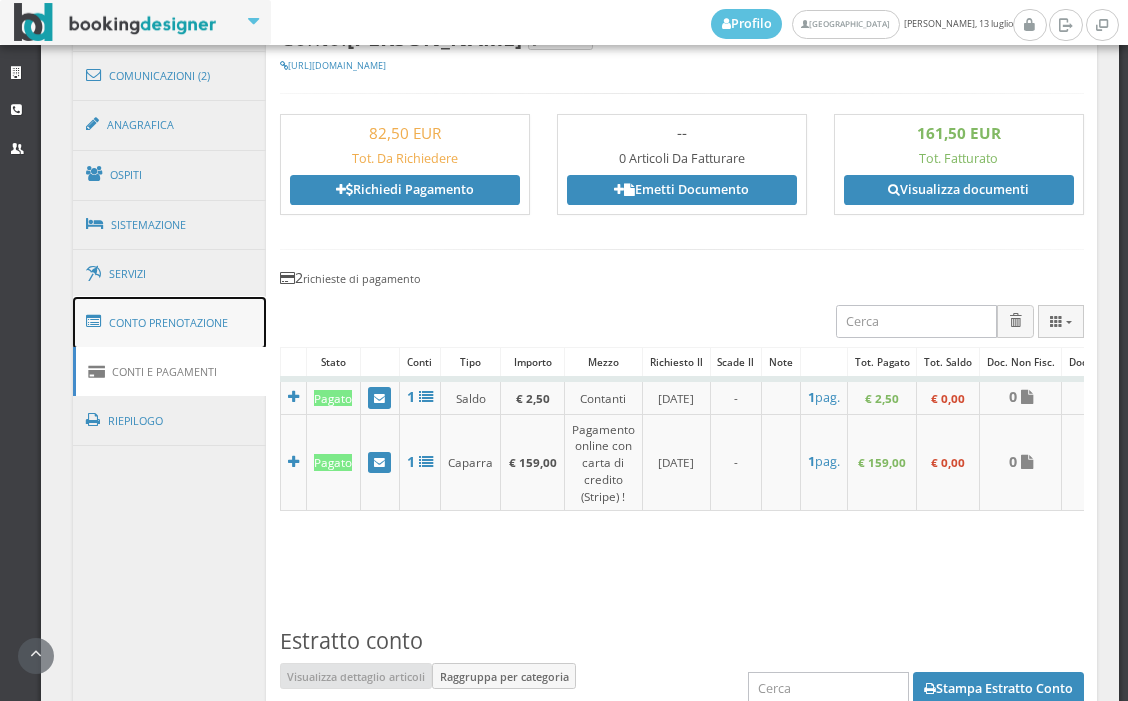 click on "Conto Prenotazione" at bounding box center [170, 323] 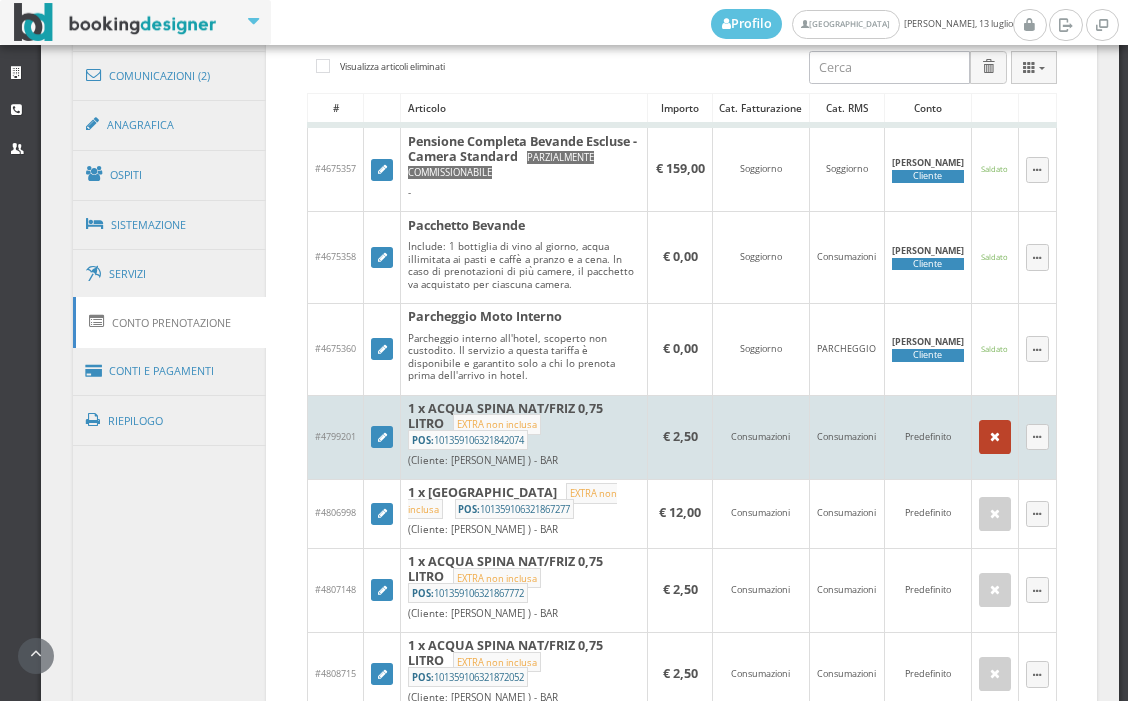 click at bounding box center [995, 437] 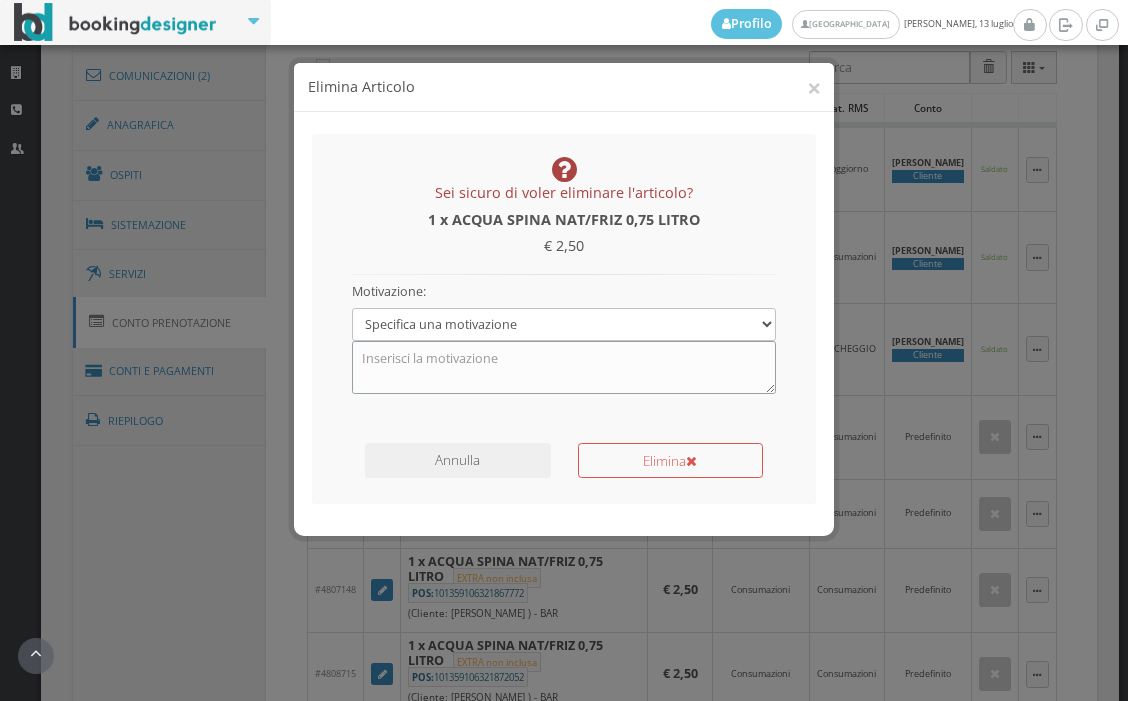 click at bounding box center (564, 367) 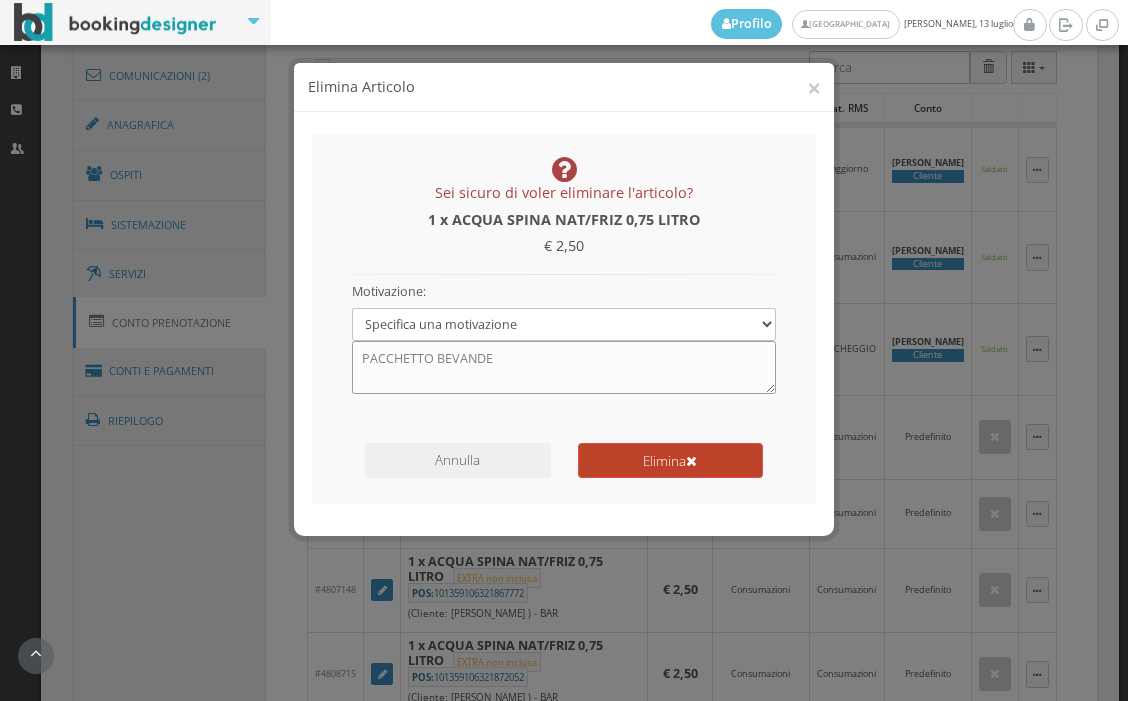 type on "PACCHETTO BEVANDE" 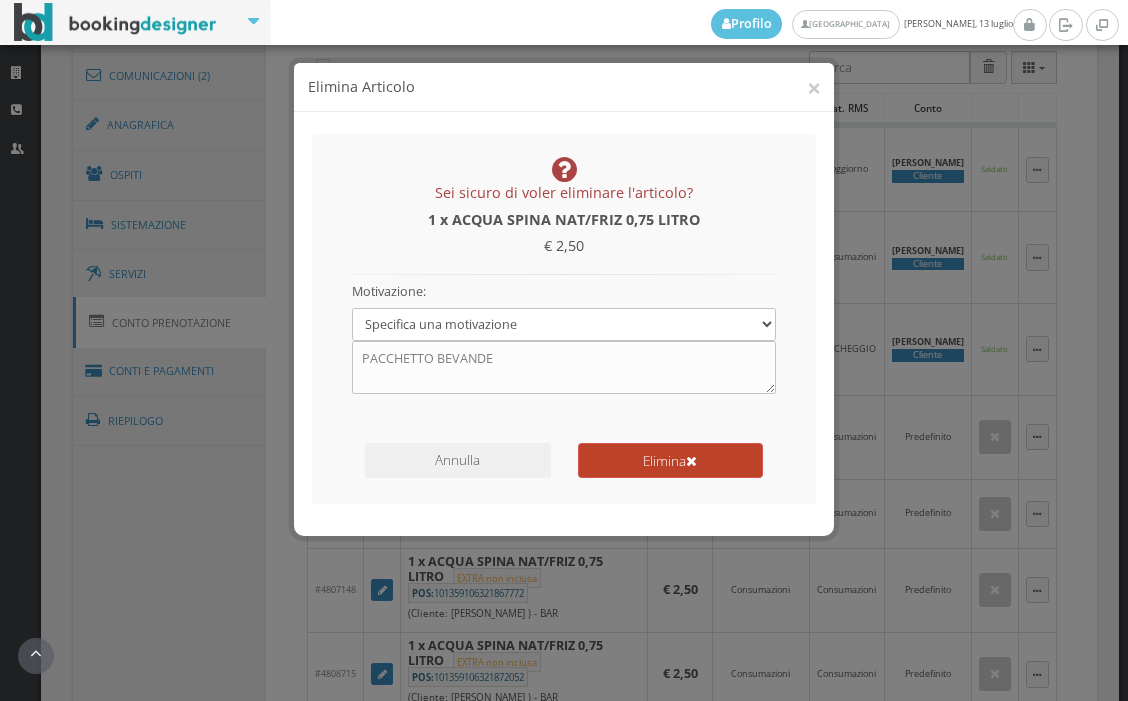 click on "Elimina" at bounding box center [670, 460] 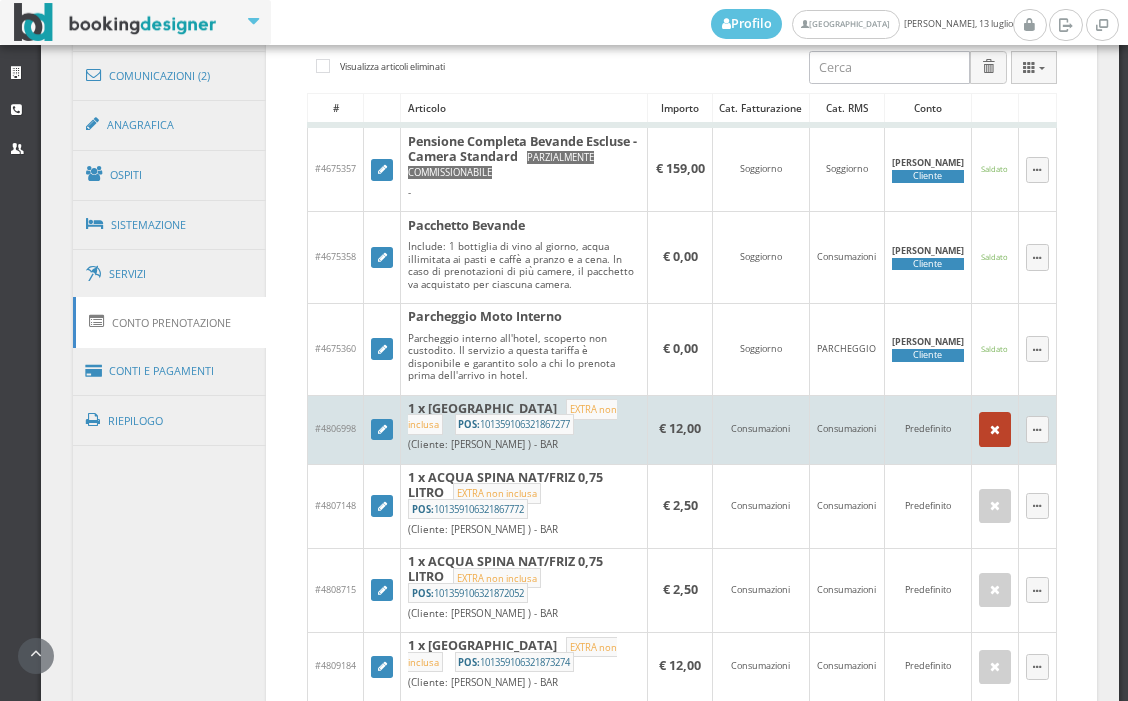 click at bounding box center (995, 430) 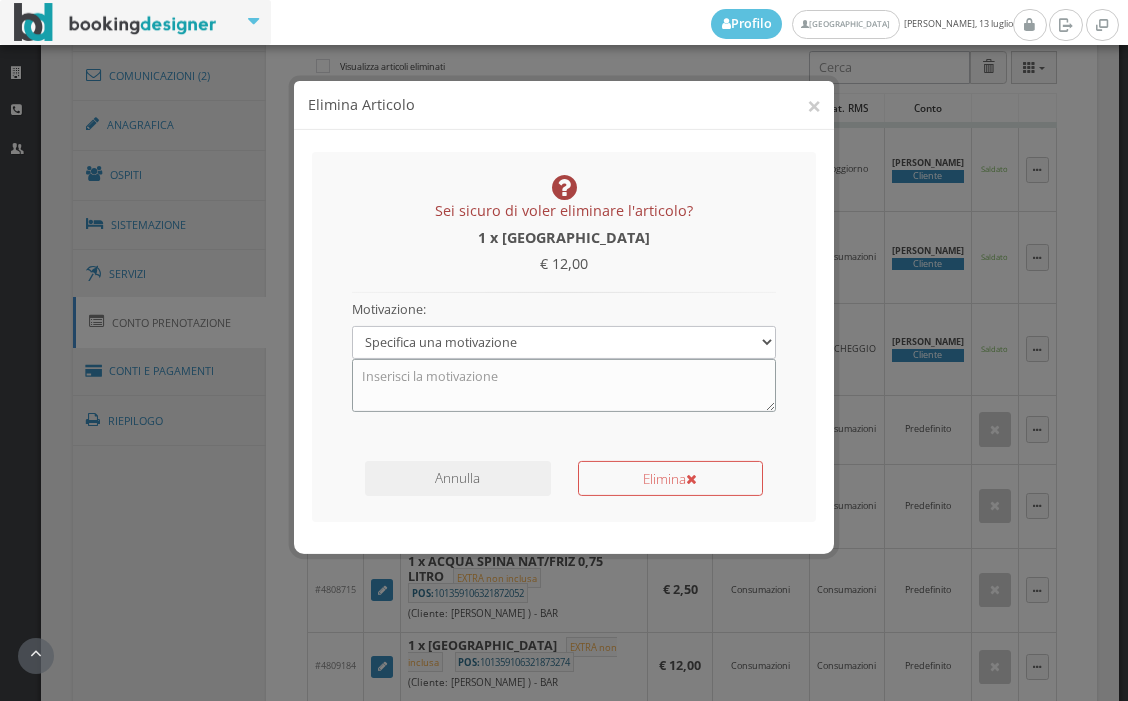 click at bounding box center [564, 367] 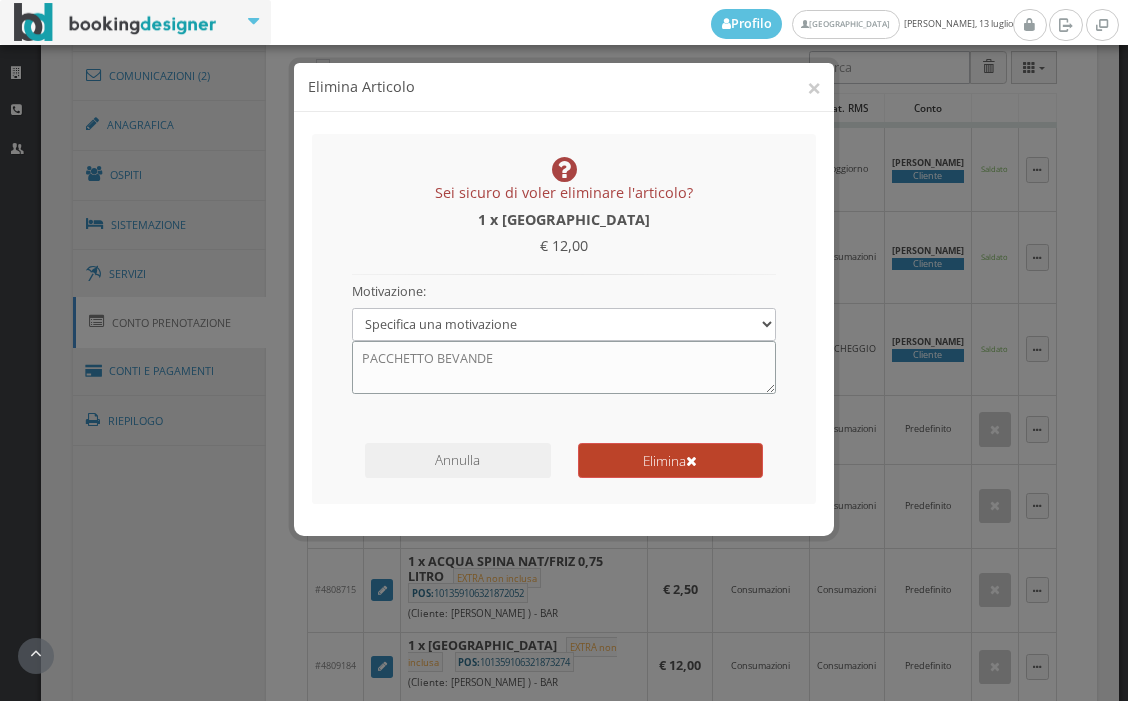 type on "PACCHETTO BEVANDE" 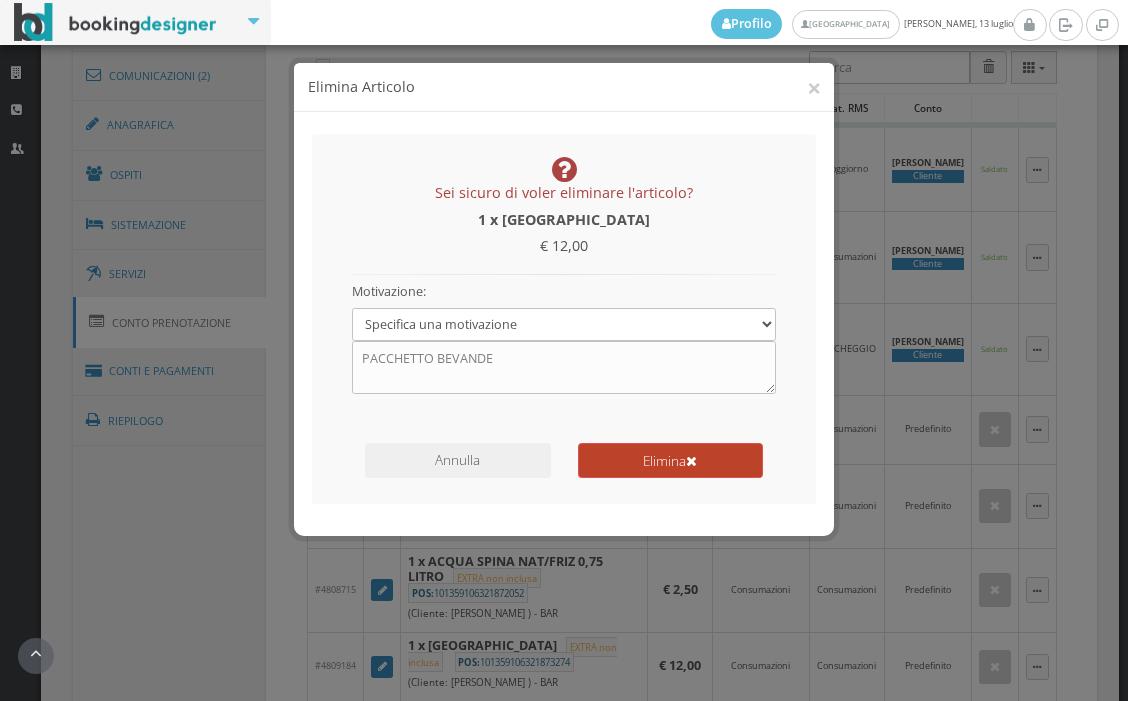 click on "Elimina" at bounding box center [670, 460] 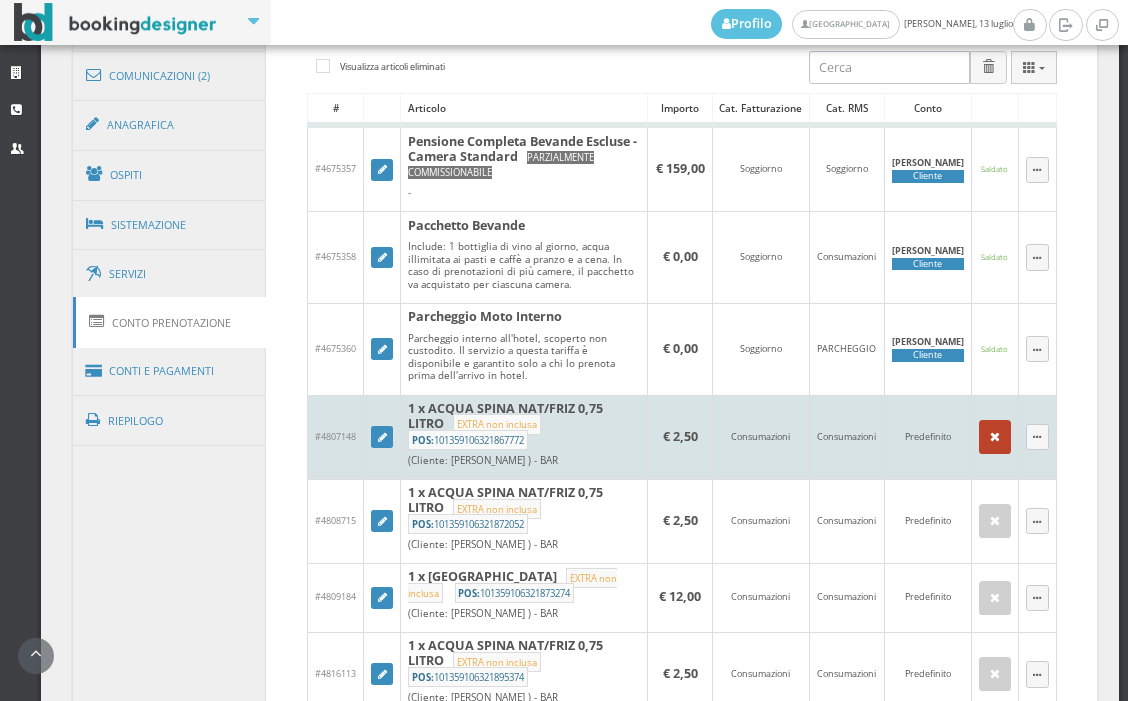 click at bounding box center (995, 437) 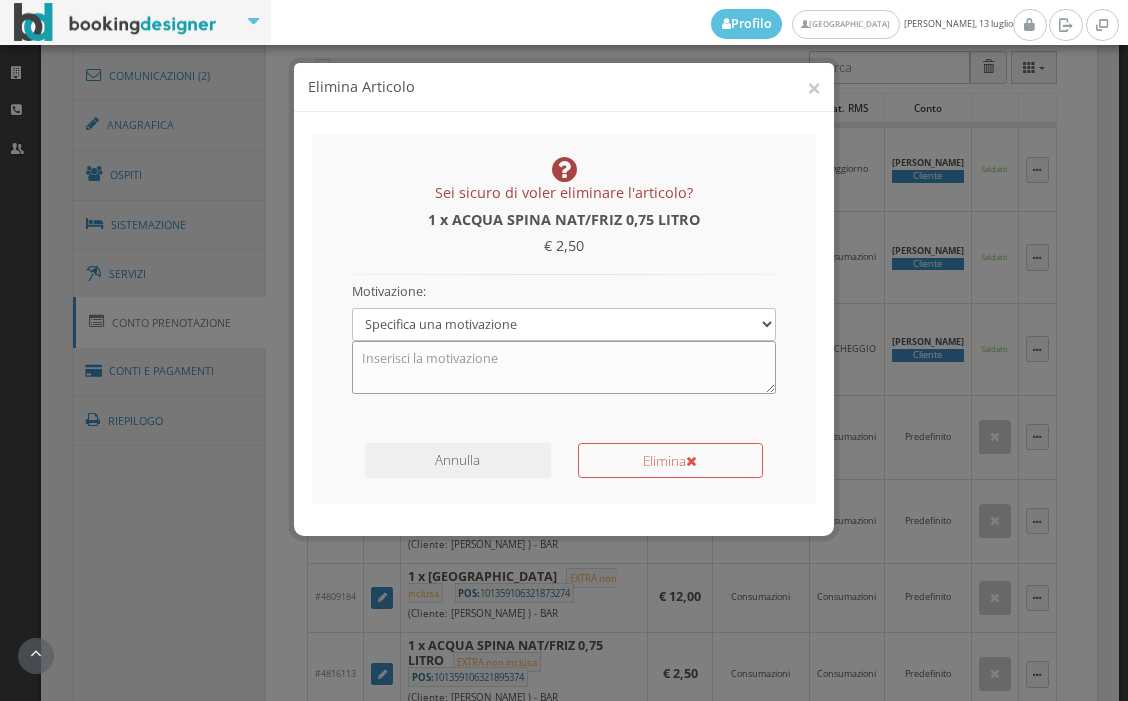 click at bounding box center [564, 367] 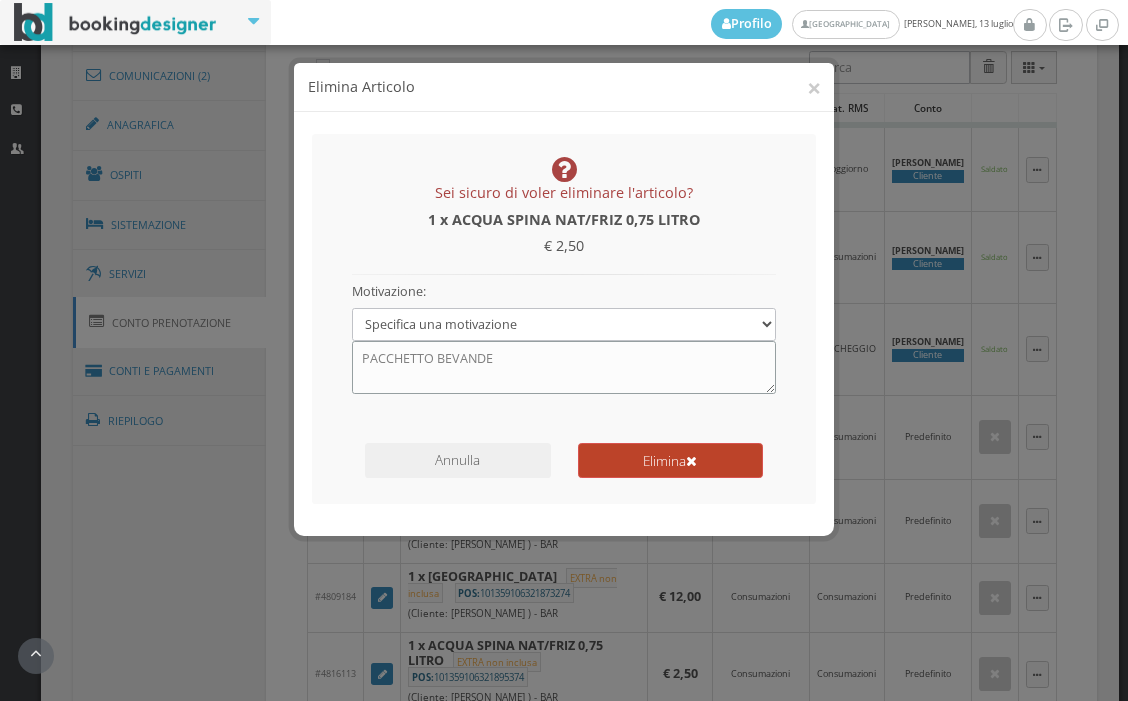 type on "PACCHETTO BEVANDE" 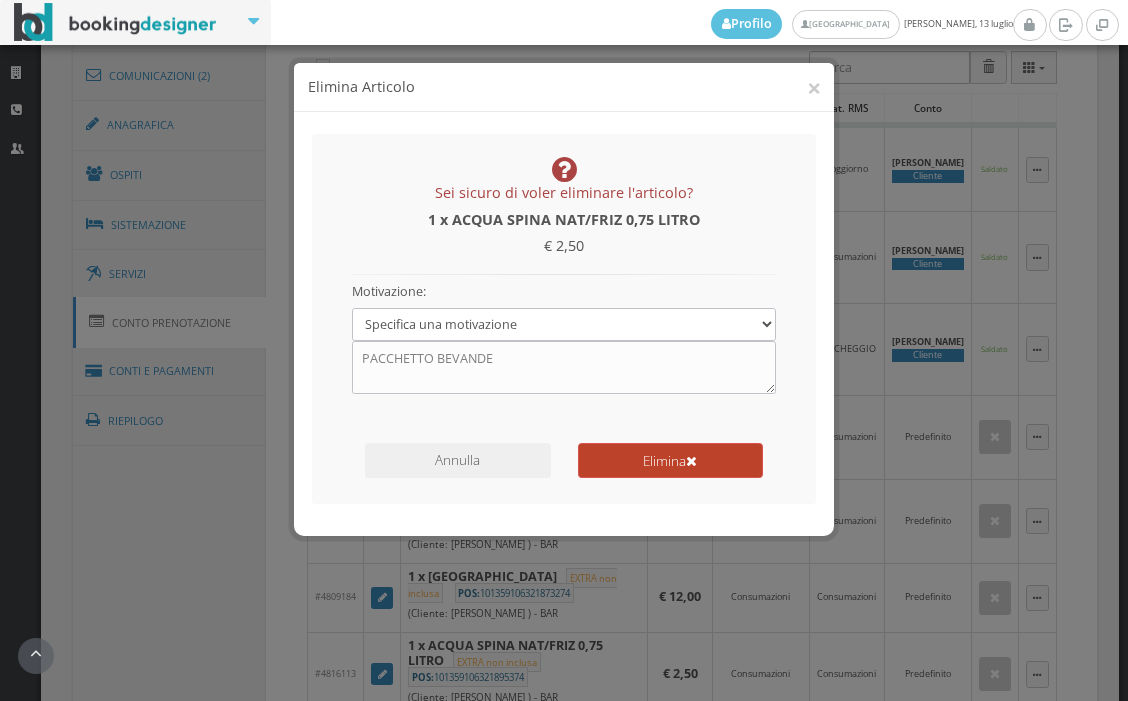 click on "Elimina" at bounding box center [670, 460] 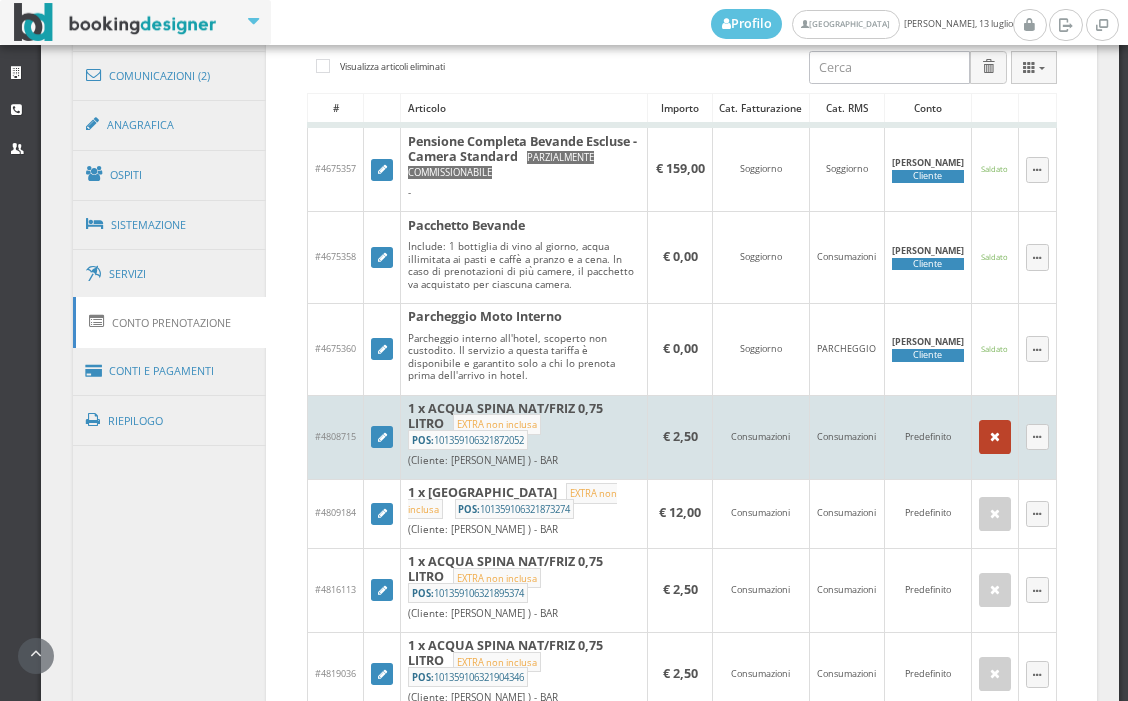 click at bounding box center (995, 437) 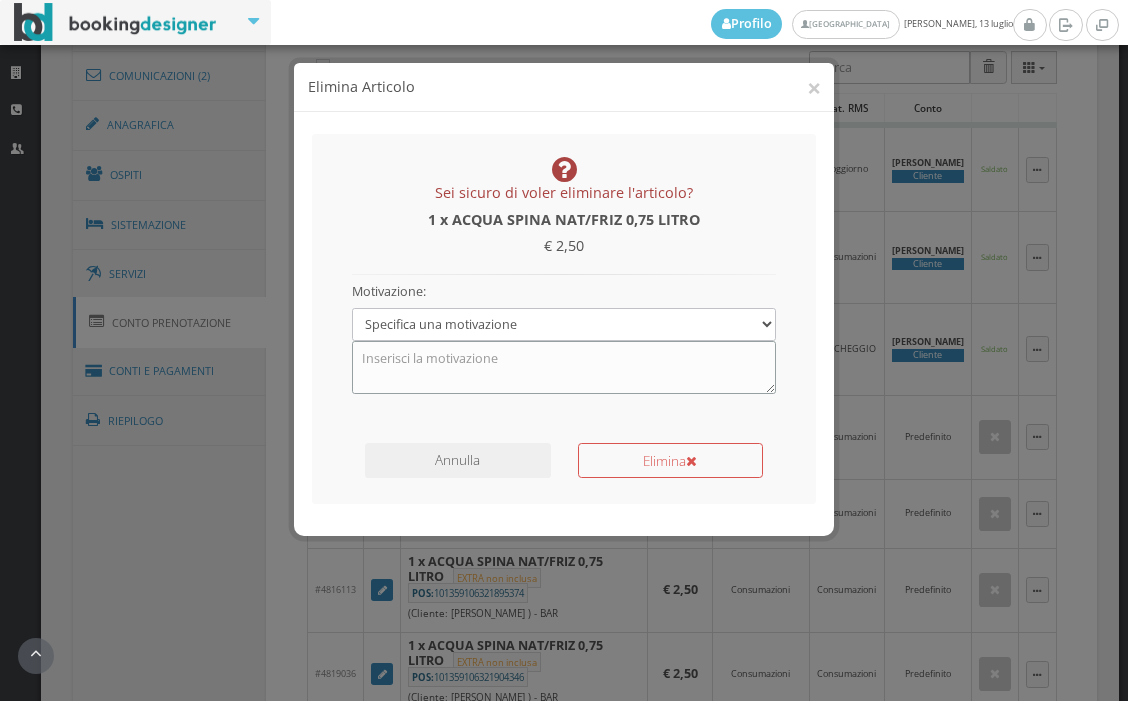 click at bounding box center [564, 367] 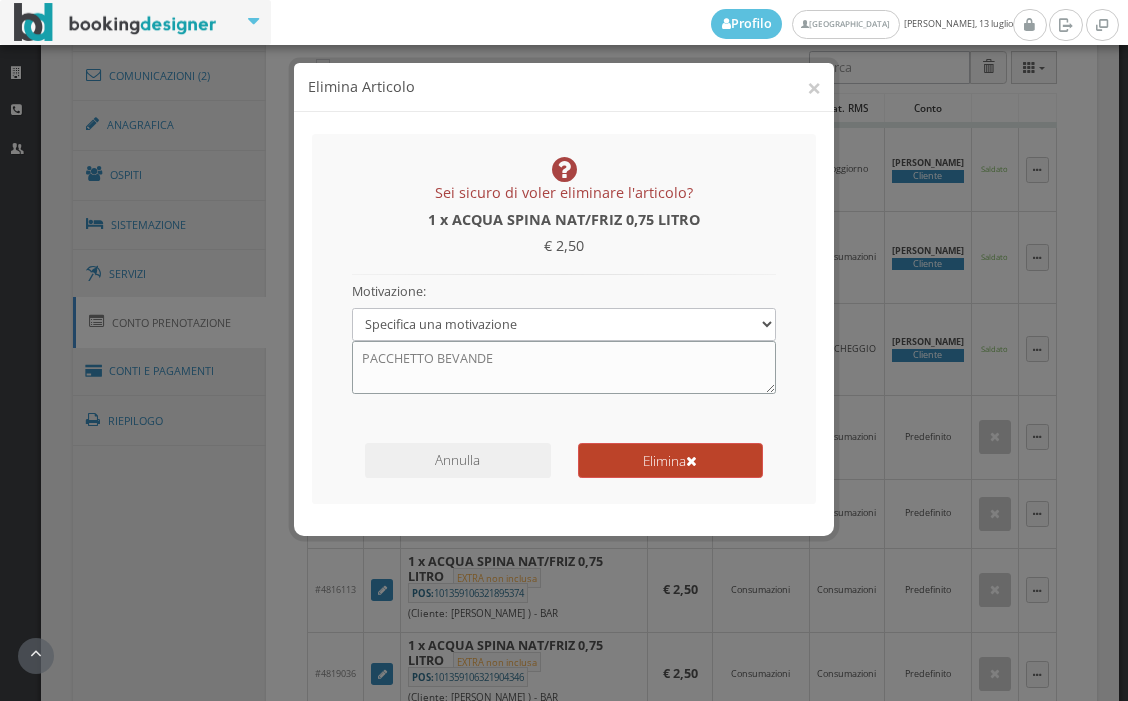 type on "PACCHETTO BEVANDE" 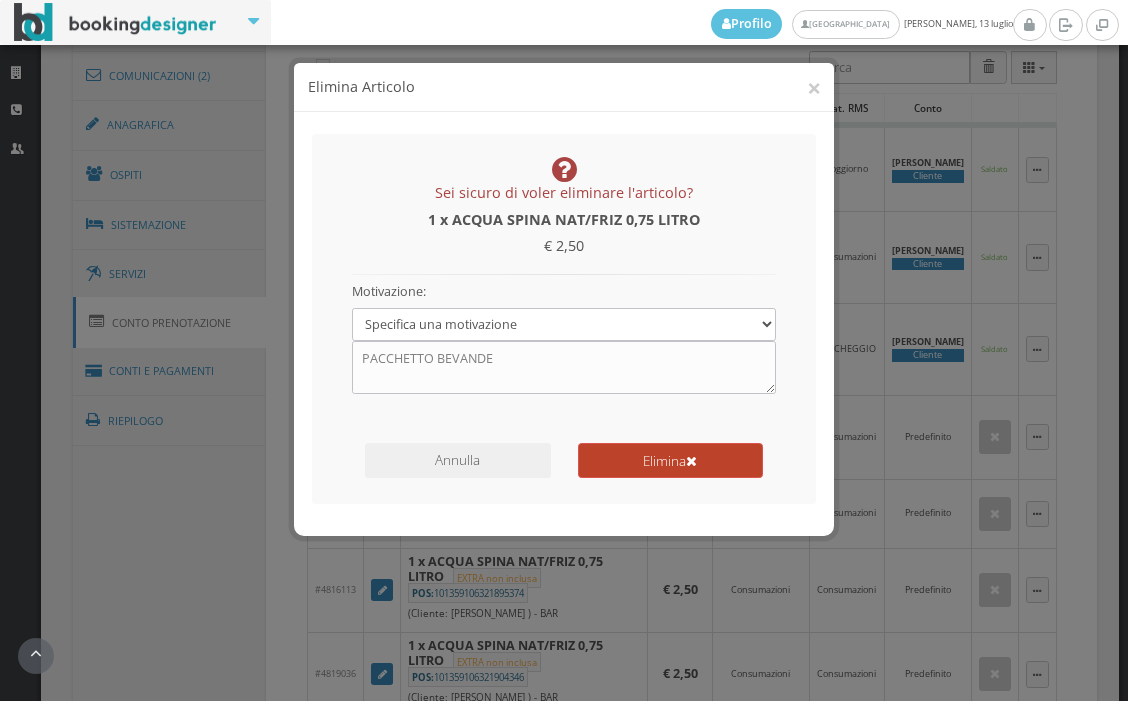 click on "Elimina" at bounding box center [670, 460] 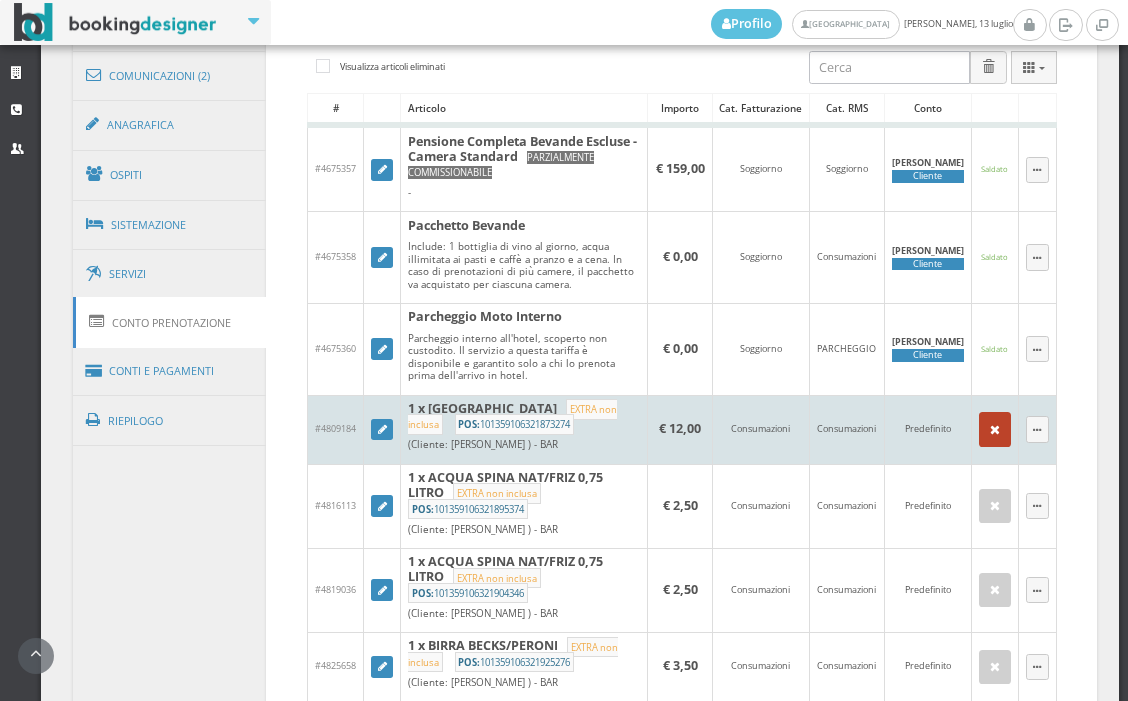 click at bounding box center [995, 429] 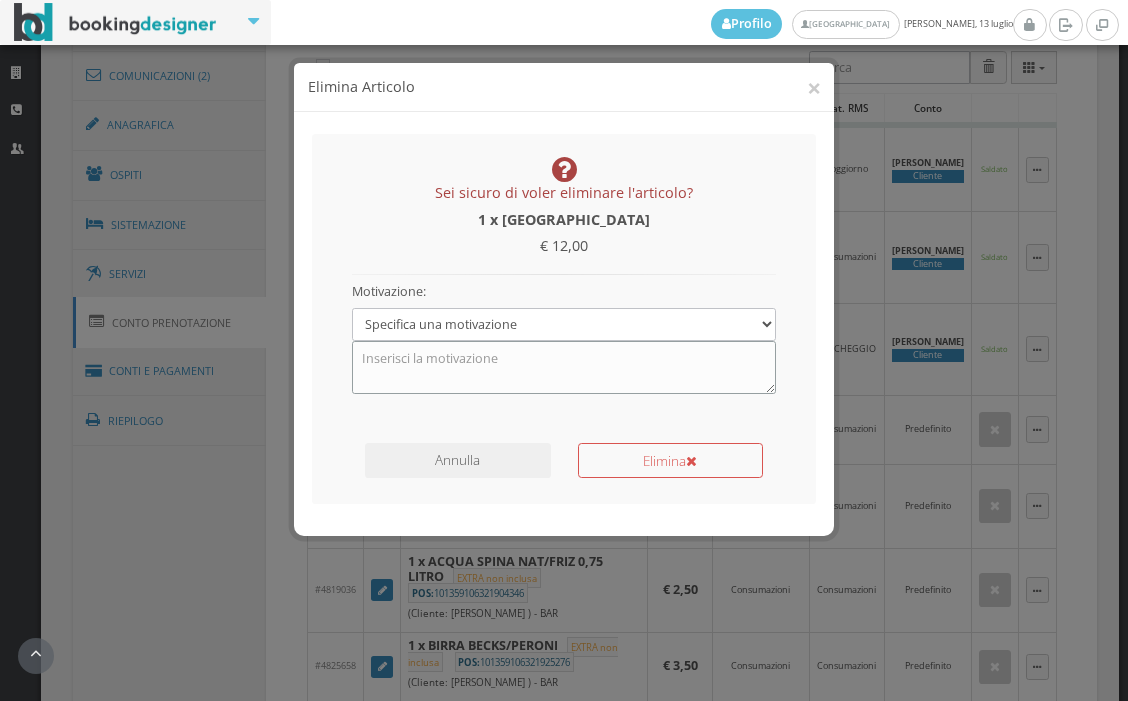 click at bounding box center (564, 367) 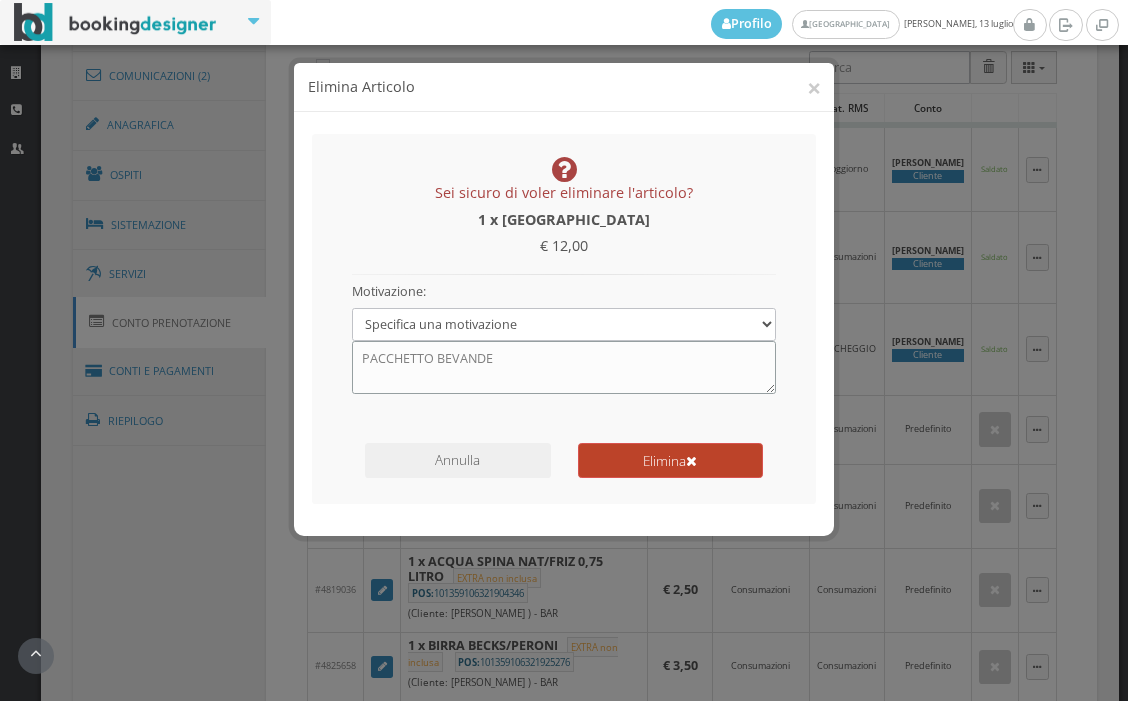 type on "PACCHETTO BEVANDE" 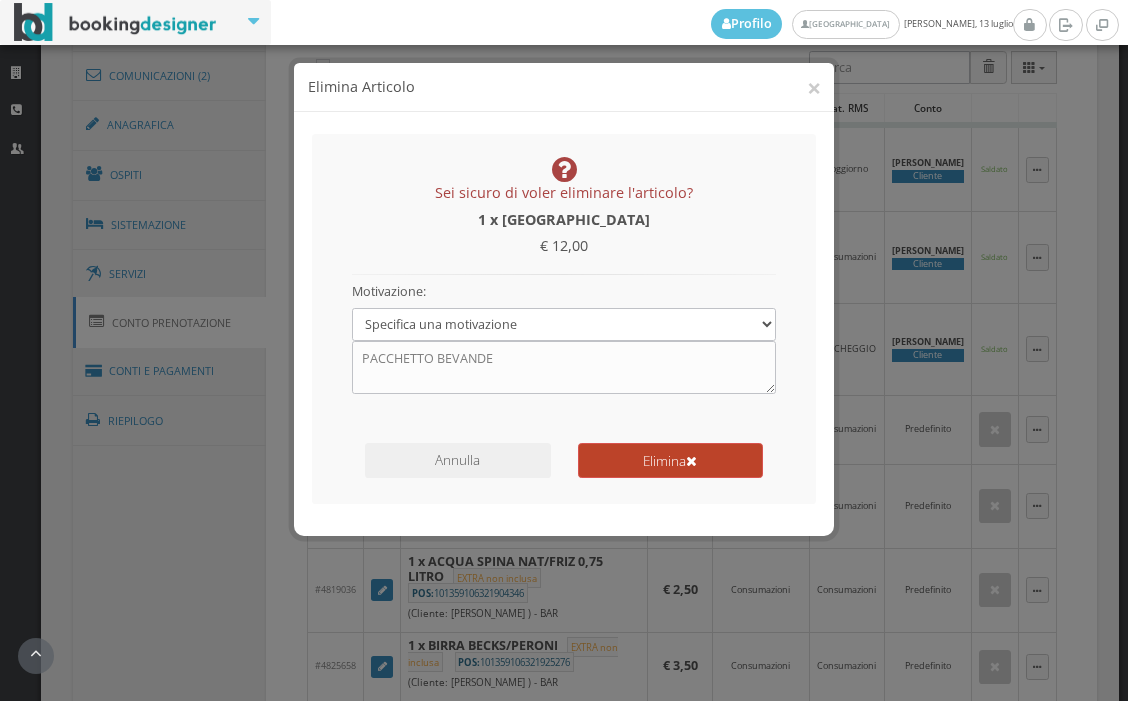 click on "Elimina" at bounding box center (670, 460) 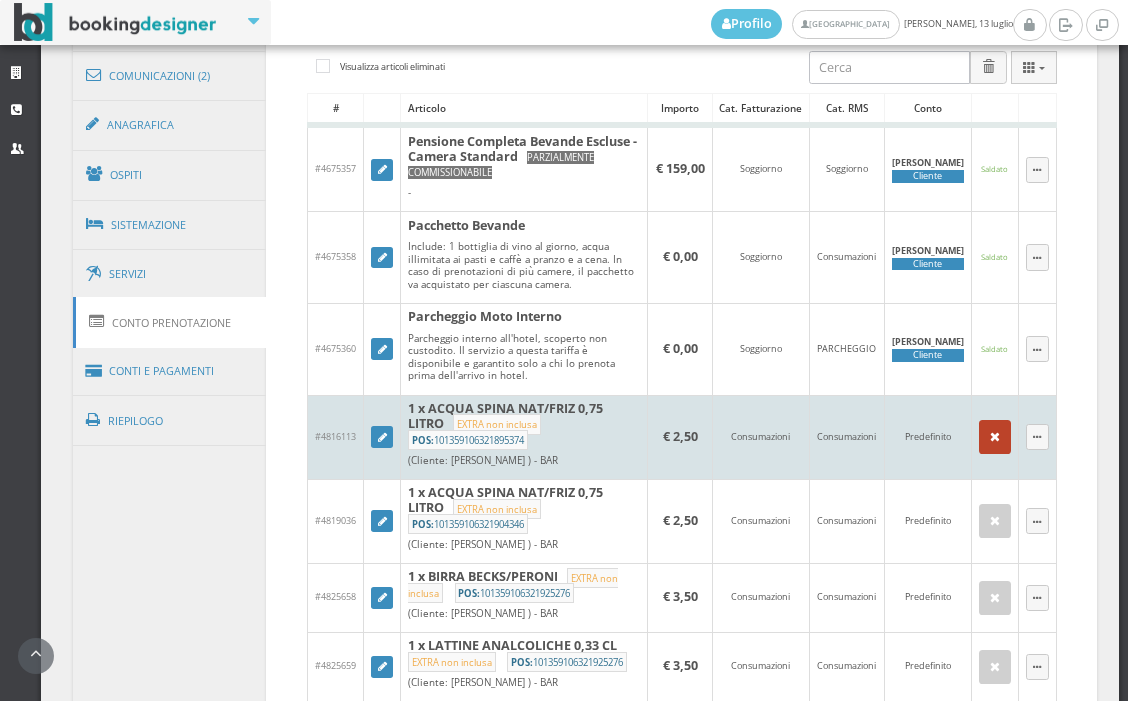 click at bounding box center [995, 437] 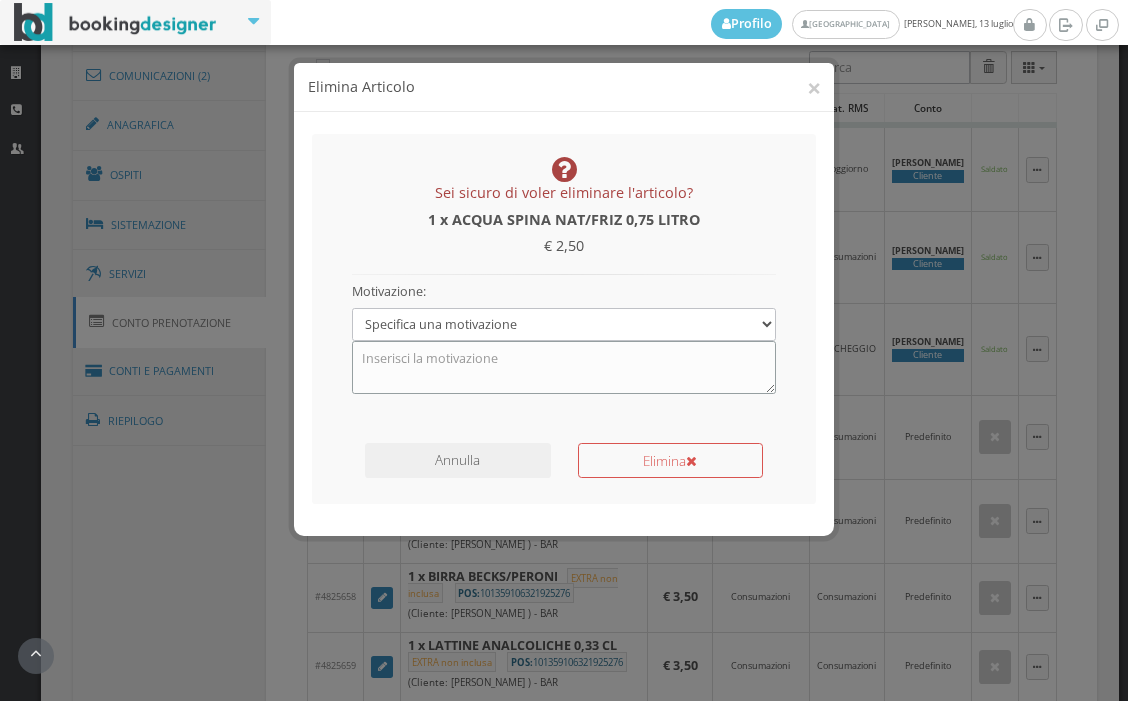 click at bounding box center (564, 367) 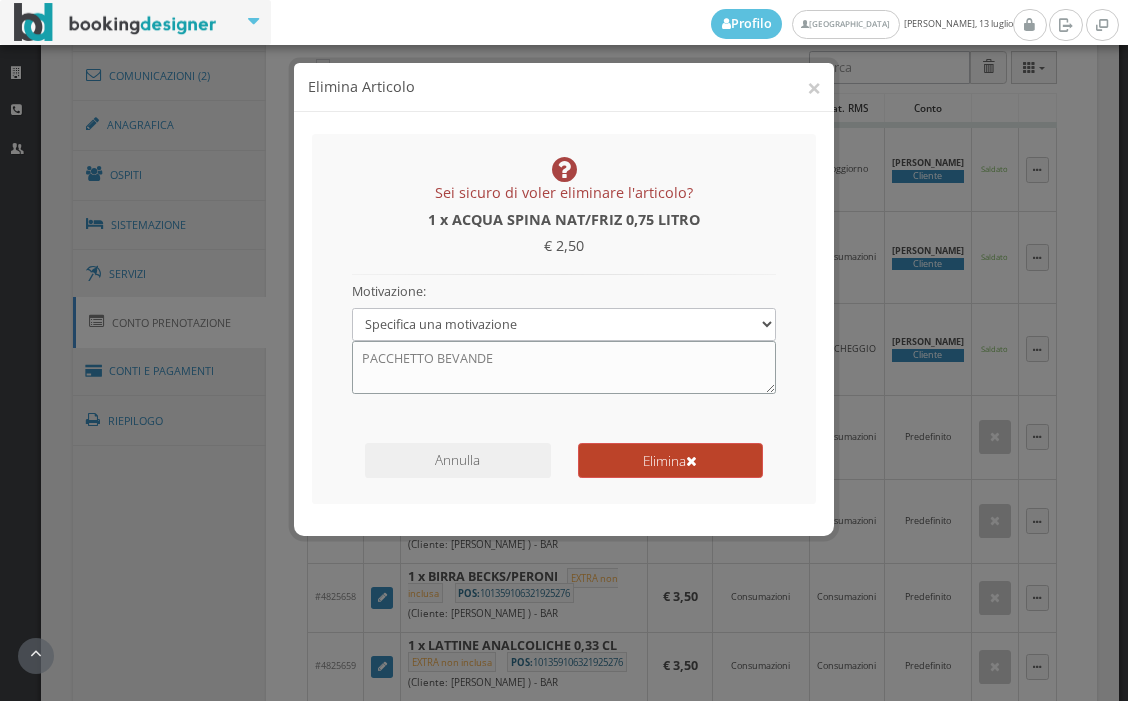 type on "PACCHETTO BEVANDE" 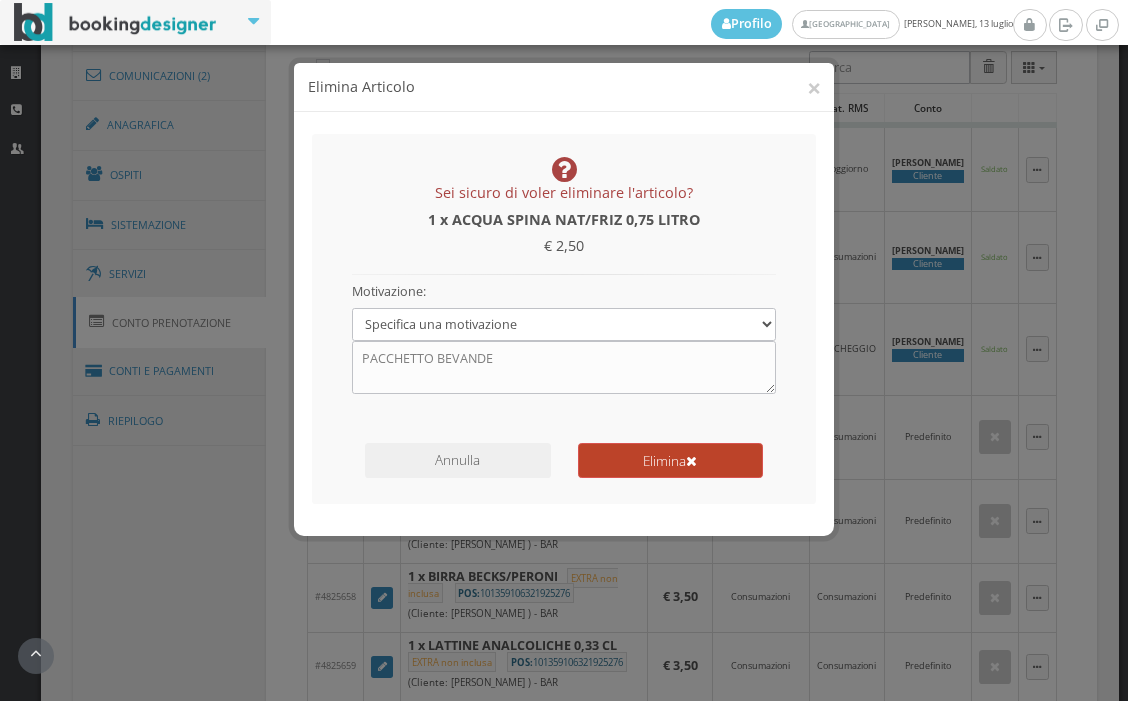 click on "Elimina" at bounding box center (670, 460) 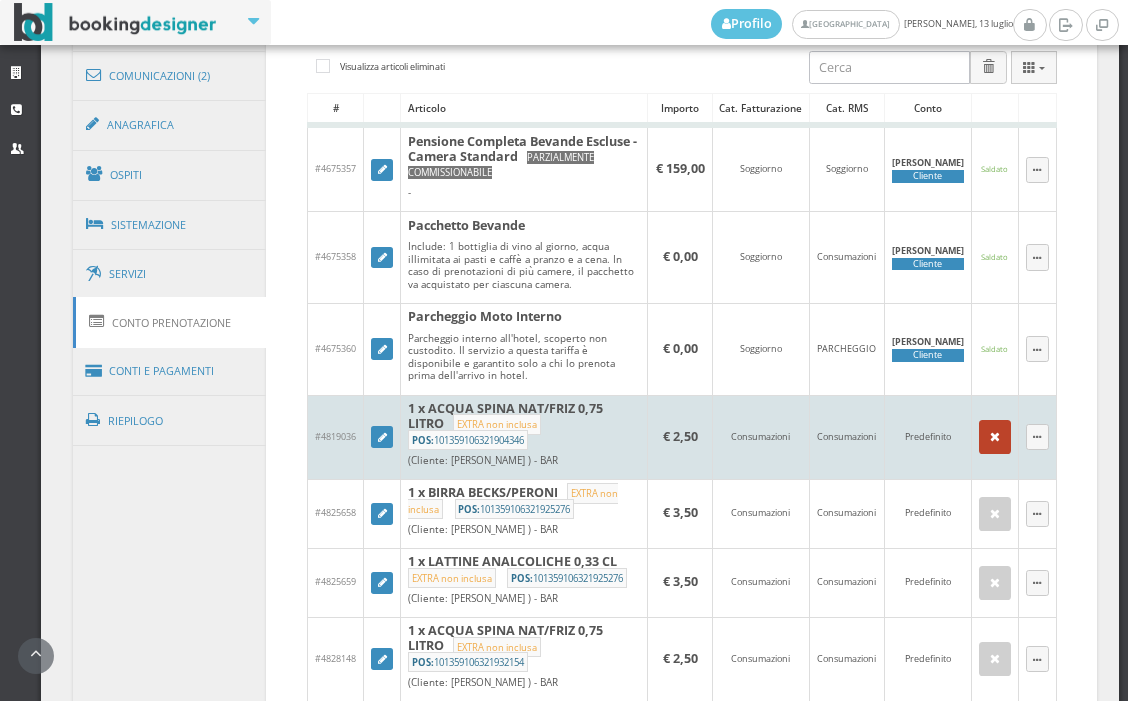 click at bounding box center (995, 437) 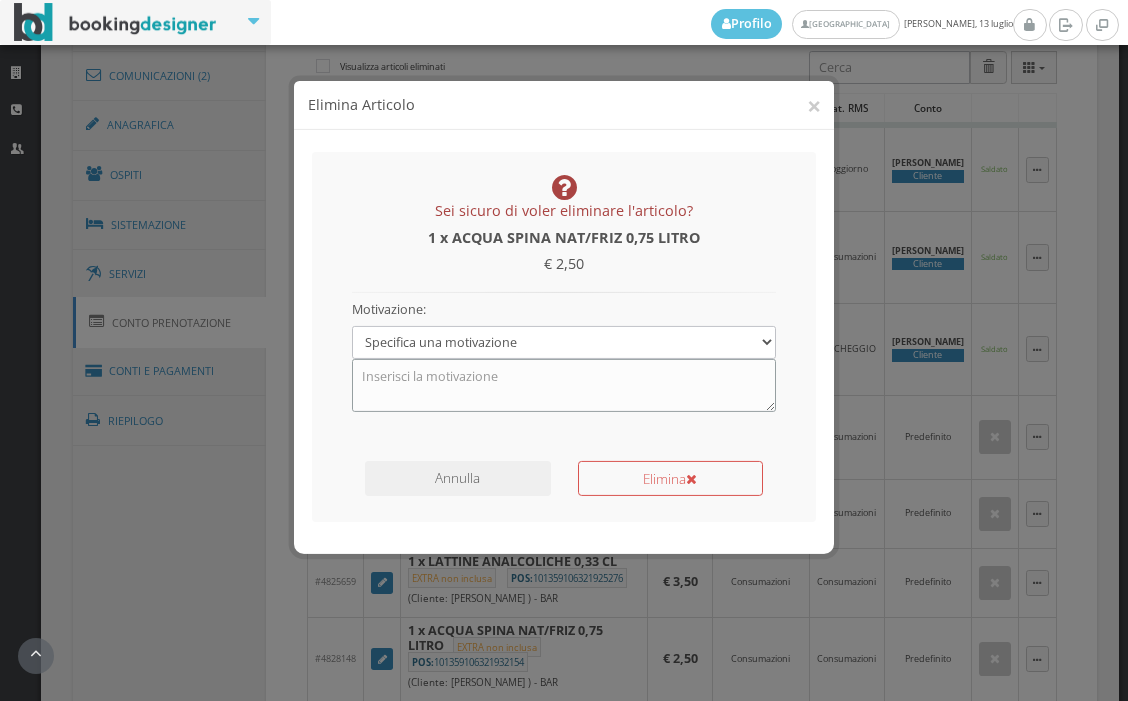 click at bounding box center (564, 367) 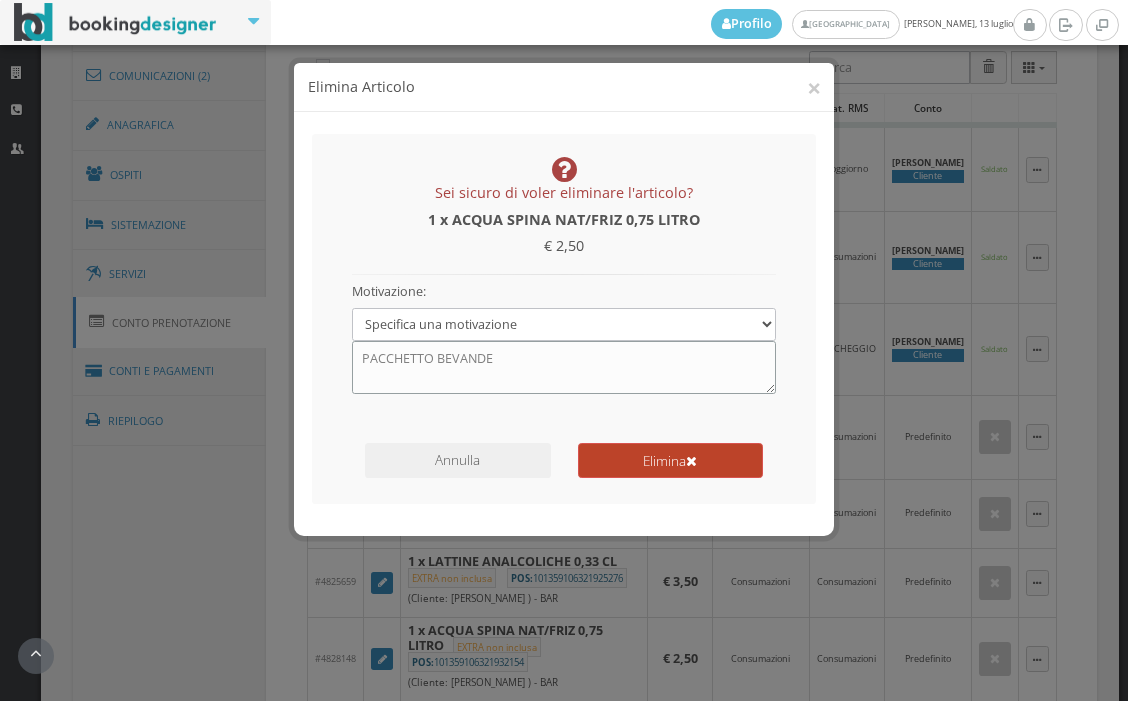 type on "PACCHETTO BEVANDE" 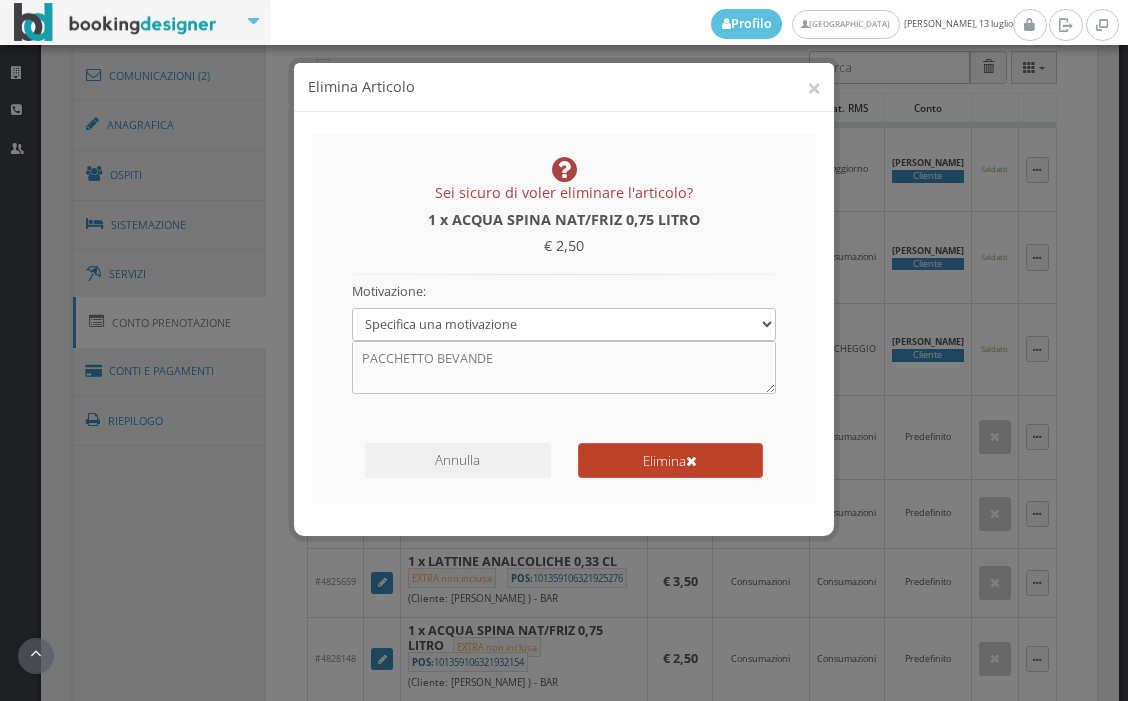 click on "Elimina" at bounding box center [670, 460] 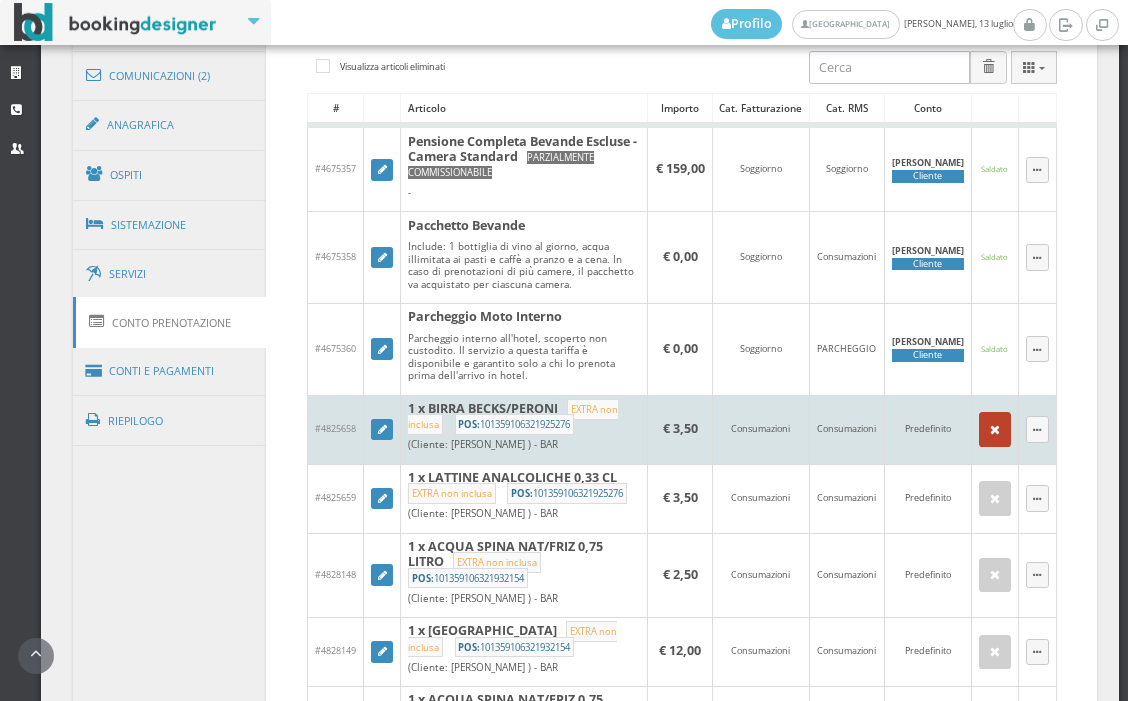 click at bounding box center [995, 429] 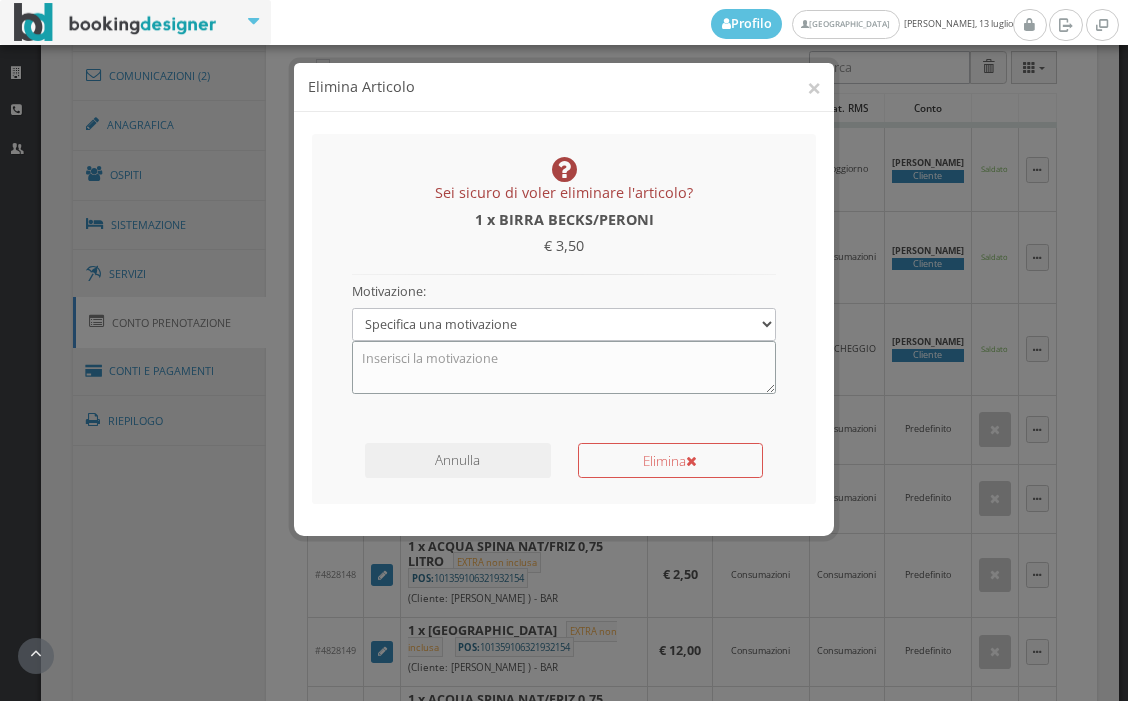 click at bounding box center (564, 367) 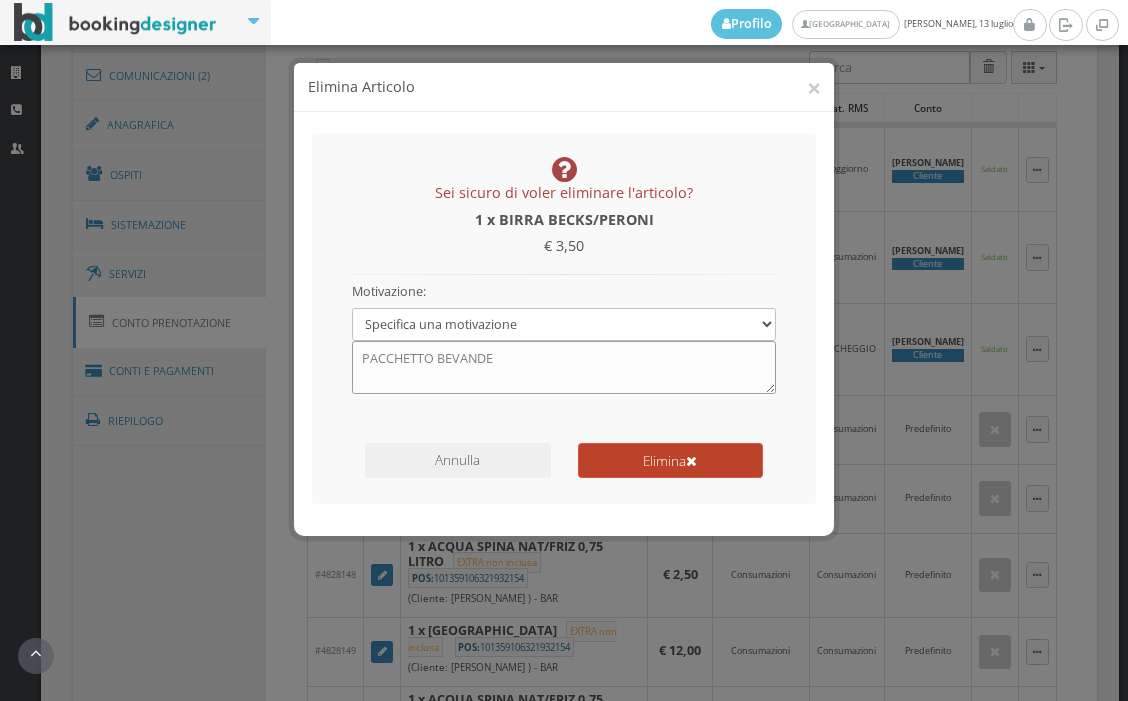 type on "PACCHETTO BEVANDE" 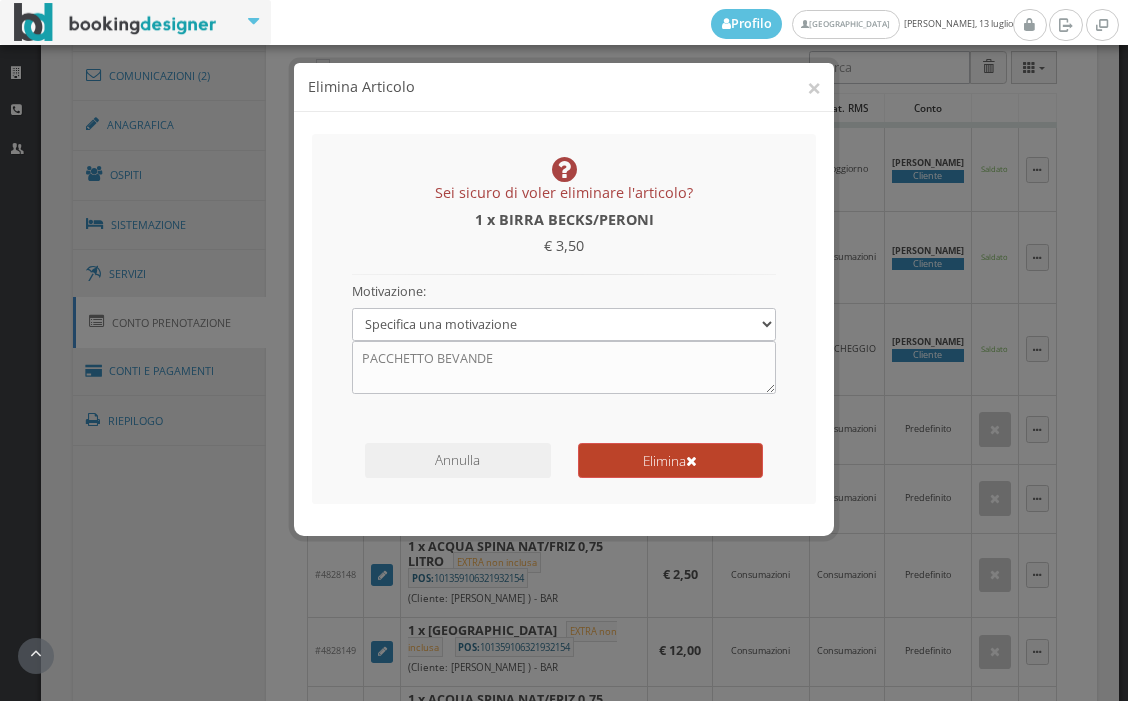 click on "Elimina" at bounding box center [670, 460] 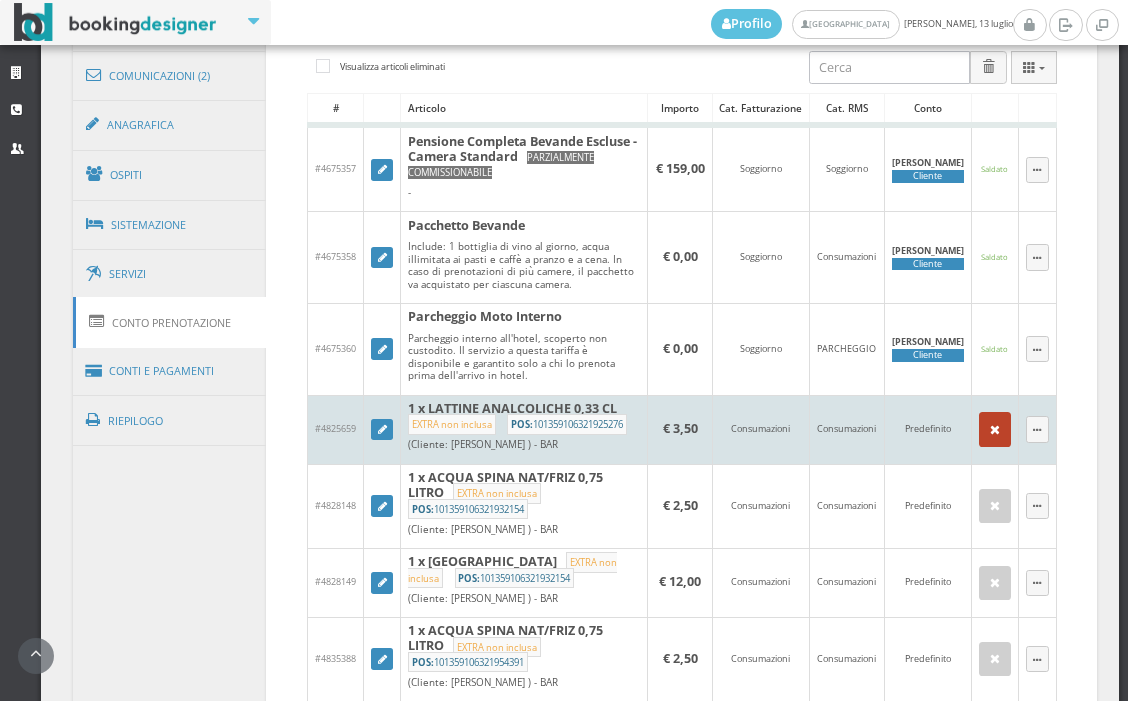 click at bounding box center (995, 430) 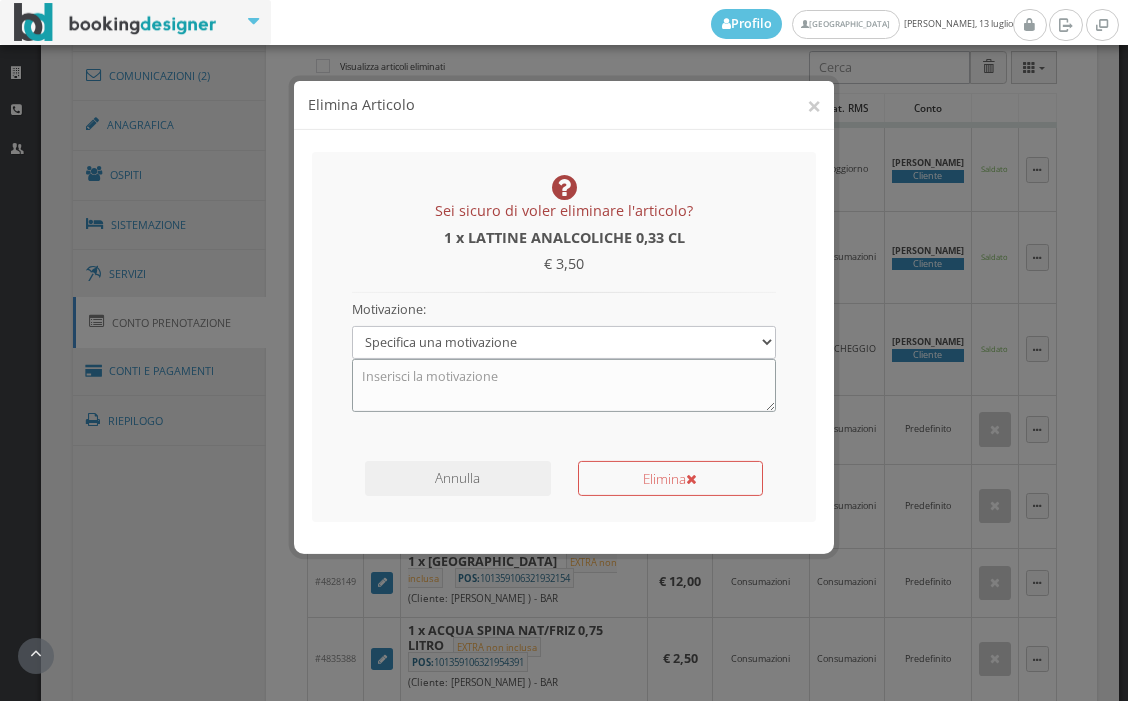 click at bounding box center (564, 367) 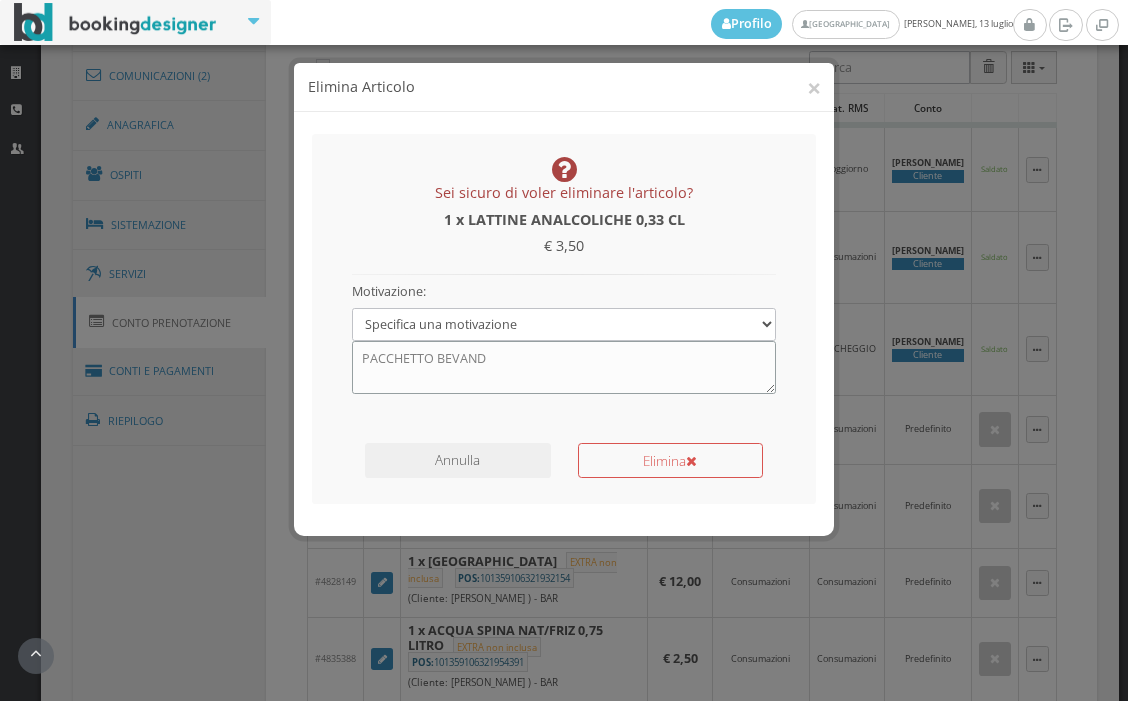 type on "PACCHETTO BEVANDE" 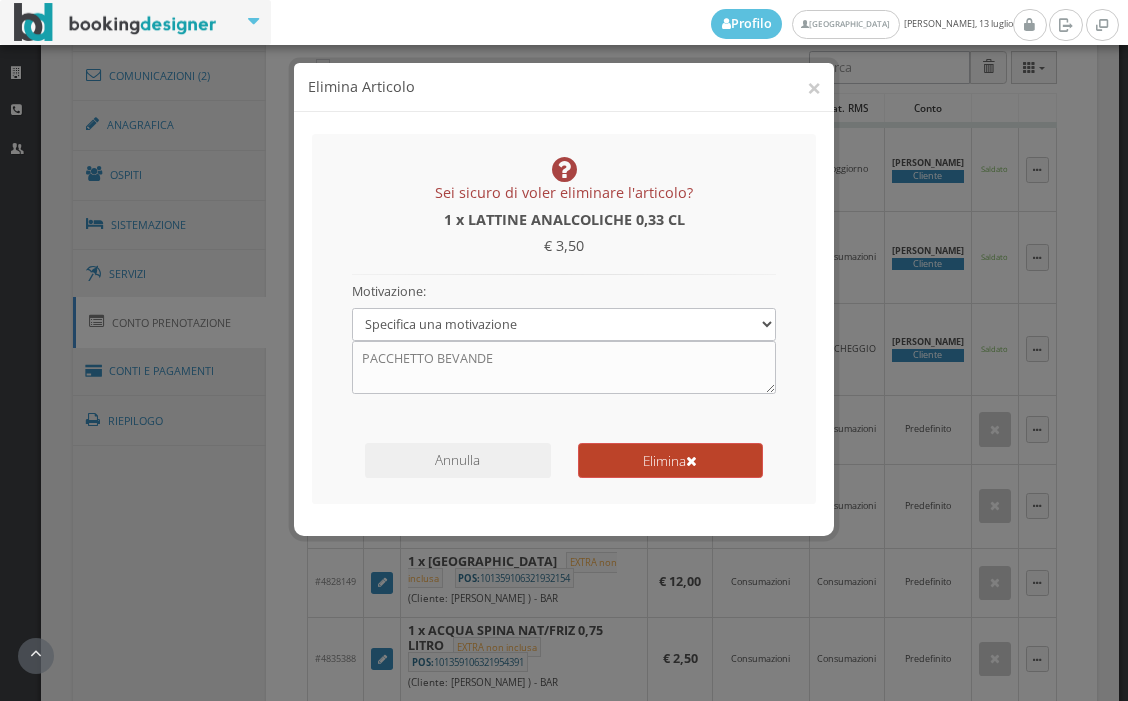 click on "Elimina" at bounding box center (670, 460) 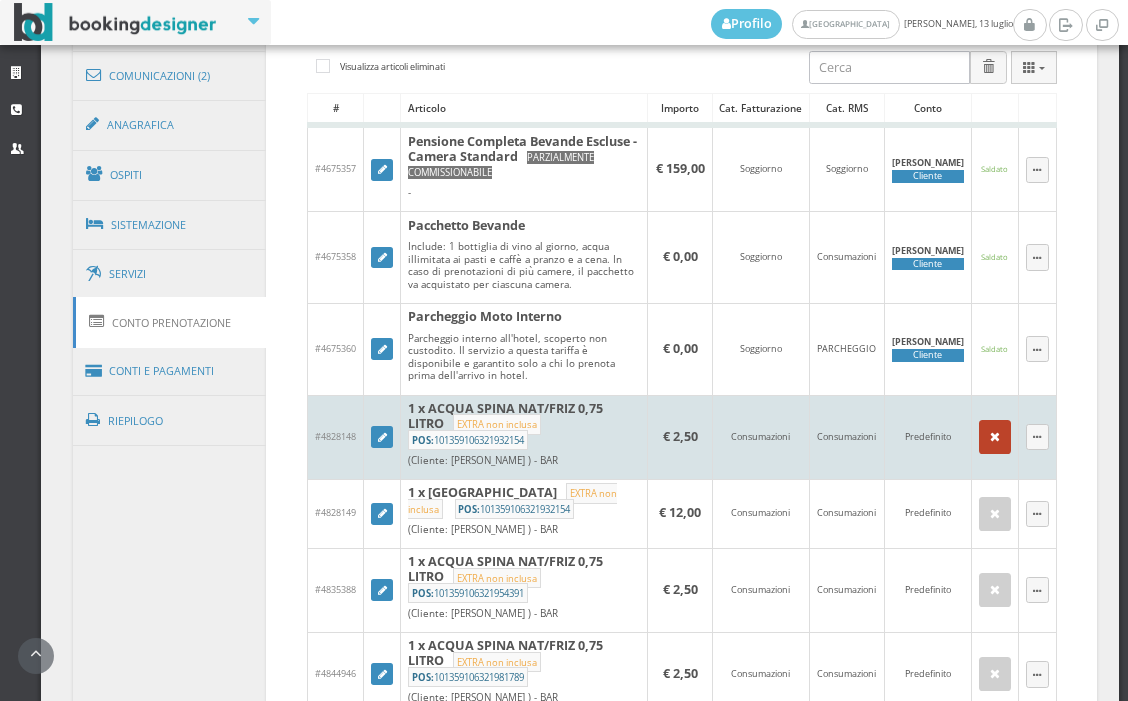 click at bounding box center [995, 437] 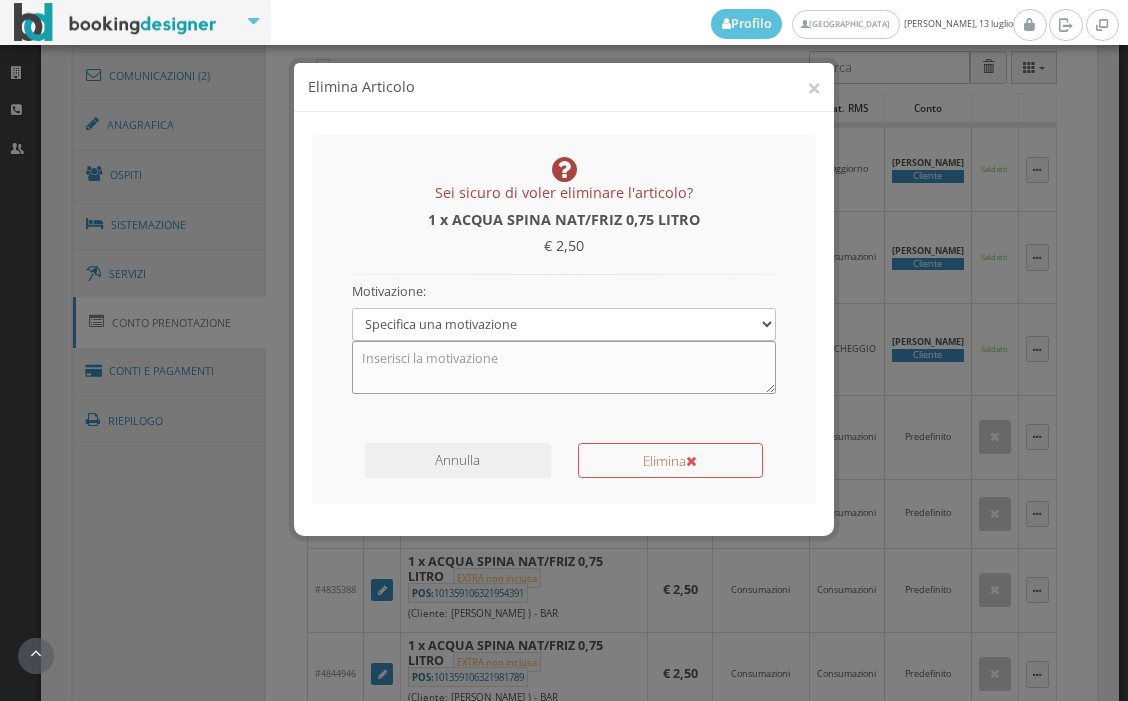 click at bounding box center [564, 367] 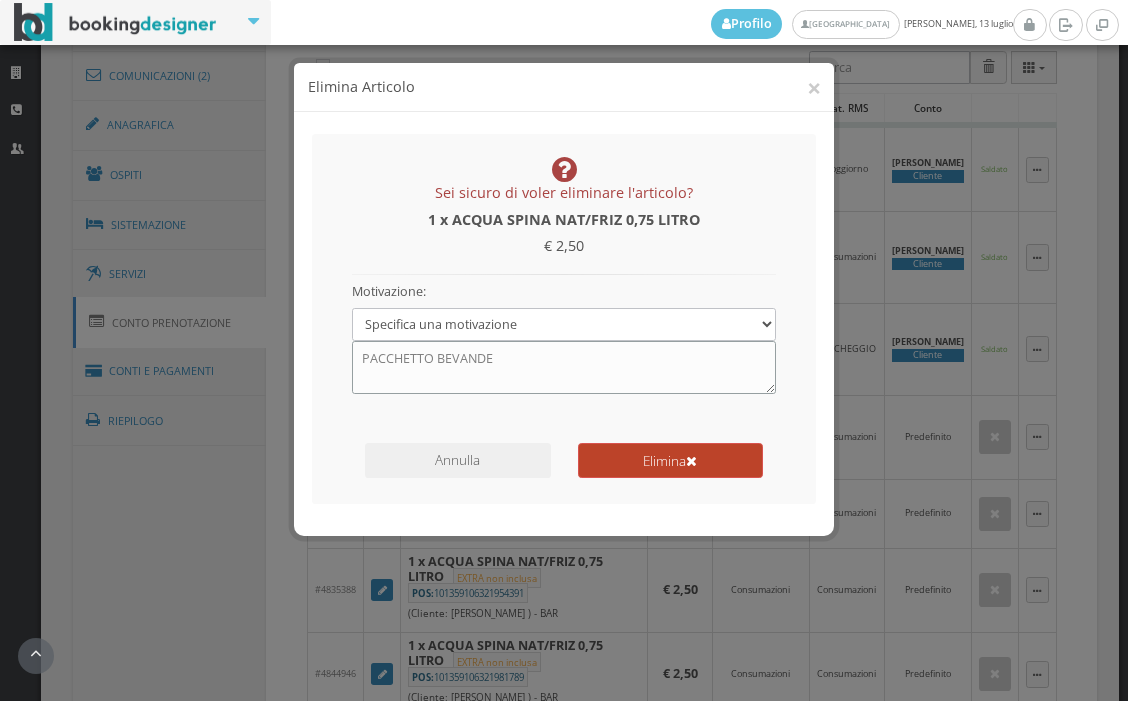 type on "PACCHETTO BEVANDE" 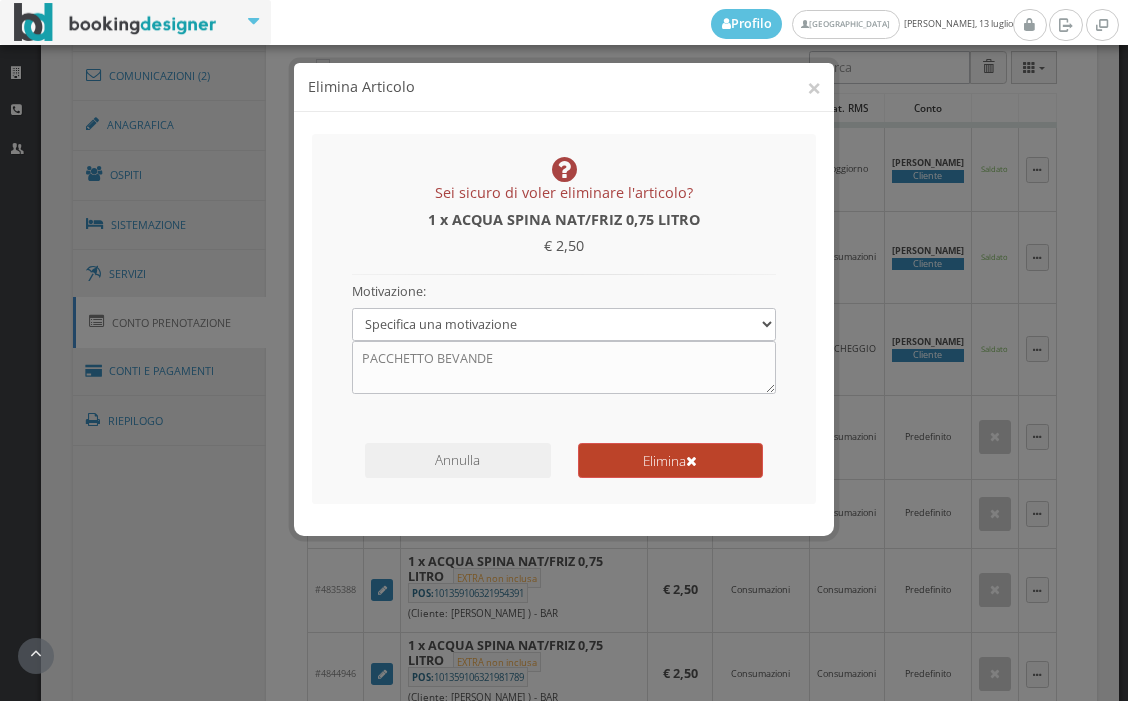 click on "Elimina" at bounding box center (670, 460) 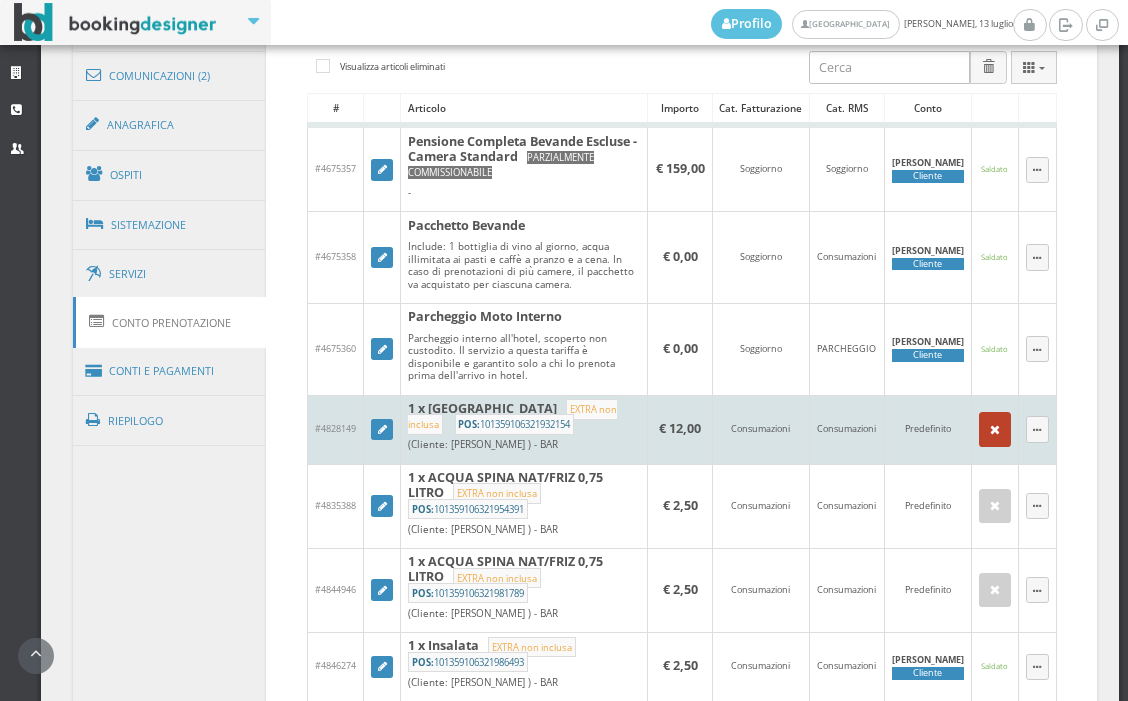 click at bounding box center [995, 429] 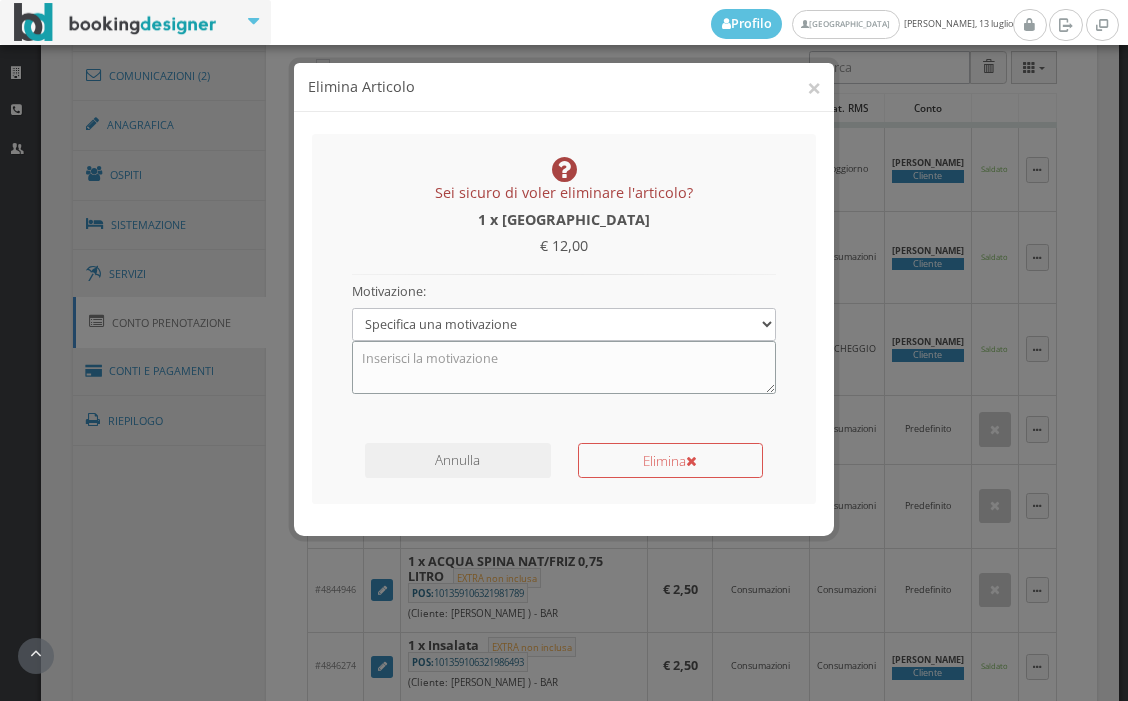 click at bounding box center [564, 367] 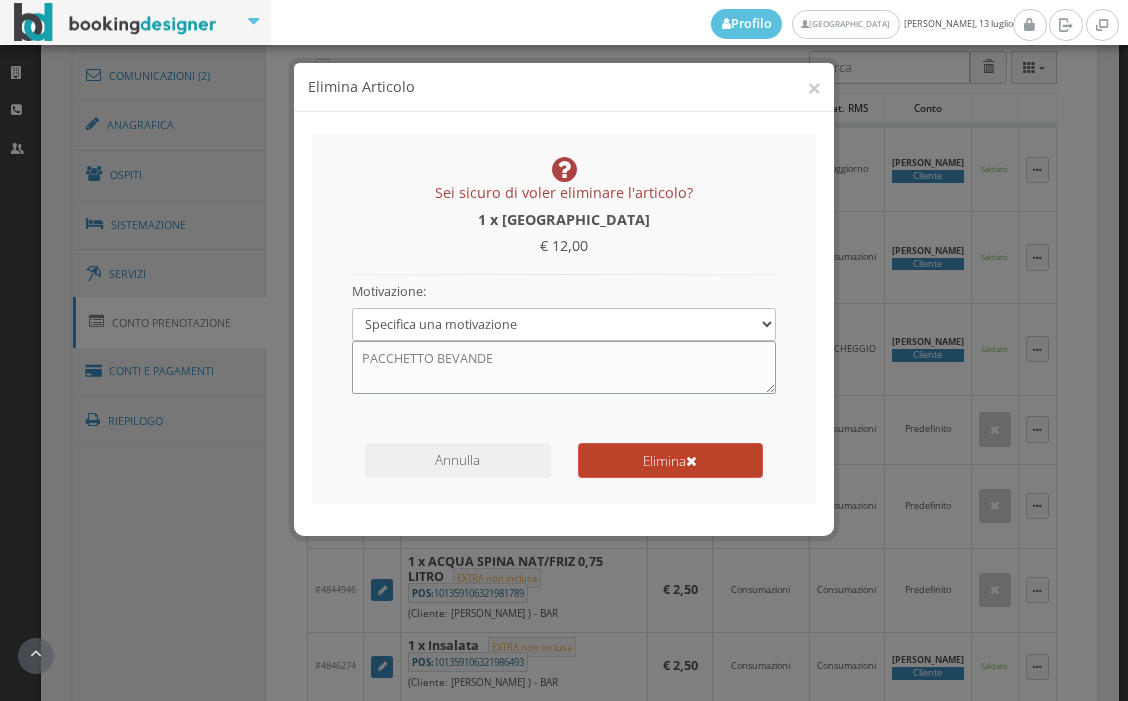 type on "PACCHETTO BEVANDE" 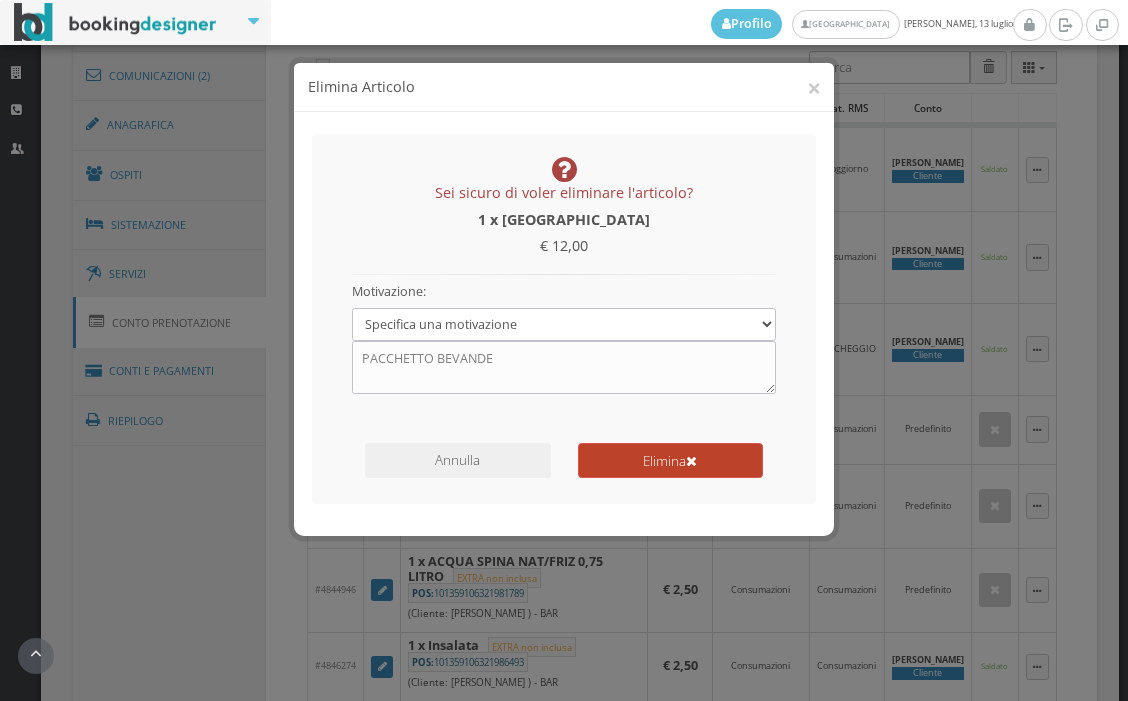 click on "Elimina" at bounding box center (670, 460) 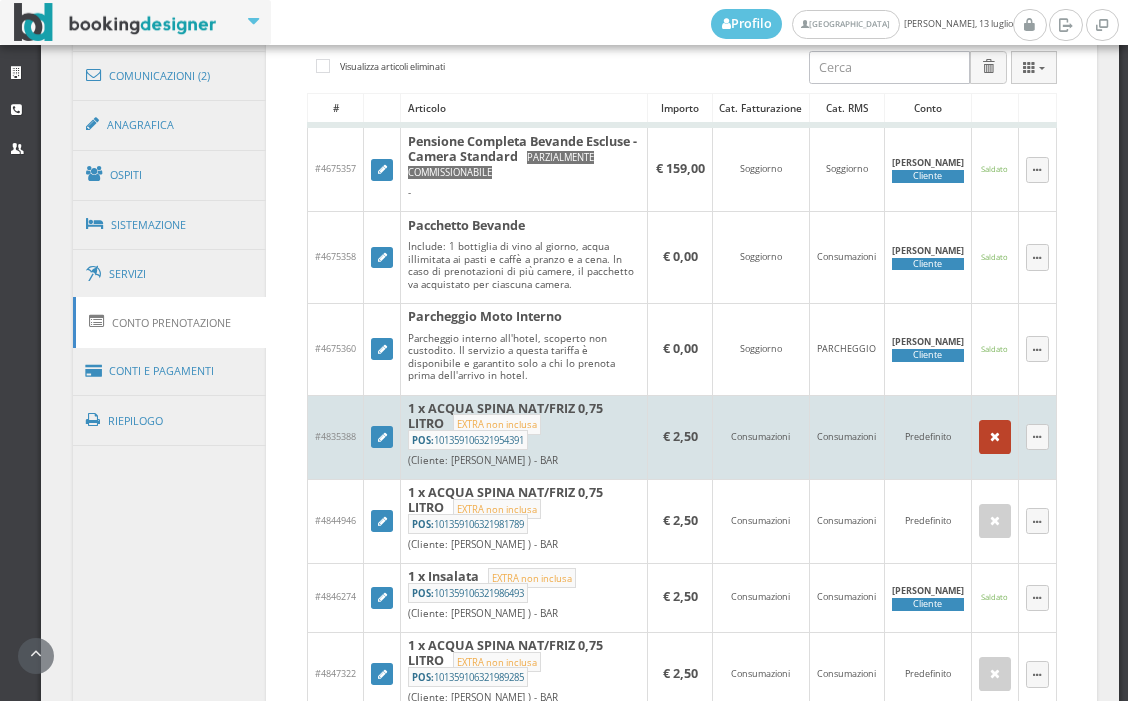 click at bounding box center (995, 437) 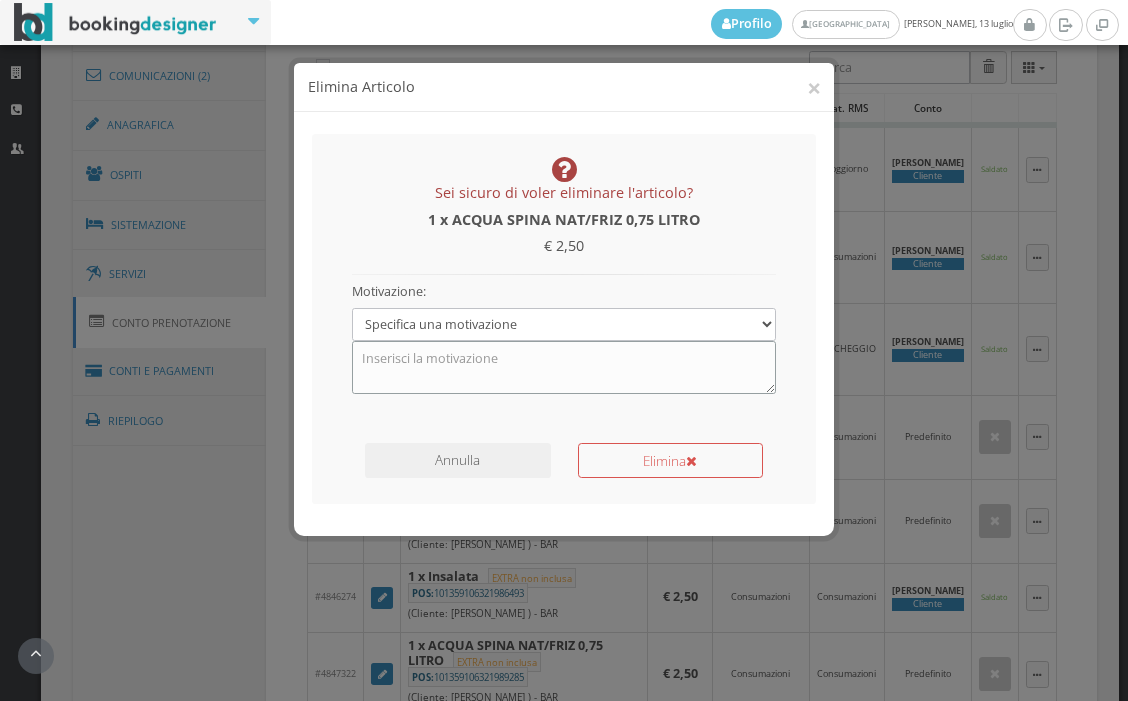 click at bounding box center (564, 367) 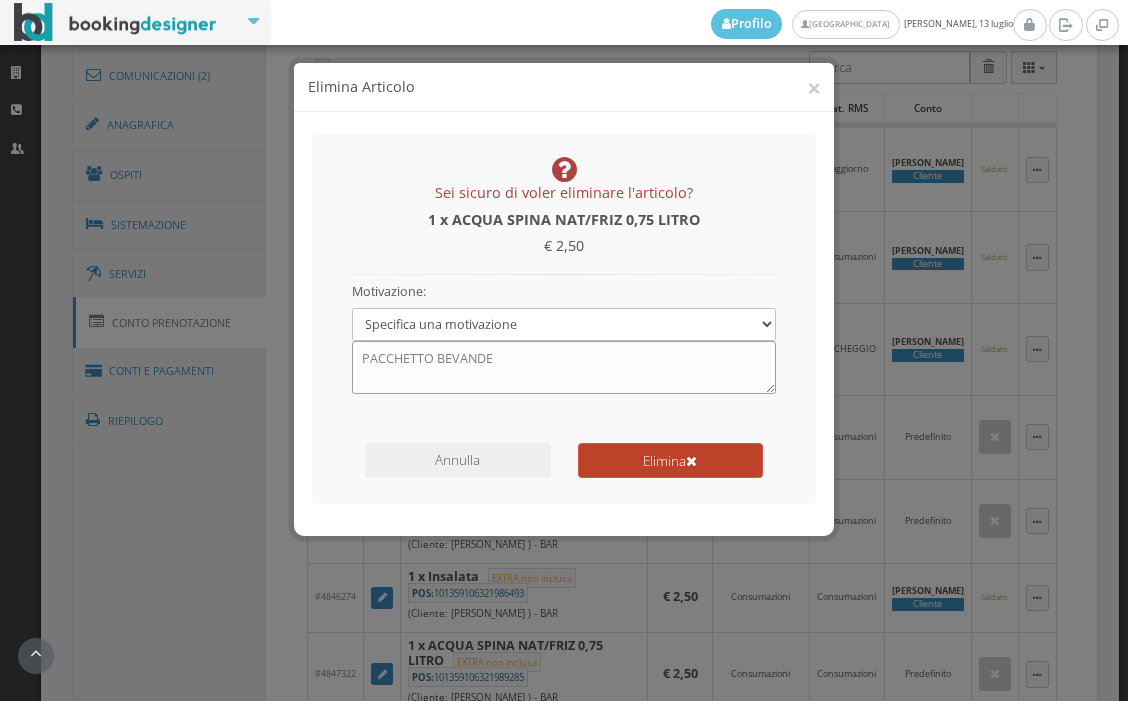 type on "PACCHETTO BEVANDE" 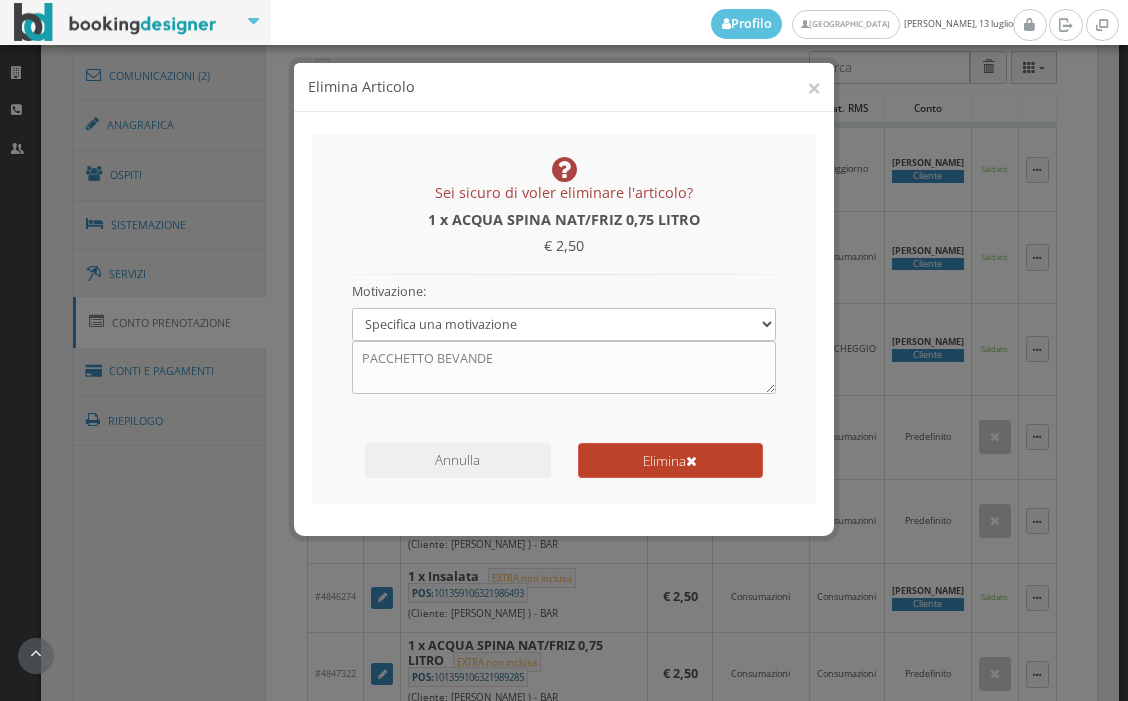 click on "Elimina" at bounding box center (670, 460) 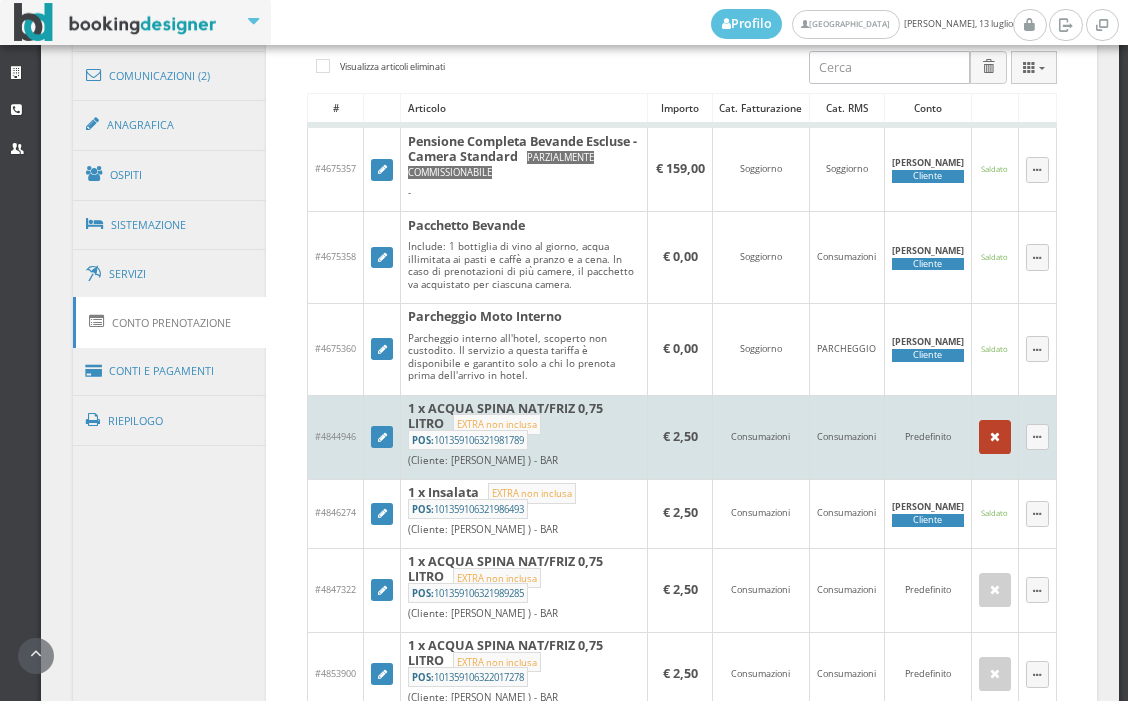 click at bounding box center [995, 437] 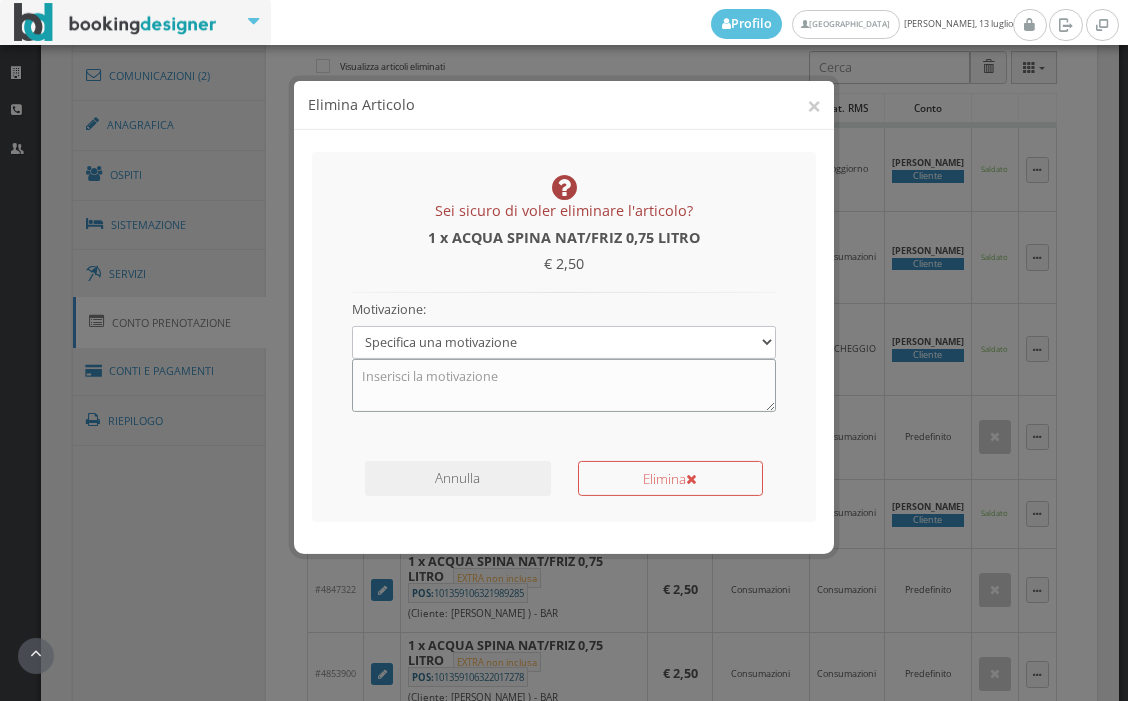 click at bounding box center [564, 367] 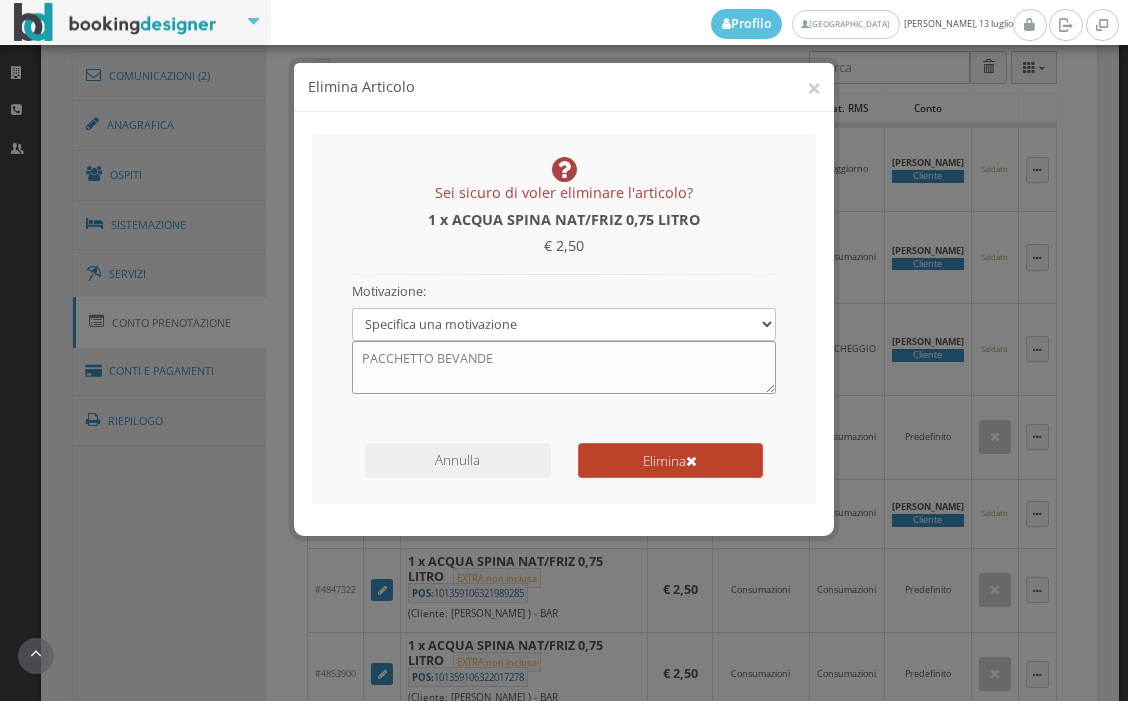 type on "PACCHETTO BEVANDE" 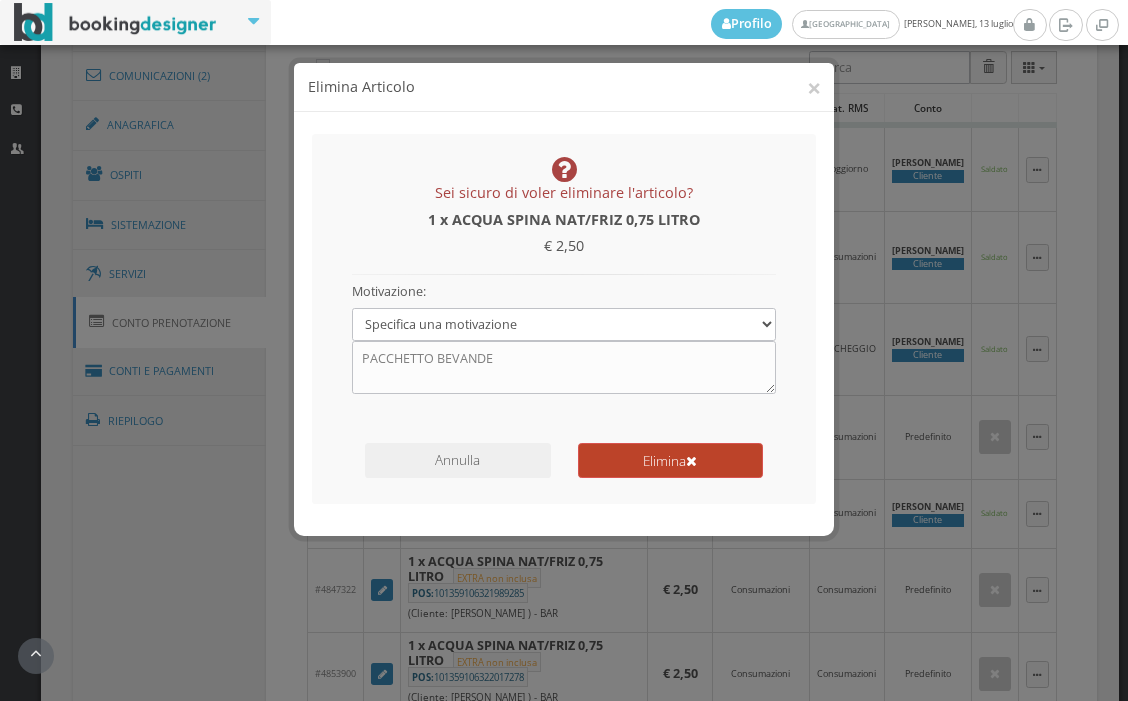 click on "Elimina" at bounding box center [670, 460] 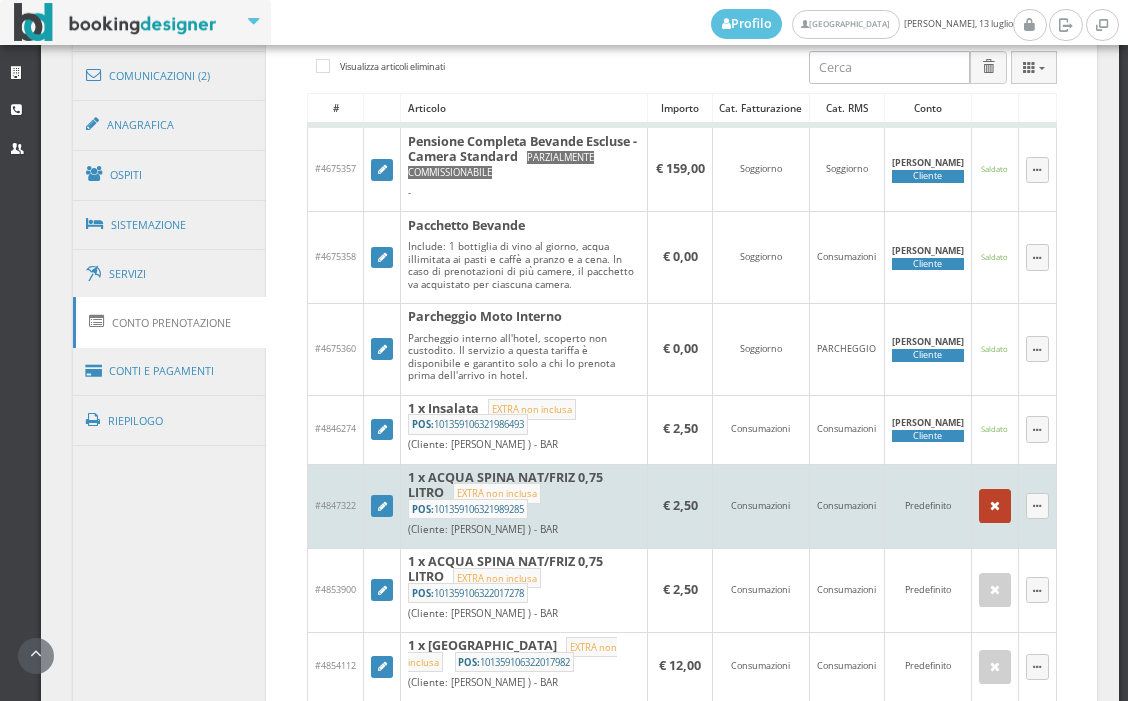 click at bounding box center [995, 506] 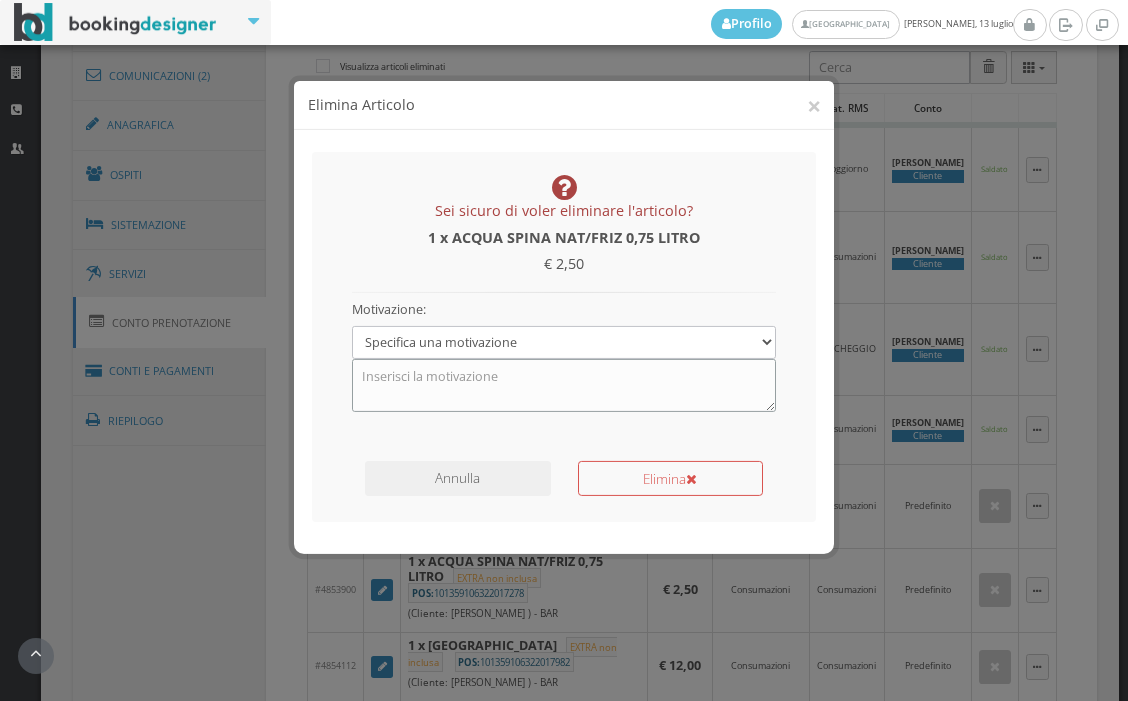click at bounding box center [564, 367] 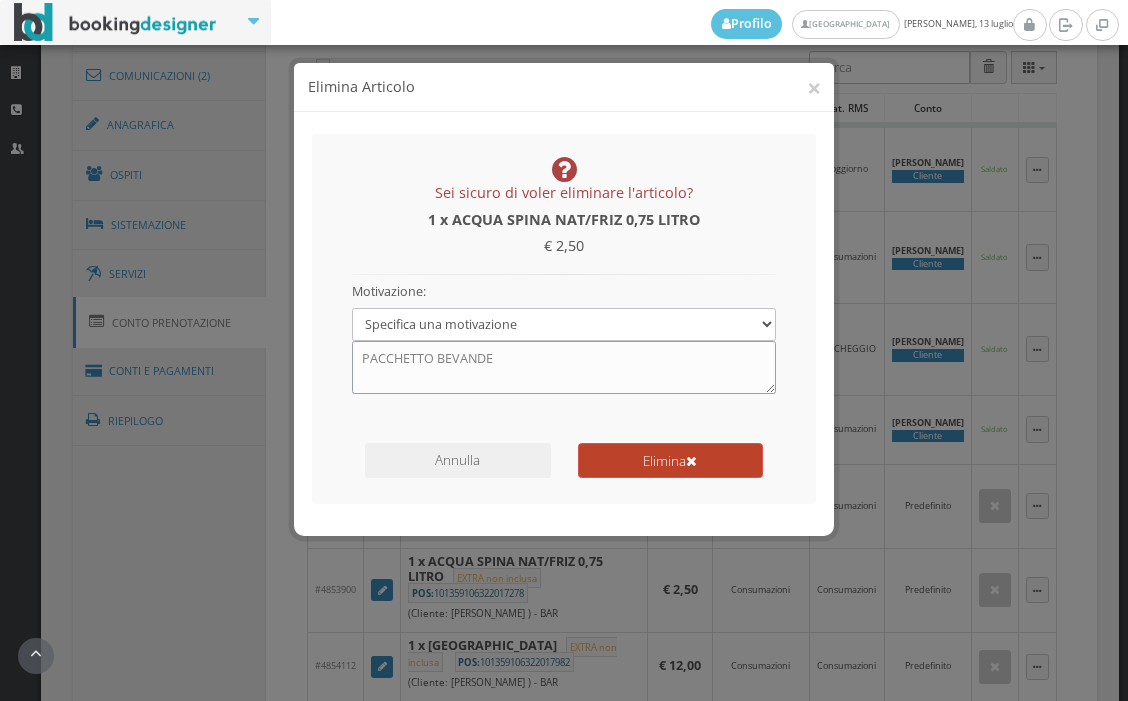 type on "PACCHETTO BEVANDE" 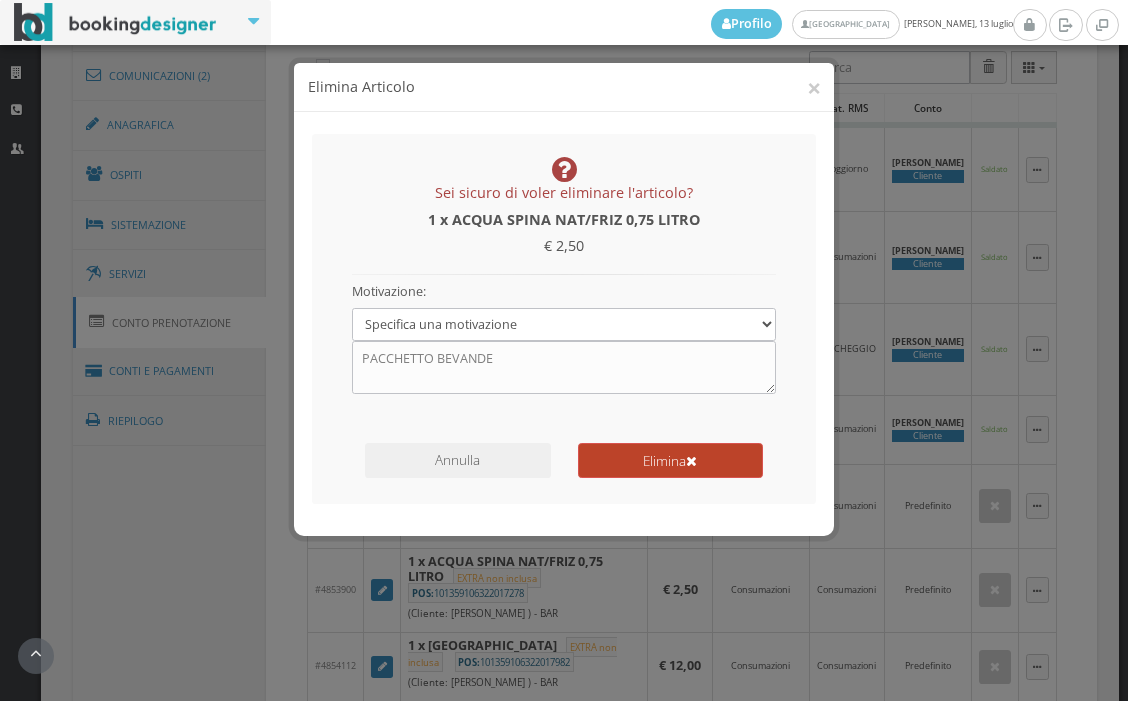 click at bounding box center (691, 462) 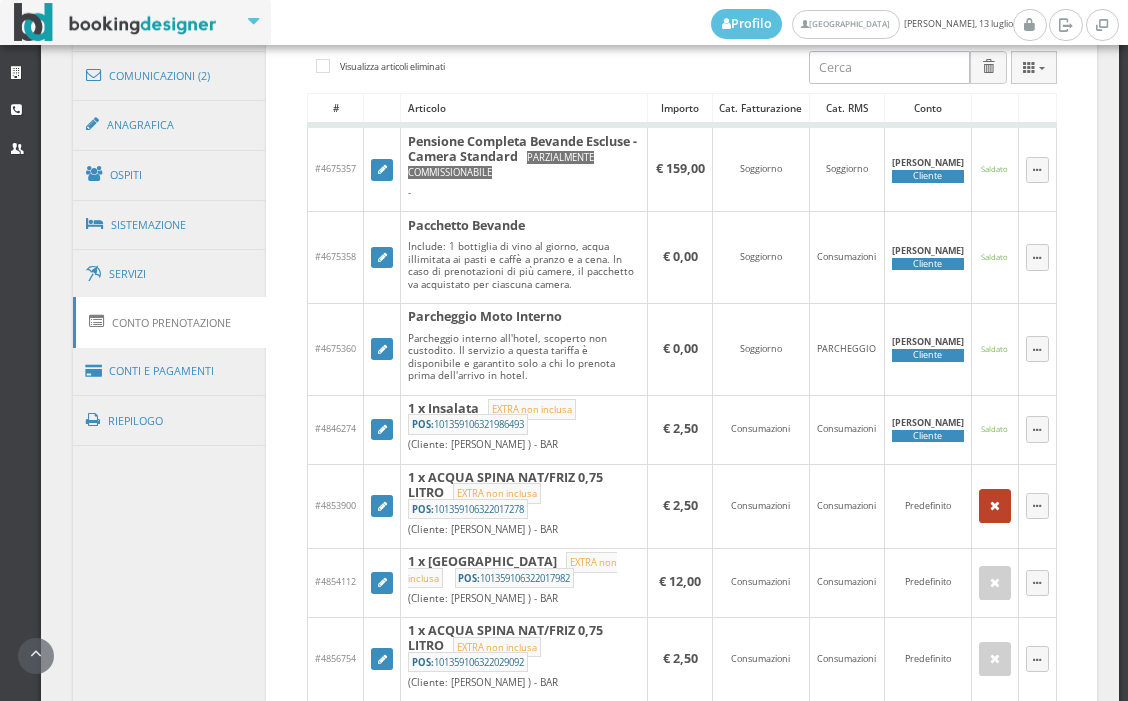 drag, startPoint x: 984, startPoint y: 503, endPoint x: 932, endPoint y: 515, distance: 53.366657 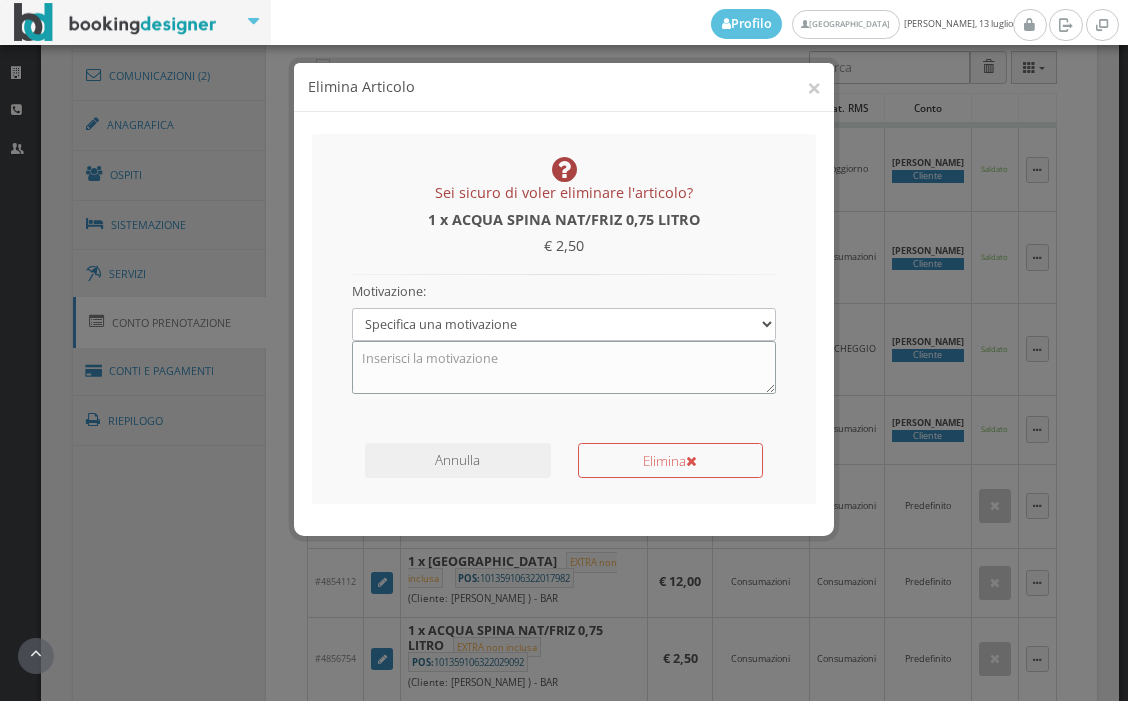click at bounding box center [564, 367] 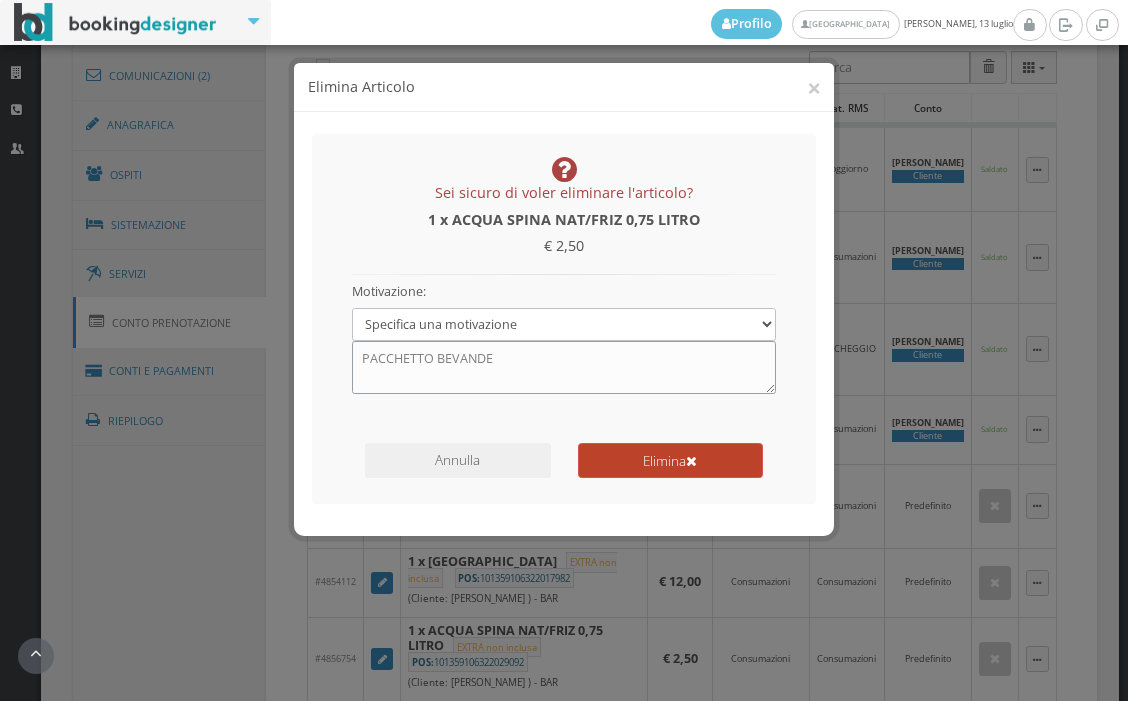 type on "PACCHETTO BEVANDE" 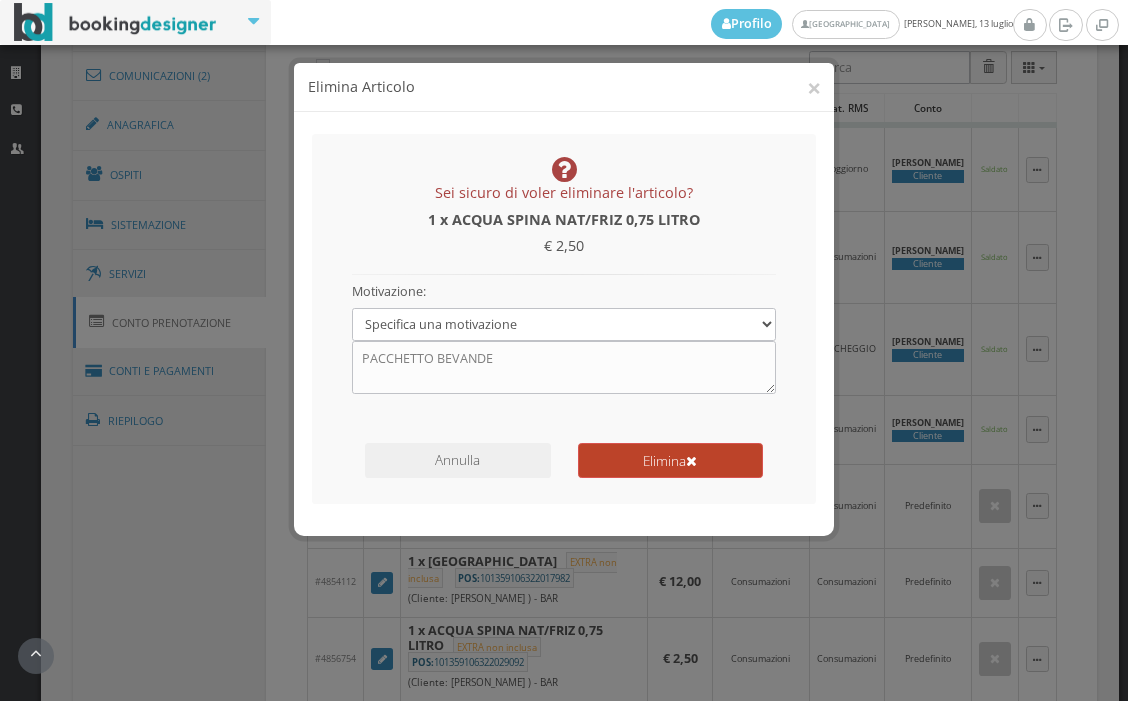 click on "Elimina" at bounding box center (670, 460) 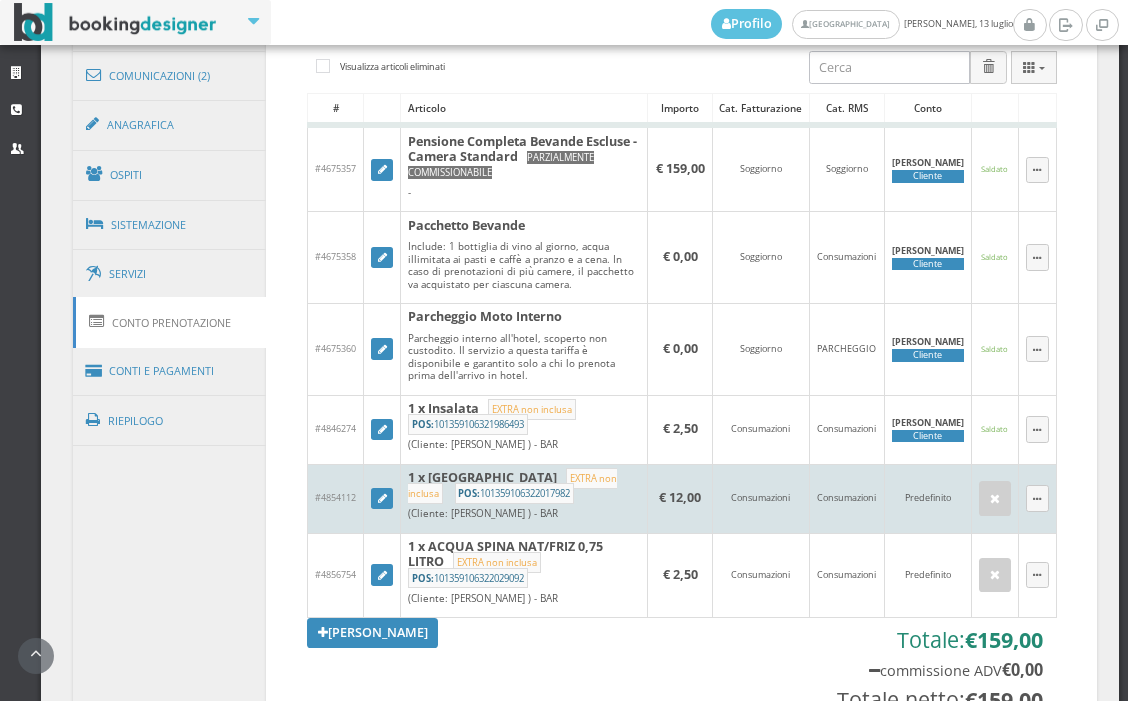 click at bounding box center [994, 498] 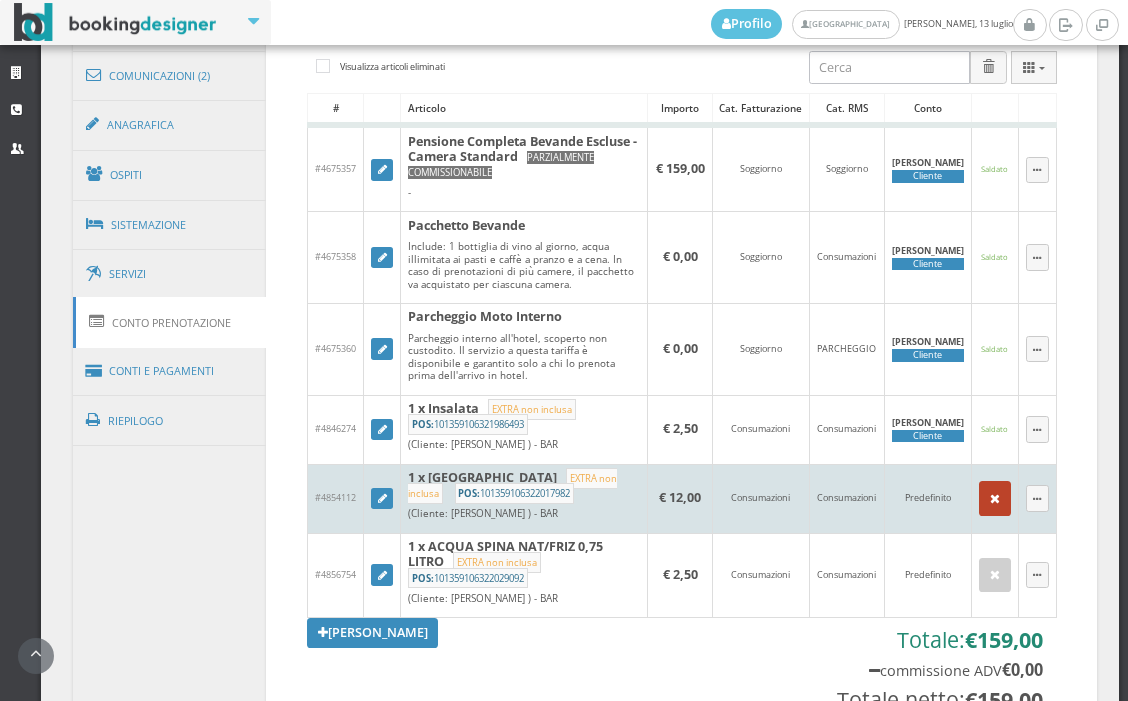 click at bounding box center (995, 498) 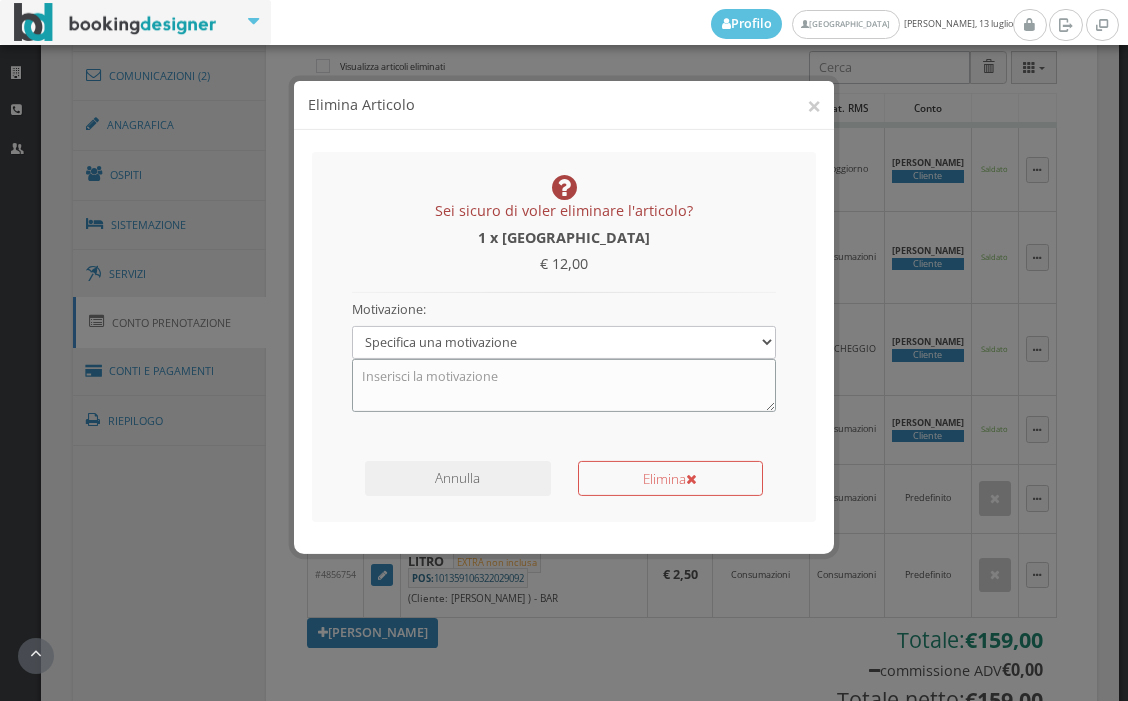 click at bounding box center (564, 367) 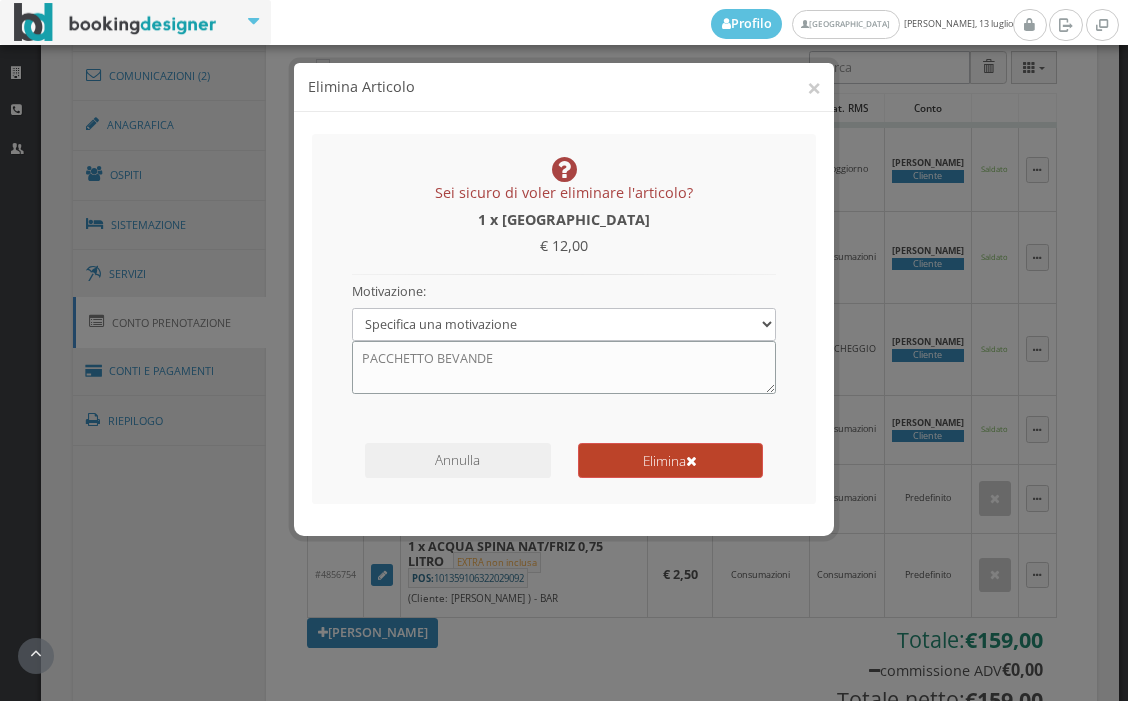 type on "PACCHETTO BEVANDE" 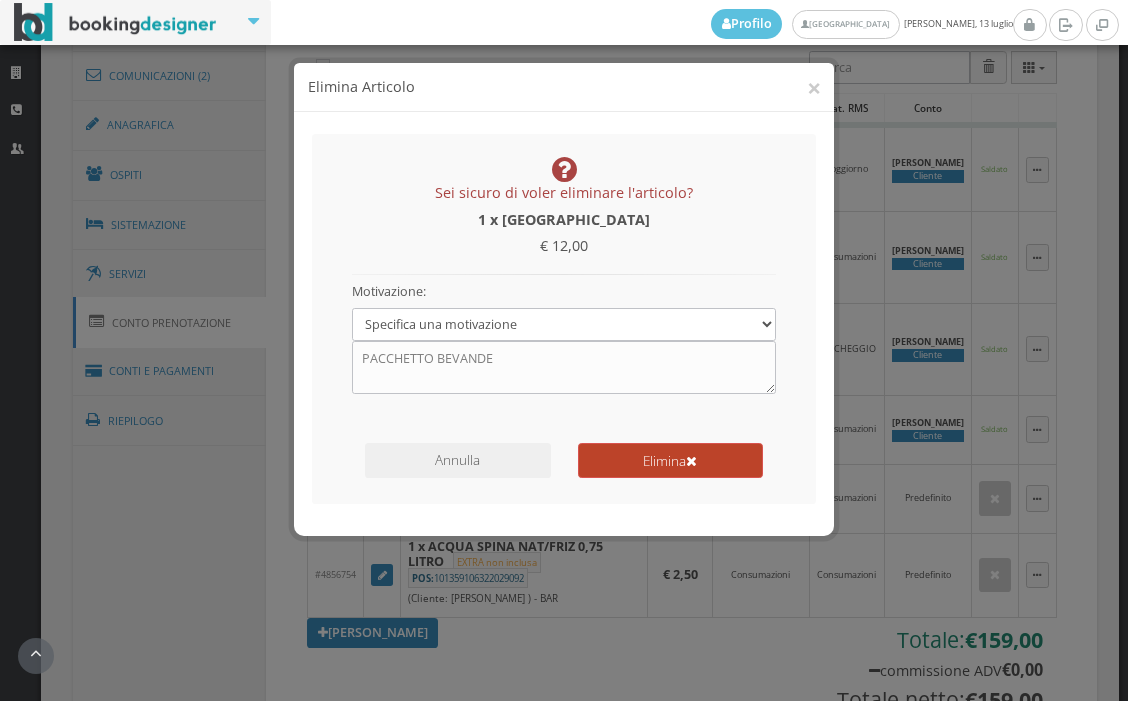 click on "Elimina" at bounding box center [670, 460] 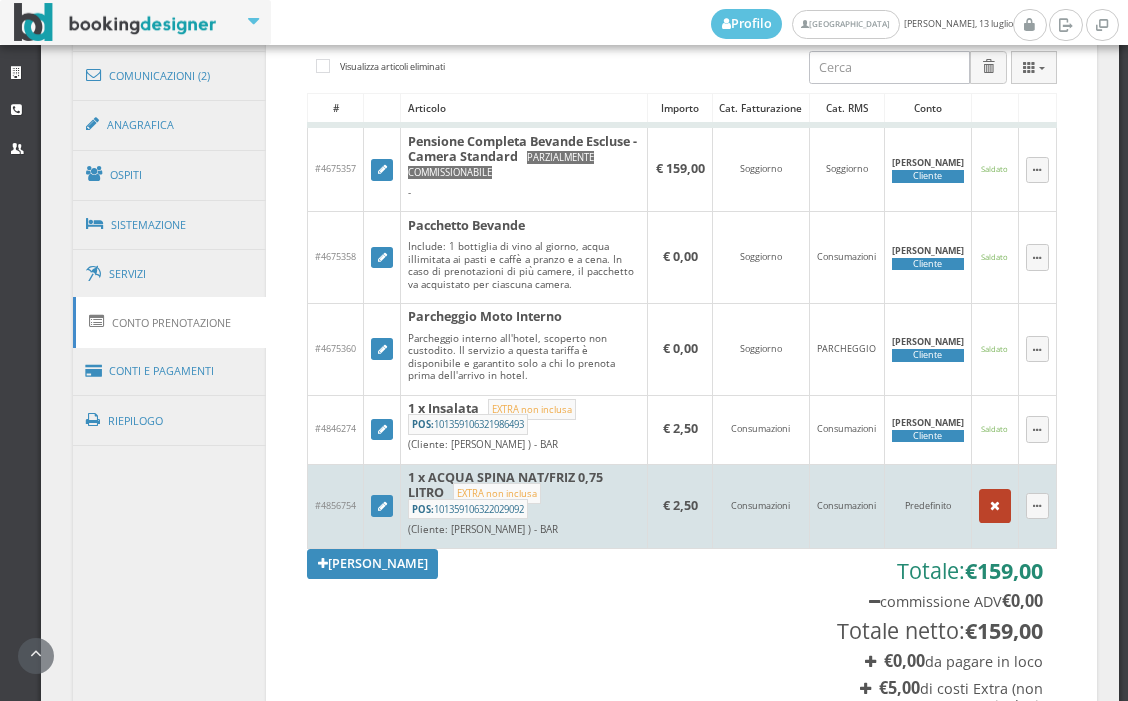 click at bounding box center (995, 506) 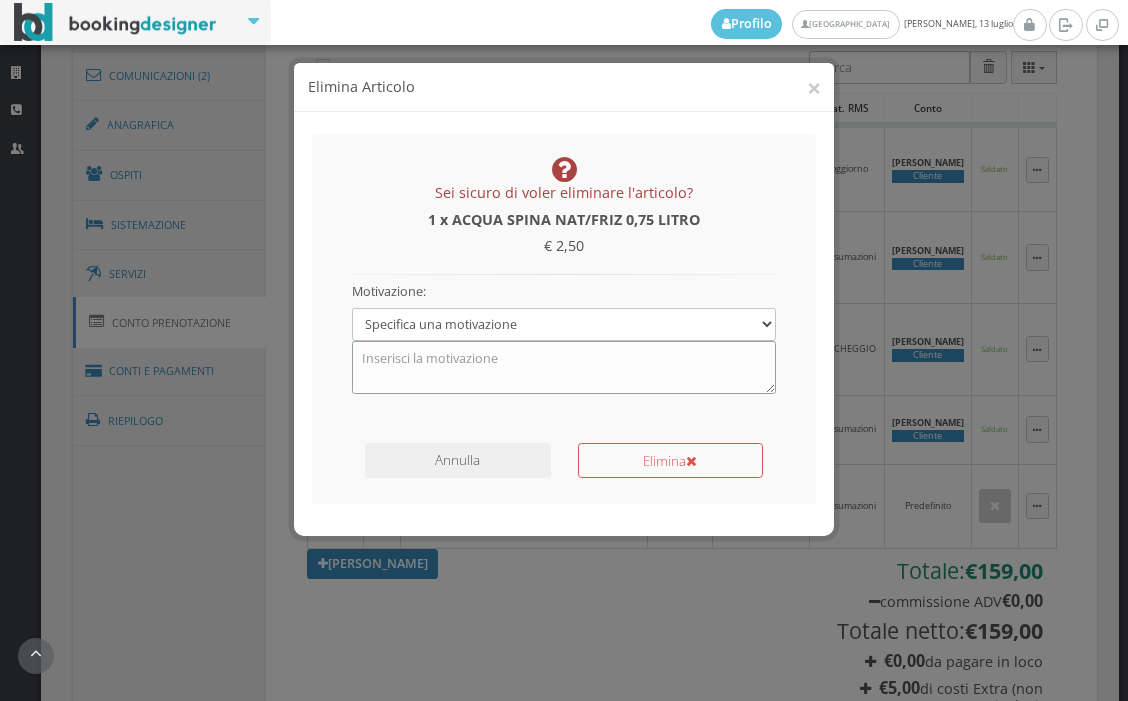 click at bounding box center [564, 367] 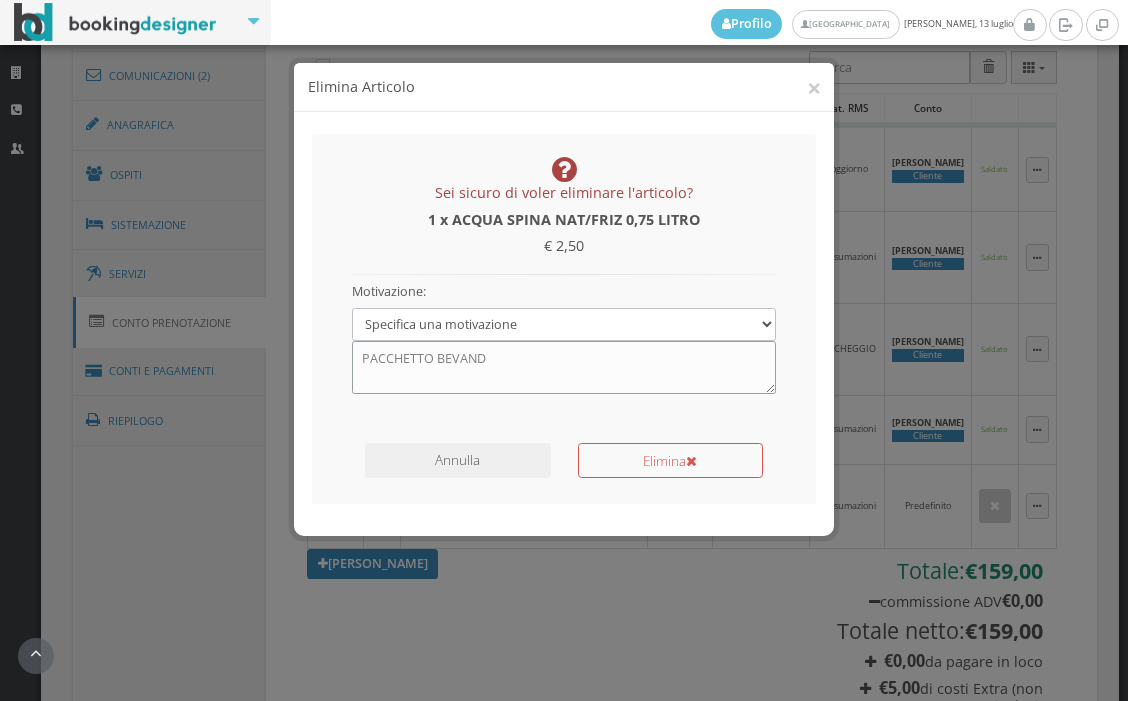 type on "PACCHETTO BEVANDE" 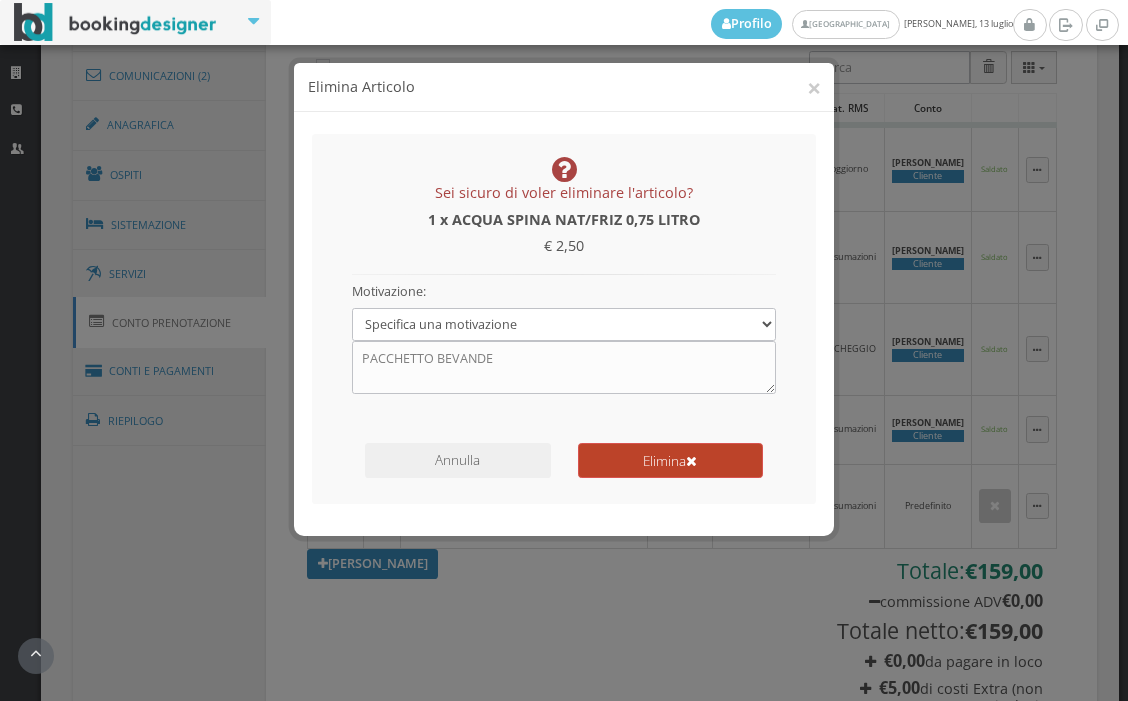 drag, startPoint x: 659, startPoint y: 459, endPoint x: 646, endPoint y: 466, distance: 14.764823 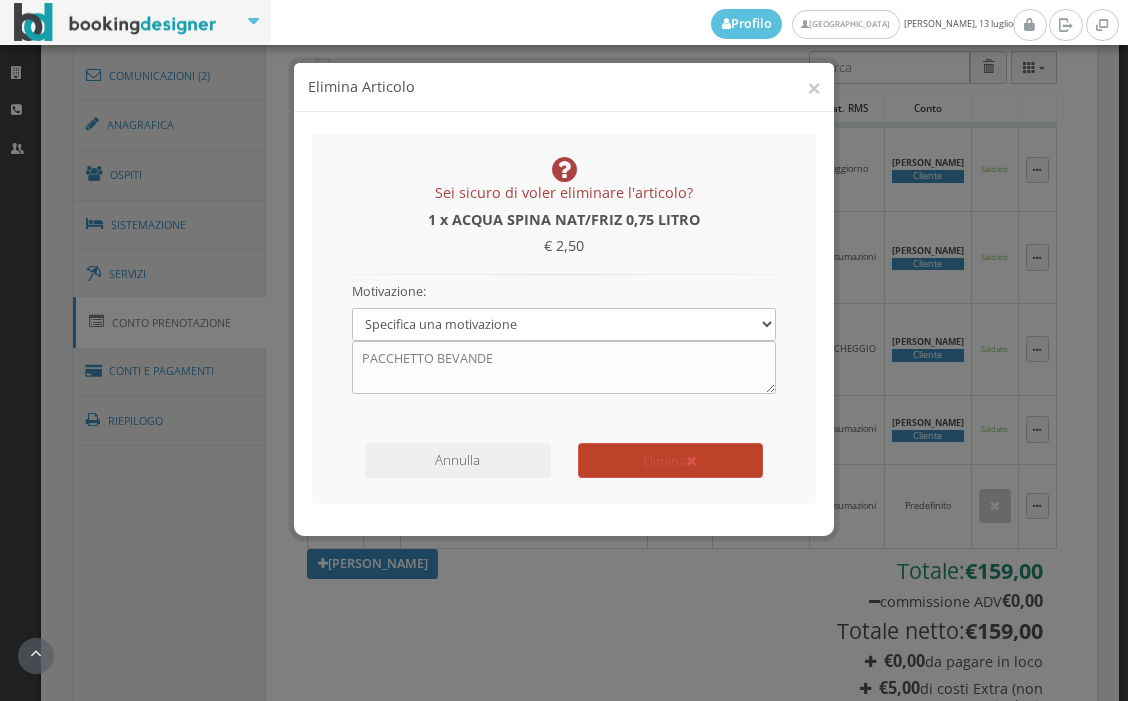 click on "Elimina" at bounding box center (670, 460) 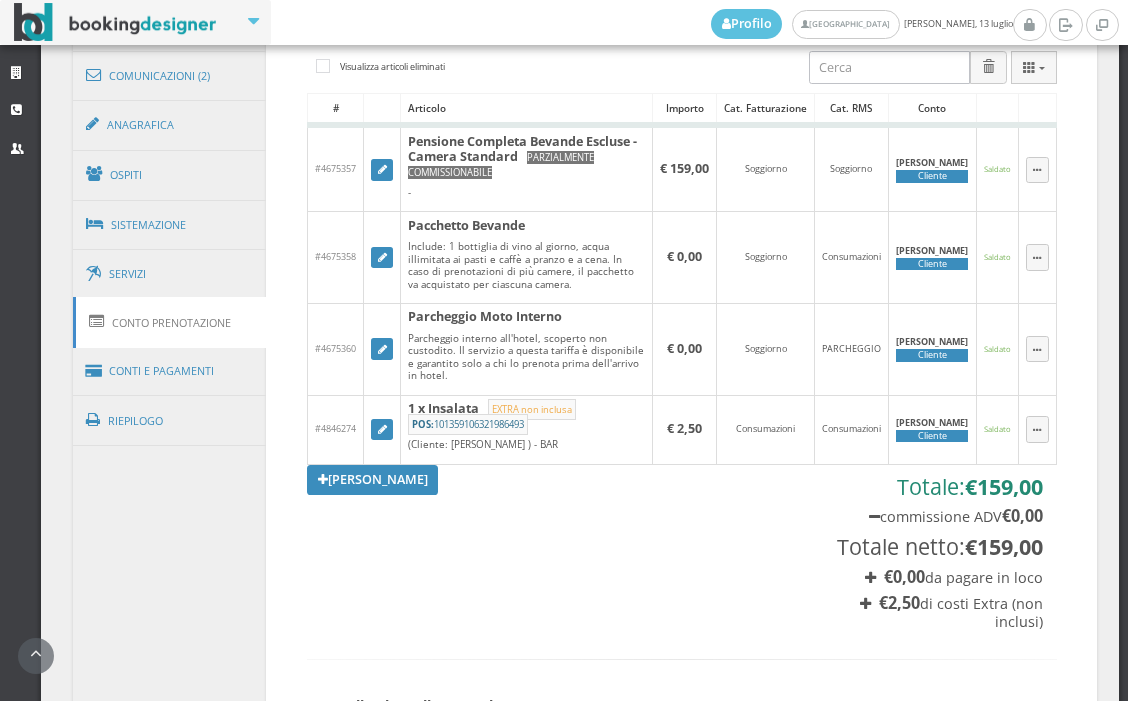 scroll, scrollTop: 888, scrollLeft: 0, axis: vertical 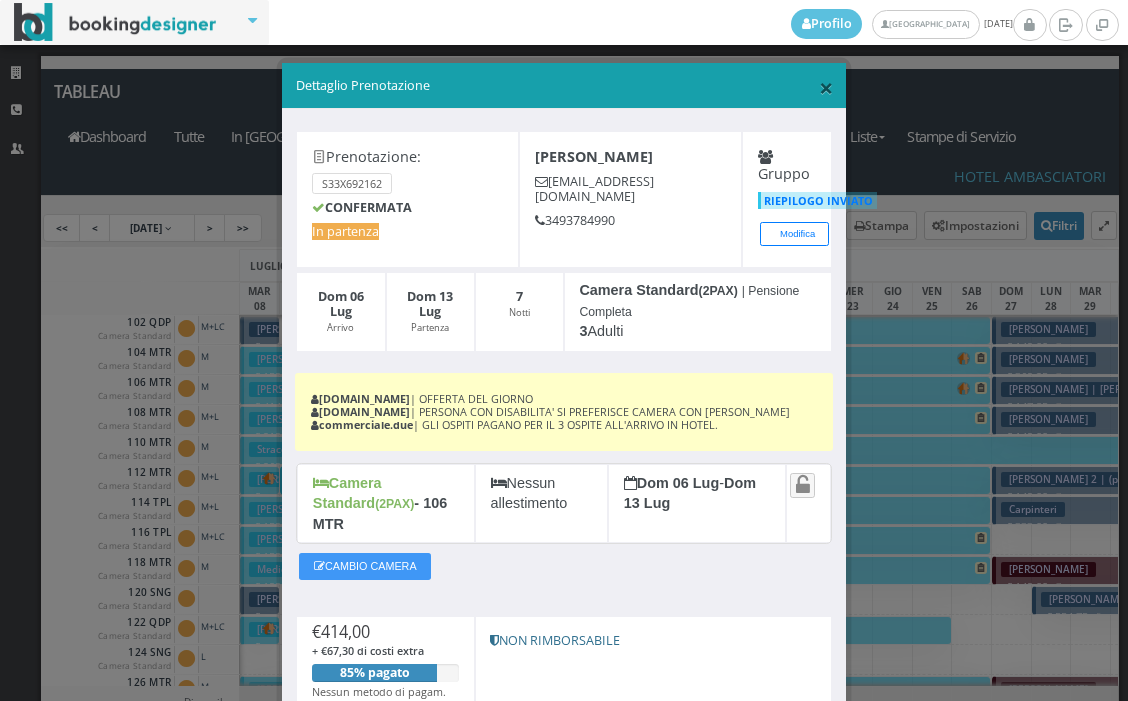click on "×" at bounding box center (826, 87) 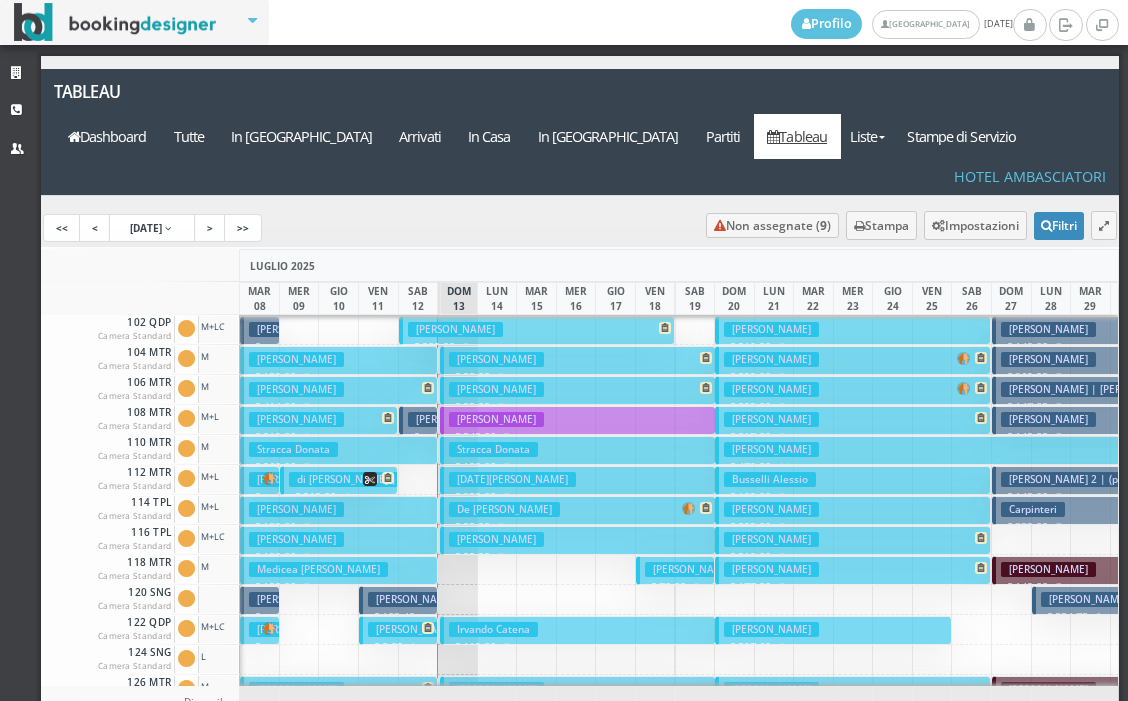 click on "Stracca Donata" at bounding box center [293, 449] 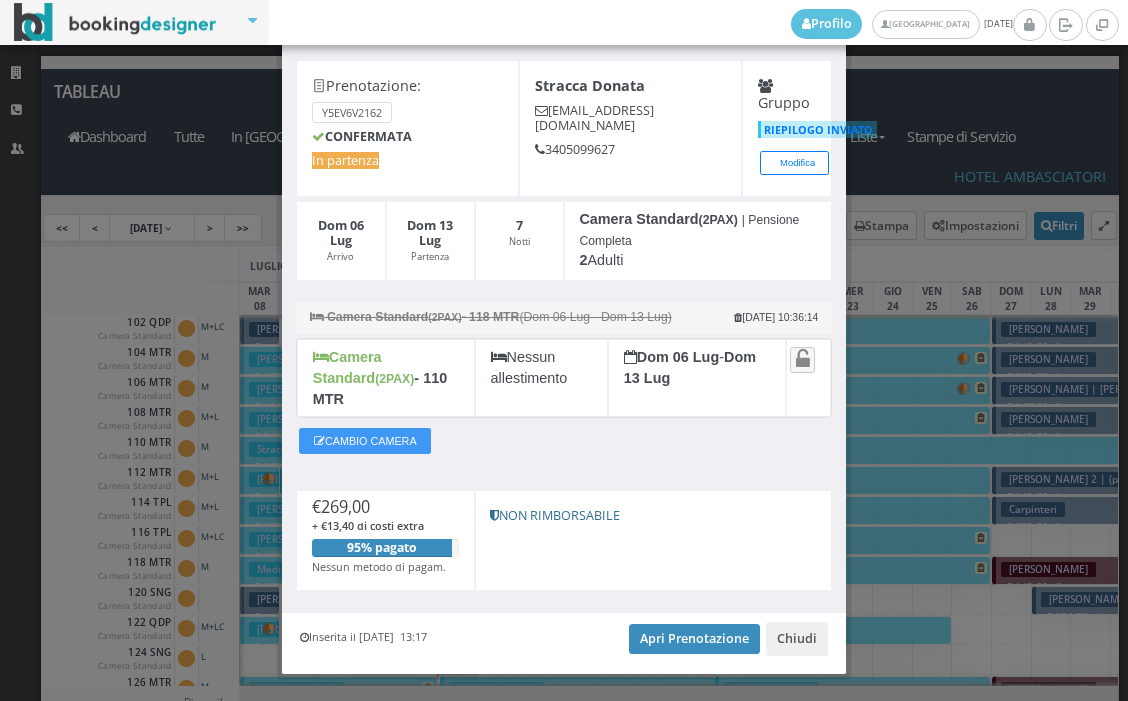 scroll, scrollTop: 115, scrollLeft: 0, axis: vertical 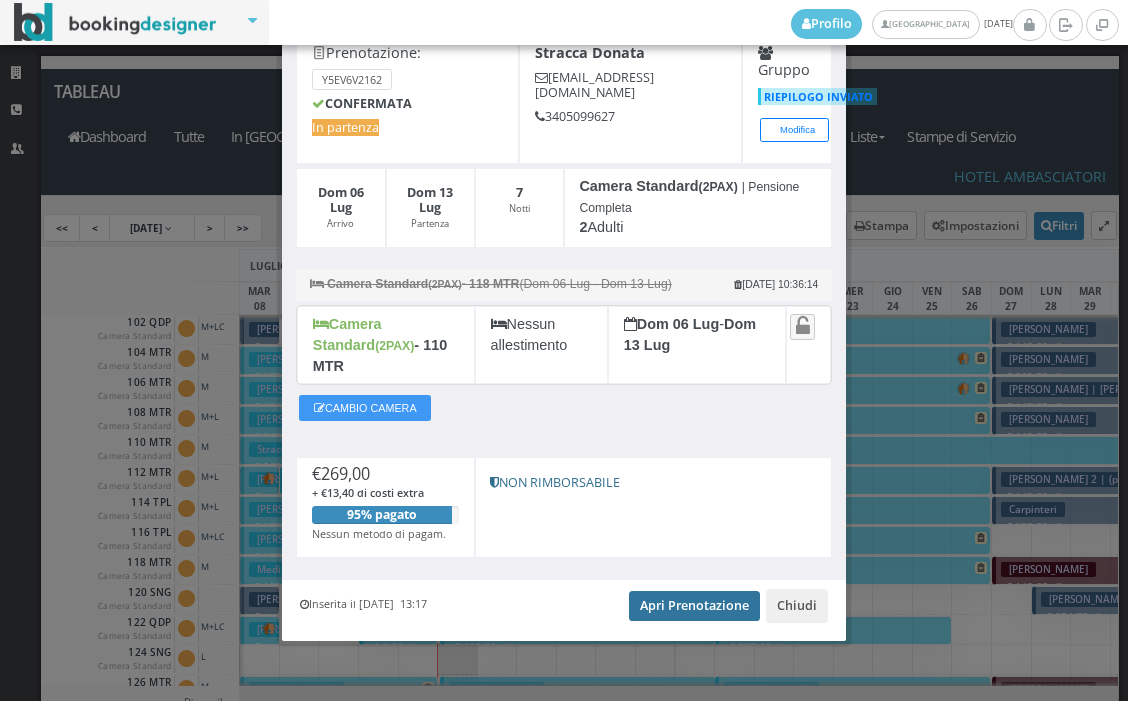 click on "Apri Prenotazione" at bounding box center [694, 606] 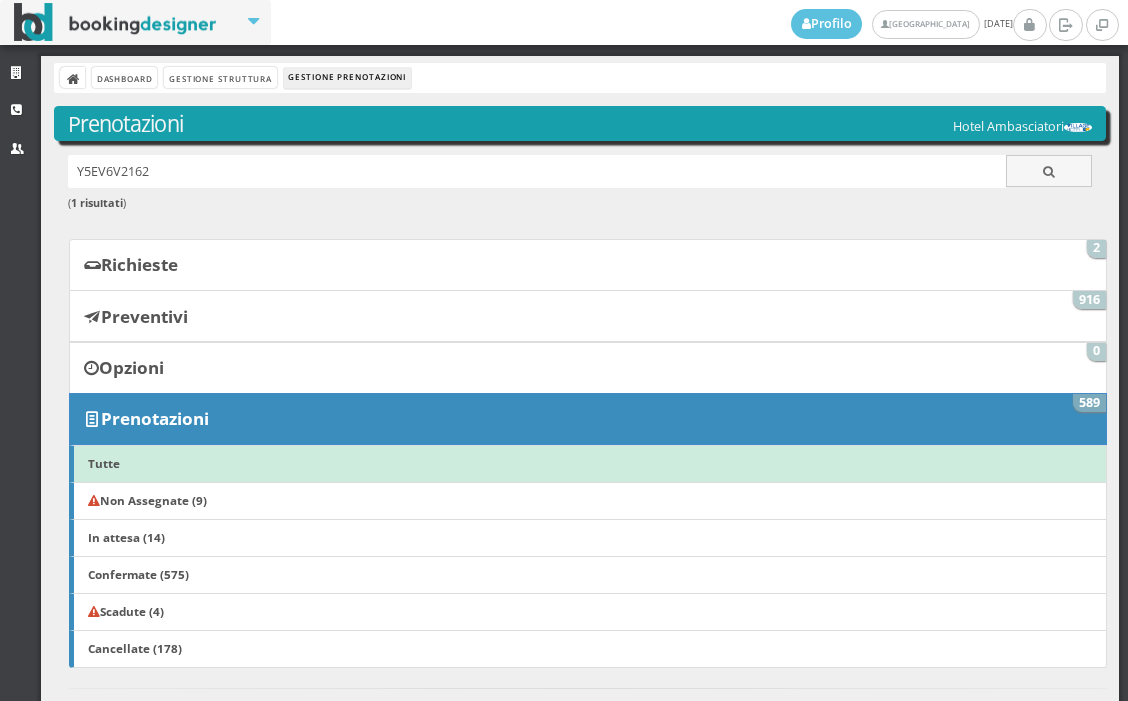 scroll, scrollTop: 0, scrollLeft: 0, axis: both 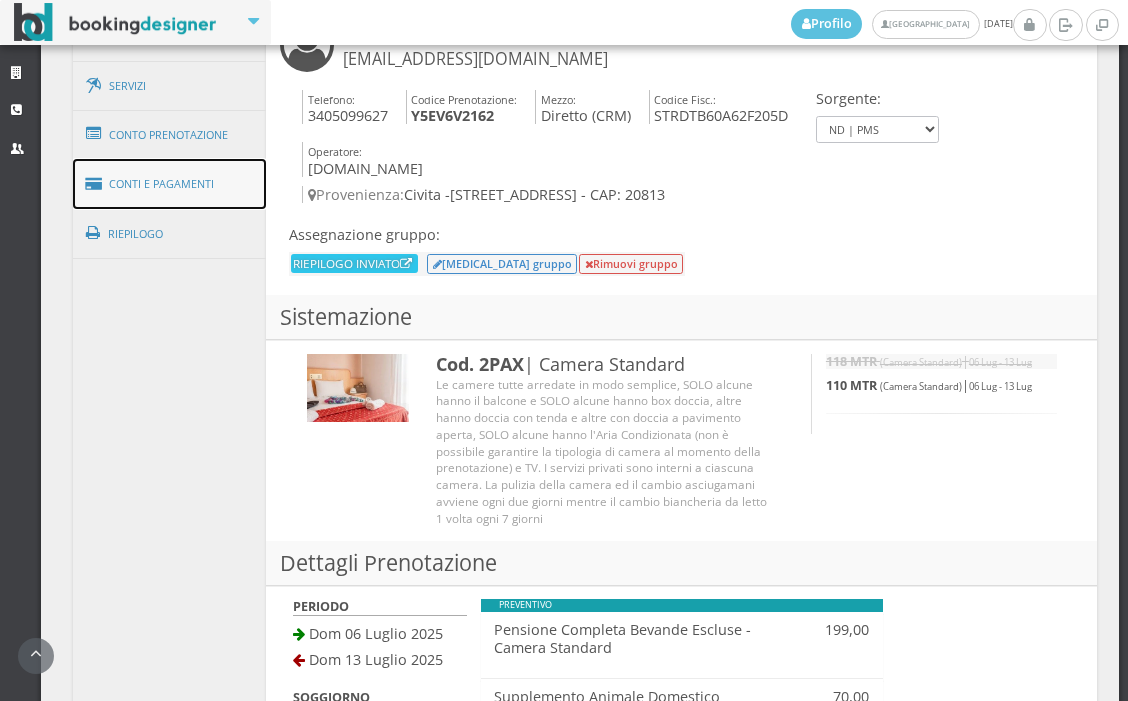 click on "Conti e Pagamenti" at bounding box center (170, 184) 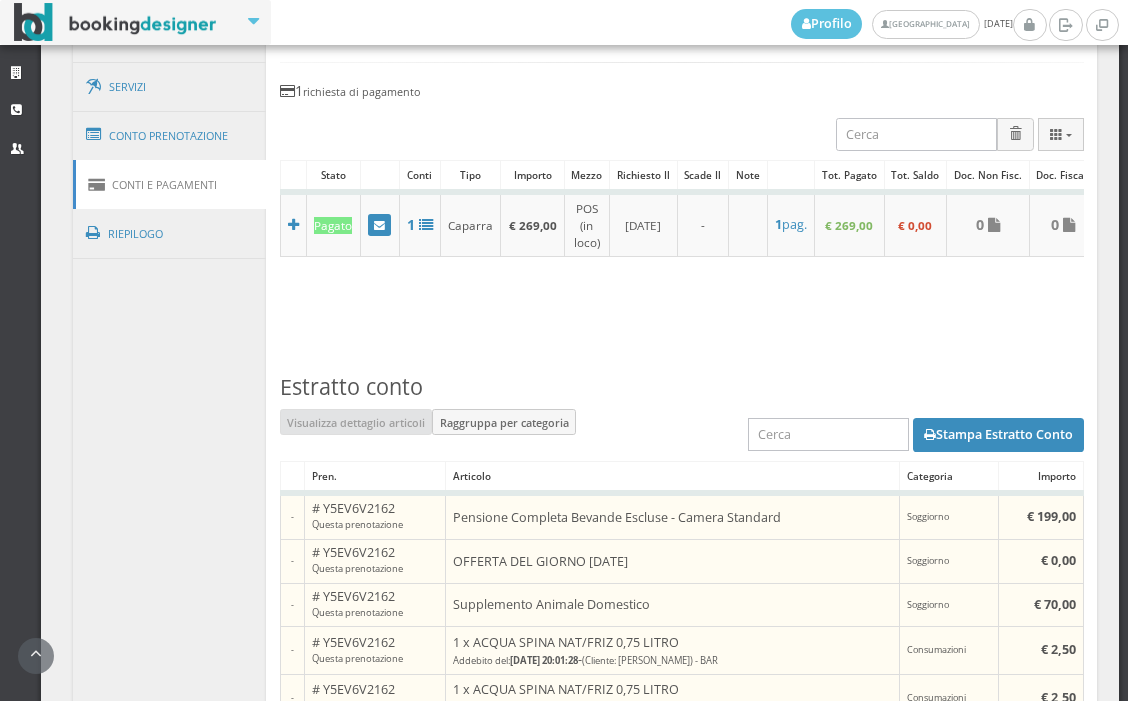scroll, scrollTop: 1431, scrollLeft: 0, axis: vertical 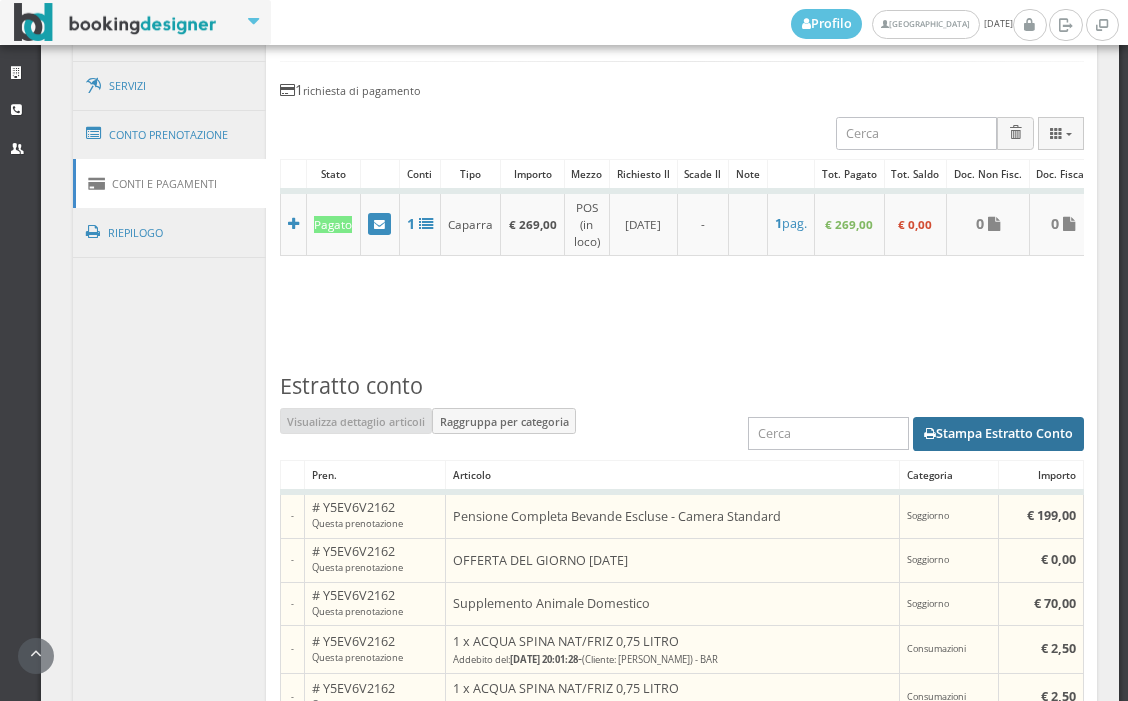 click on "Stampa Estratto Conto" at bounding box center [998, 434] 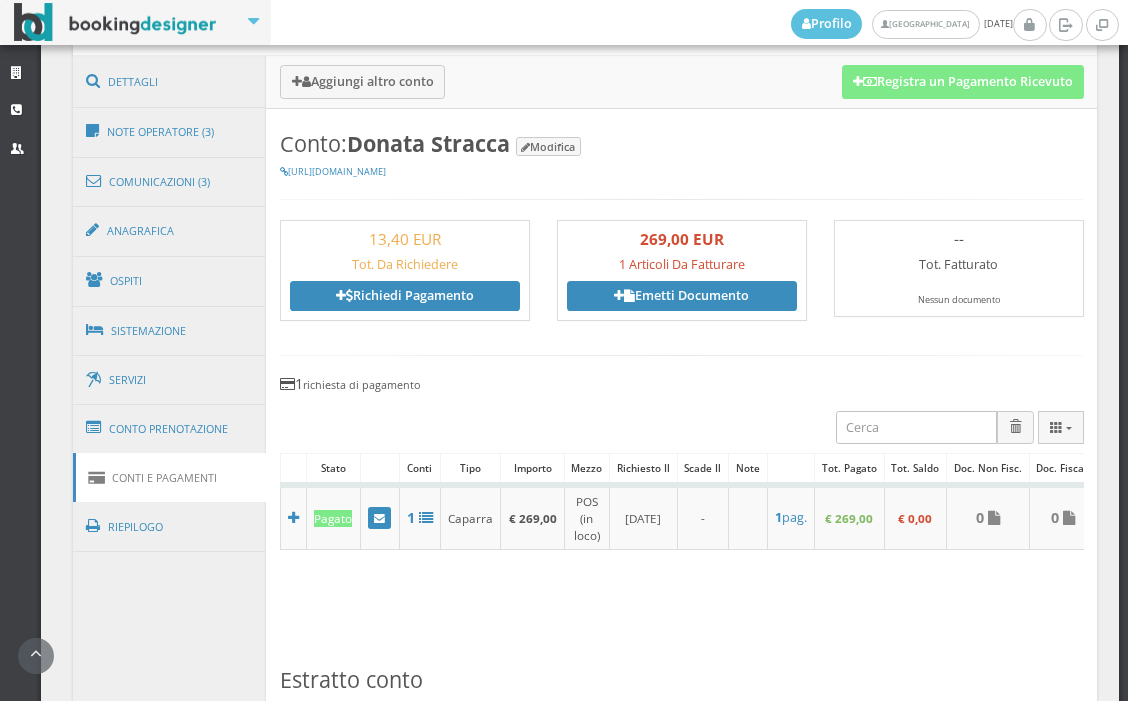 scroll, scrollTop: 1097, scrollLeft: 0, axis: vertical 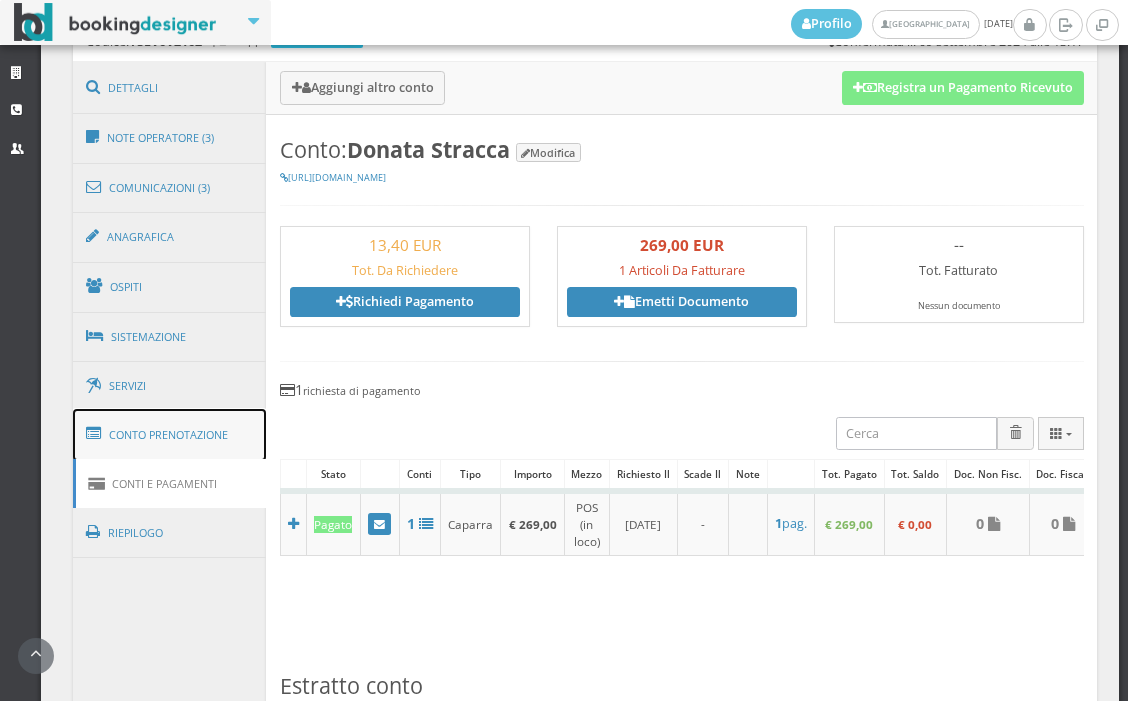 click on "Conto Prenotazione" at bounding box center [170, 435] 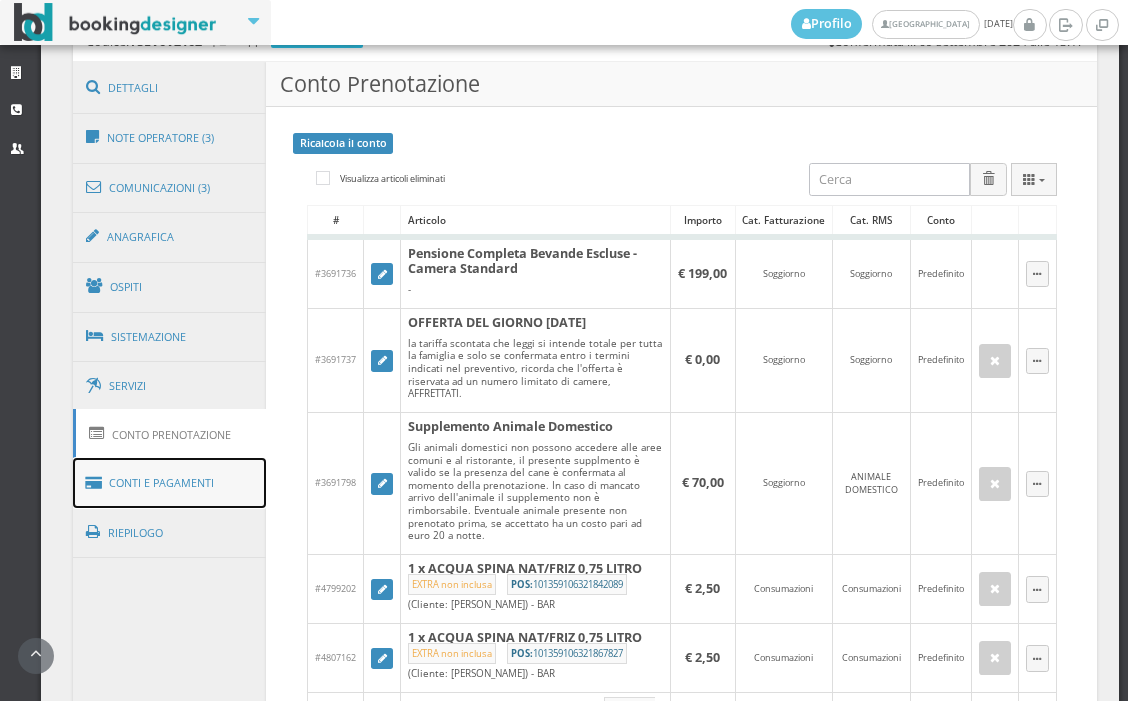 click on "Conti e Pagamenti" at bounding box center (170, 483) 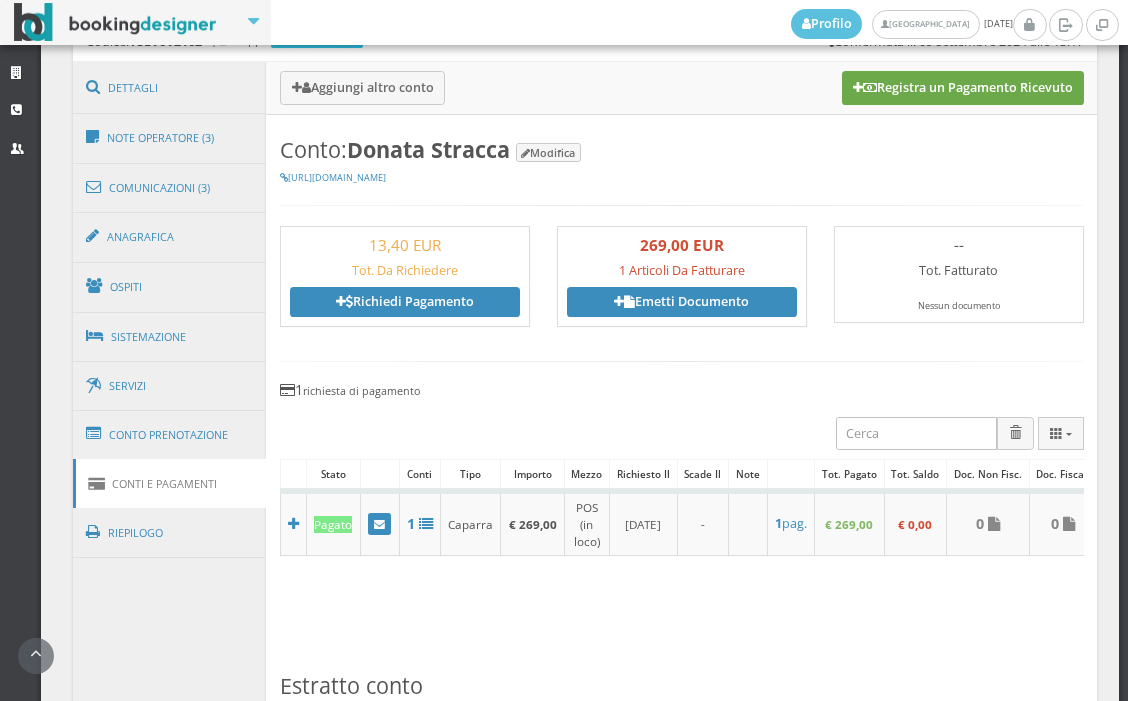 click on "Registra un Pagamento Ricevuto" at bounding box center [963, 88] 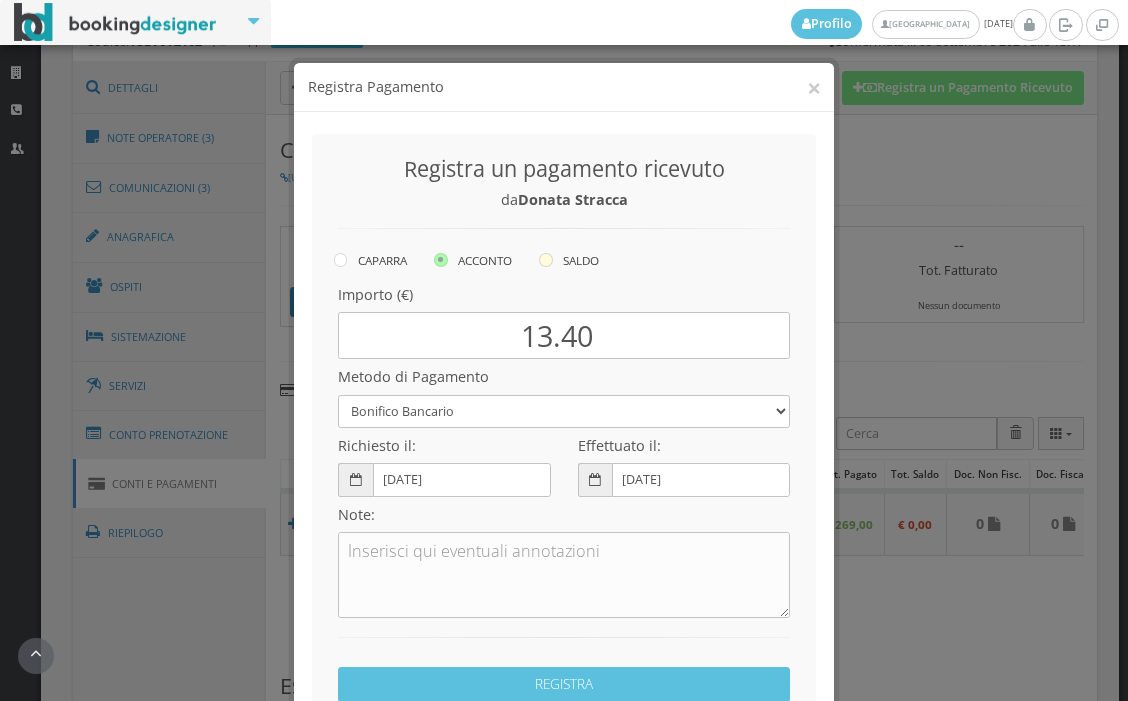 click at bounding box center (546, 260) 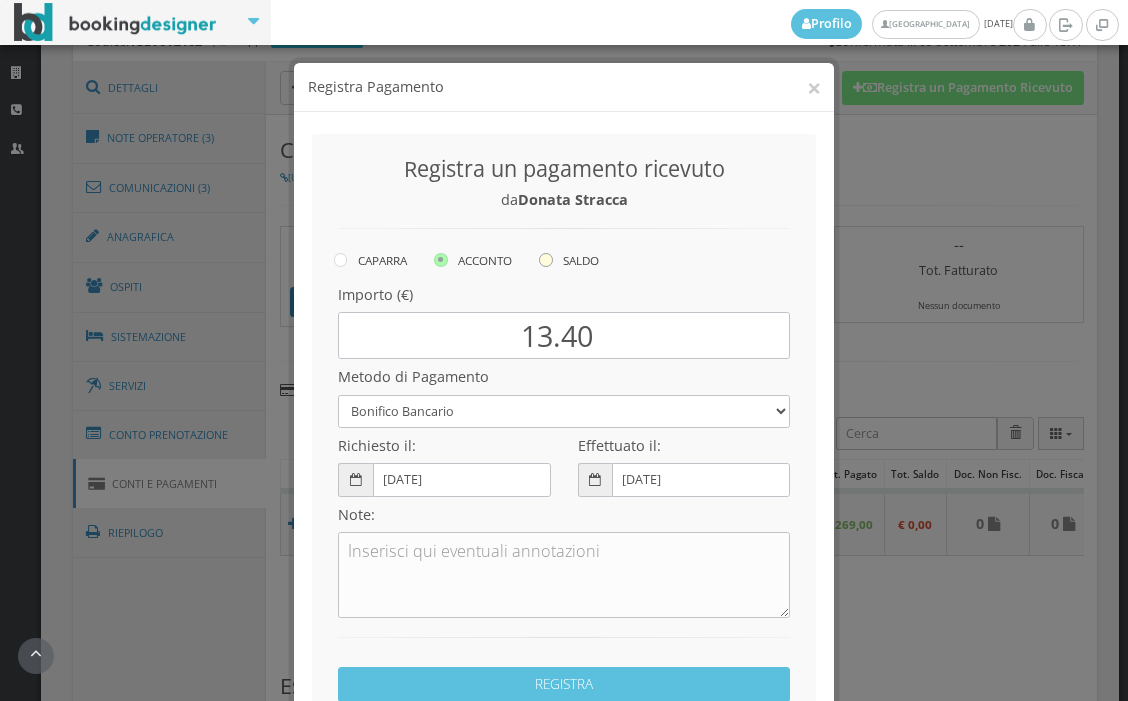 click on "SALDO" at bounding box center (-8472, 258) 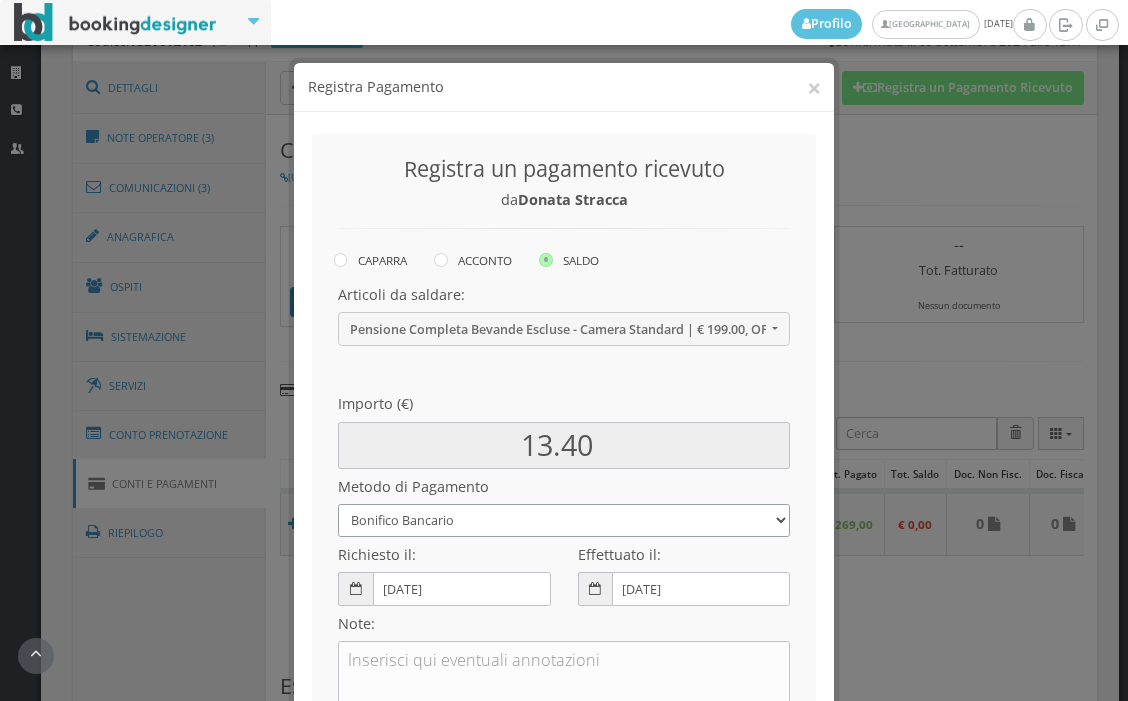 click on "Bonifico Bancario
BONIFICO SUM UP
Contanti
Assegno Bancario
Assegno Circolare
Vaglia Postale
Voucher
Tramite [DOMAIN_NAME]
Bonus vacanze (Dl n. 34/2020)
POS (in loco)
Pagamento online con carta di credito (Stripe)
Pagamento online con carta di credito (Stripe) !
Pagamento in 3 rate senza interessi con Scalapay
Pagamento in 4 rate senza interessi con Scalapay
Tramite PROMOTODAY" at bounding box center [564, 520] 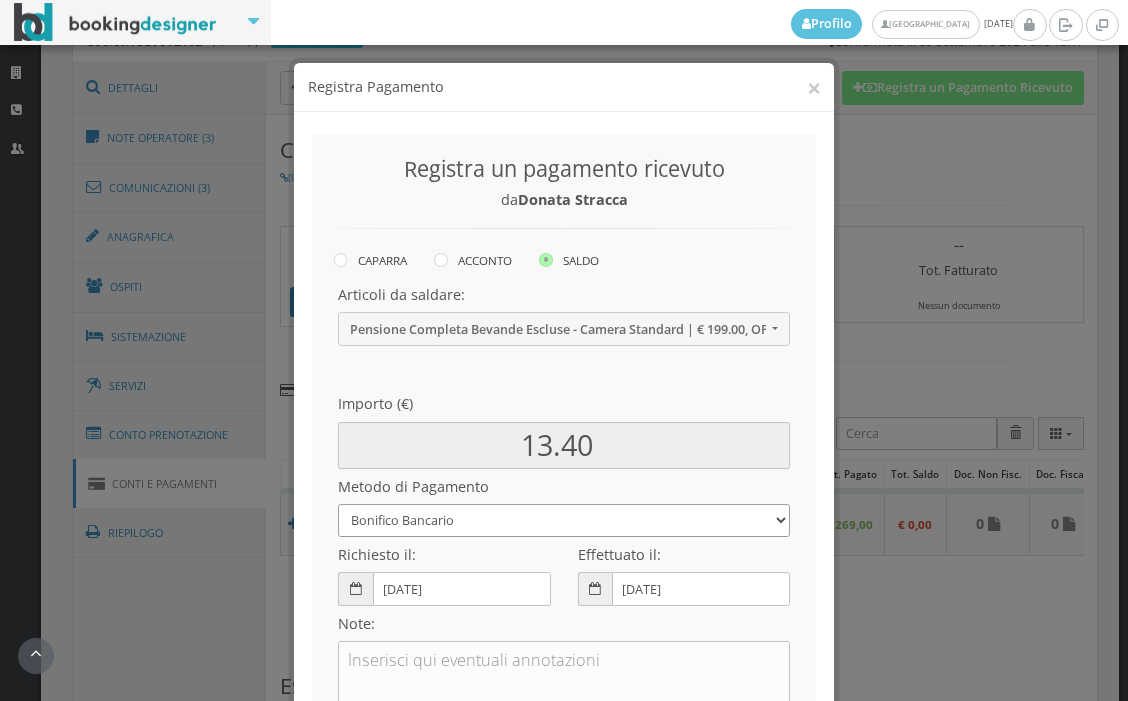 select 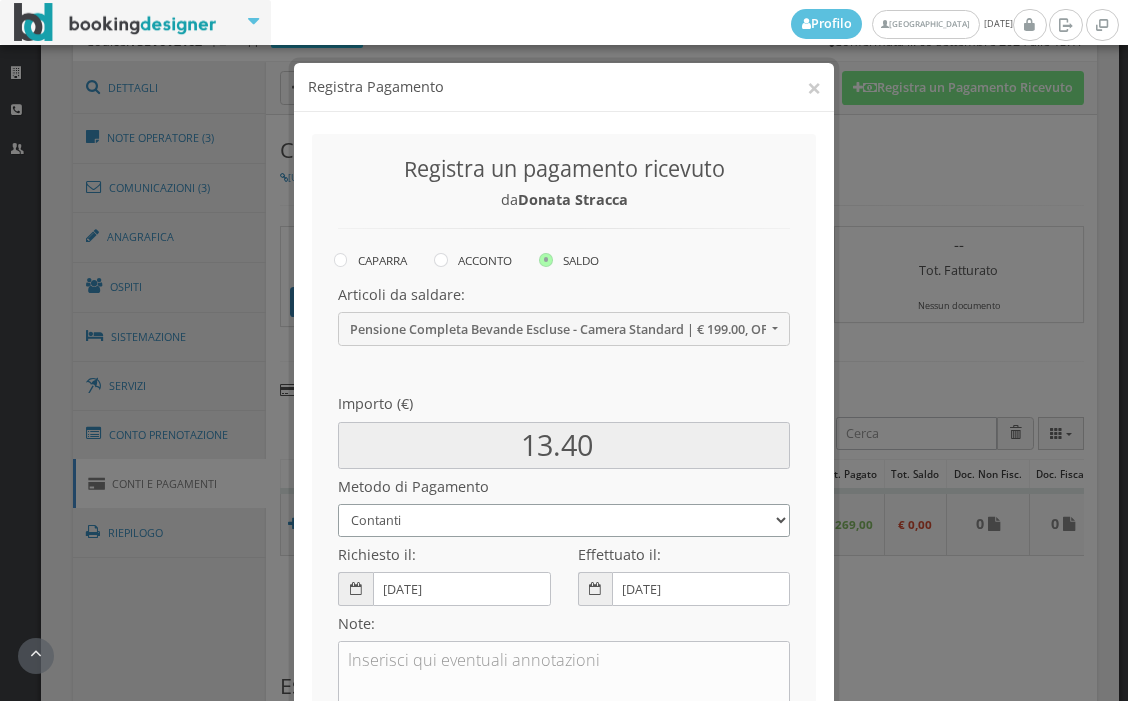 click on "Bonifico Bancario
BONIFICO SUM UP
Contanti
Assegno Bancario
Assegno Circolare
Vaglia Postale
Voucher
Tramite [DOMAIN_NAME]
Bonus vacanze (Dl n. 34/2020)
POS (in loco)
Pagamento online con carta di credito (Stripe)
Pagamento online con carta di credito (Stripe) !
Pagamento in 3 rate senza interessi con Scalapay
Pagamento in 4 rate senza interessi con Scalapay
Tramite PROMOTODAY" at bounding box center (564, 520) 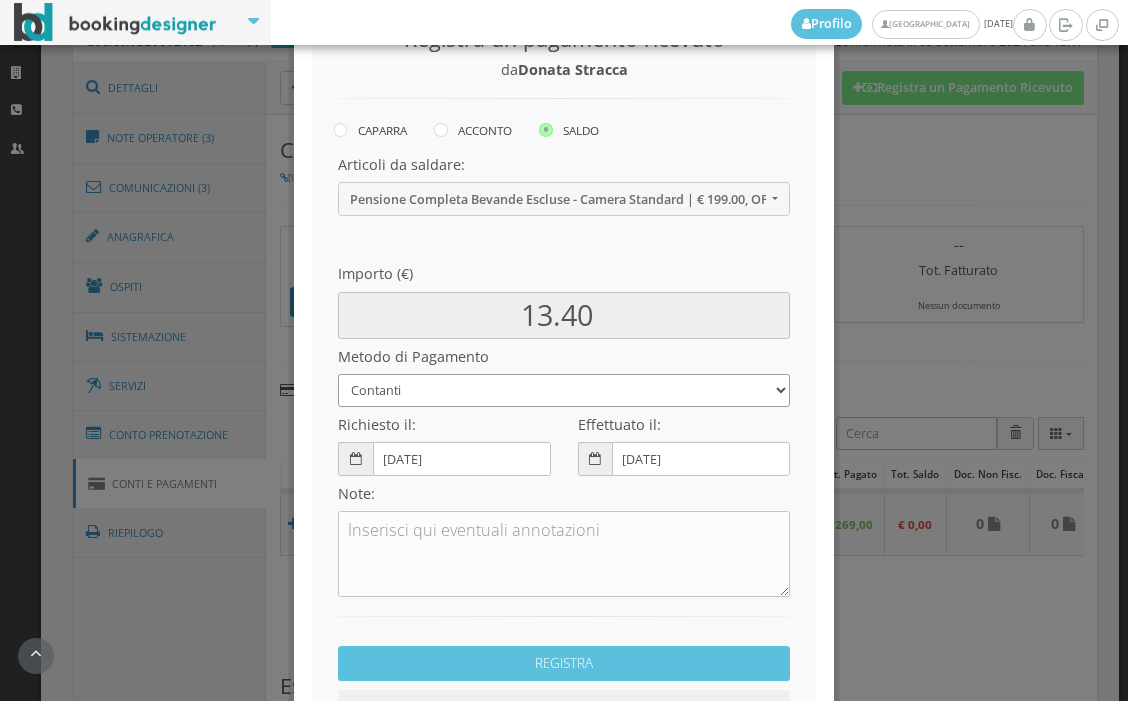 scroll, scrollTop: 290, scrollLeft: 0, axis: vertical 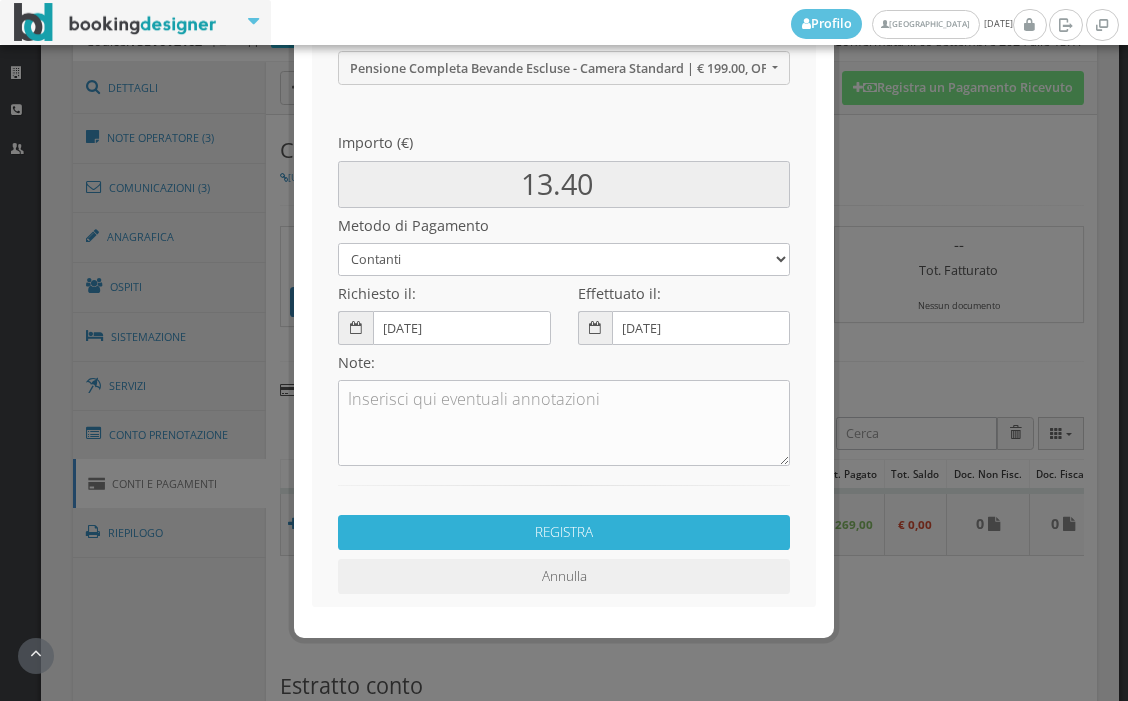 click on "REGISTRA" at bounding box center [564, 532] 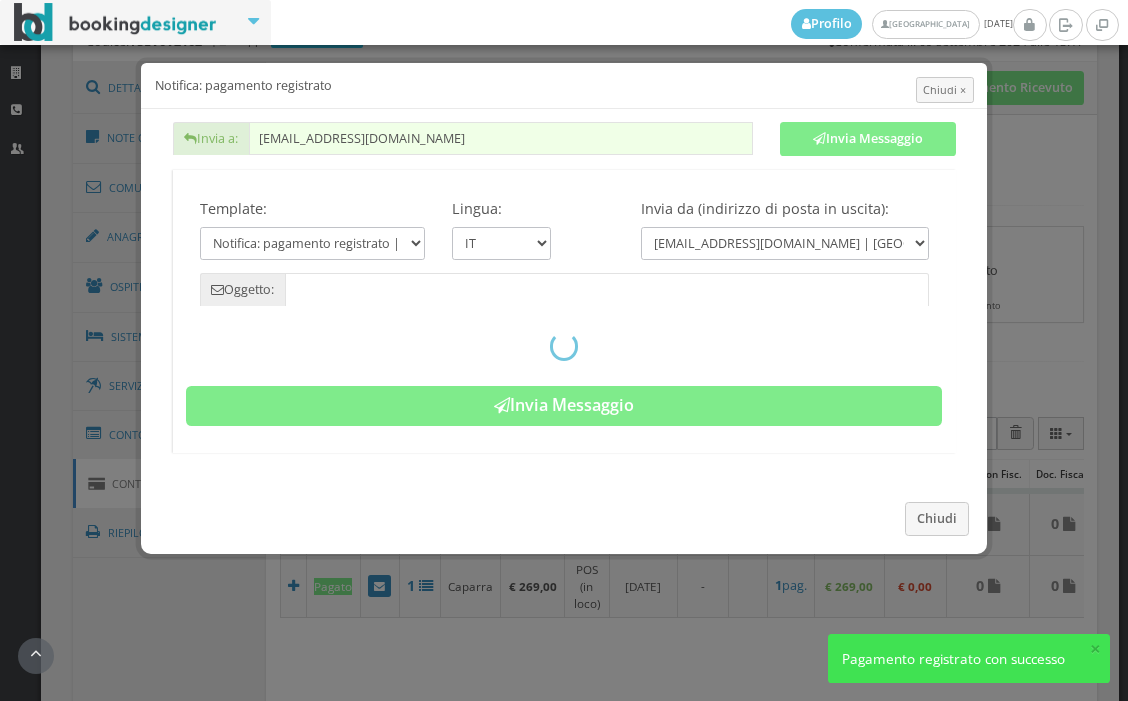 type on "Pagamento registrato - Prenotazione: Y5EV6V2162 - Donata Stracca" 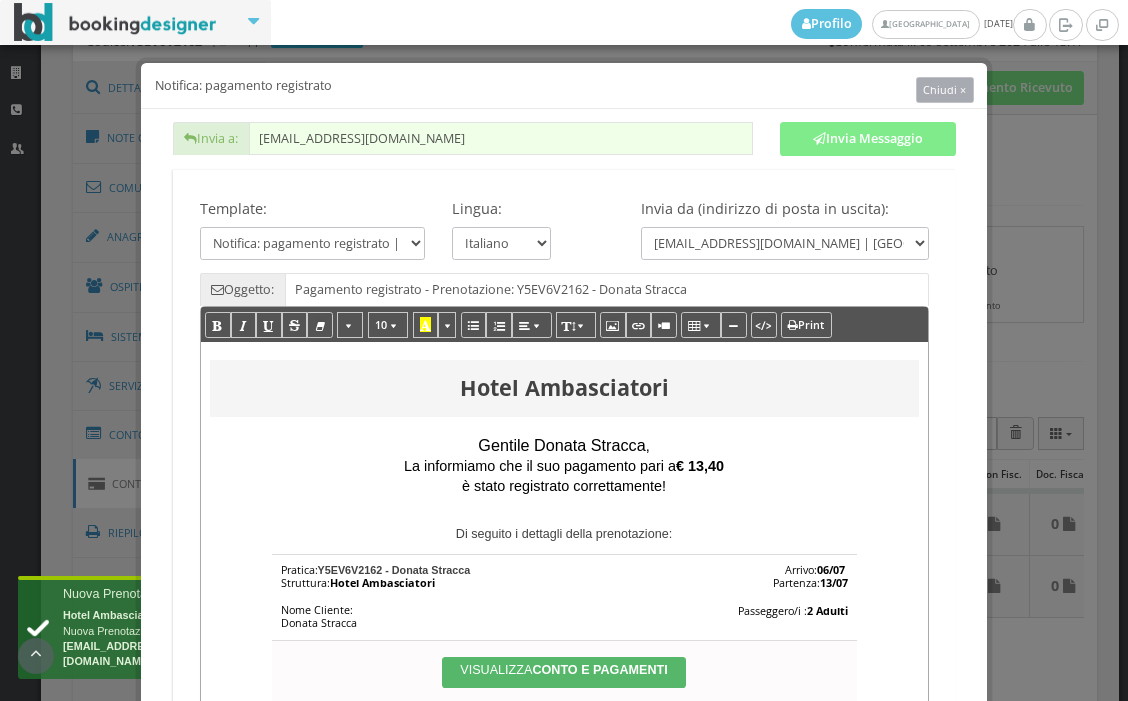 click on "Chiudi ×" at bounding box center [944, 89] 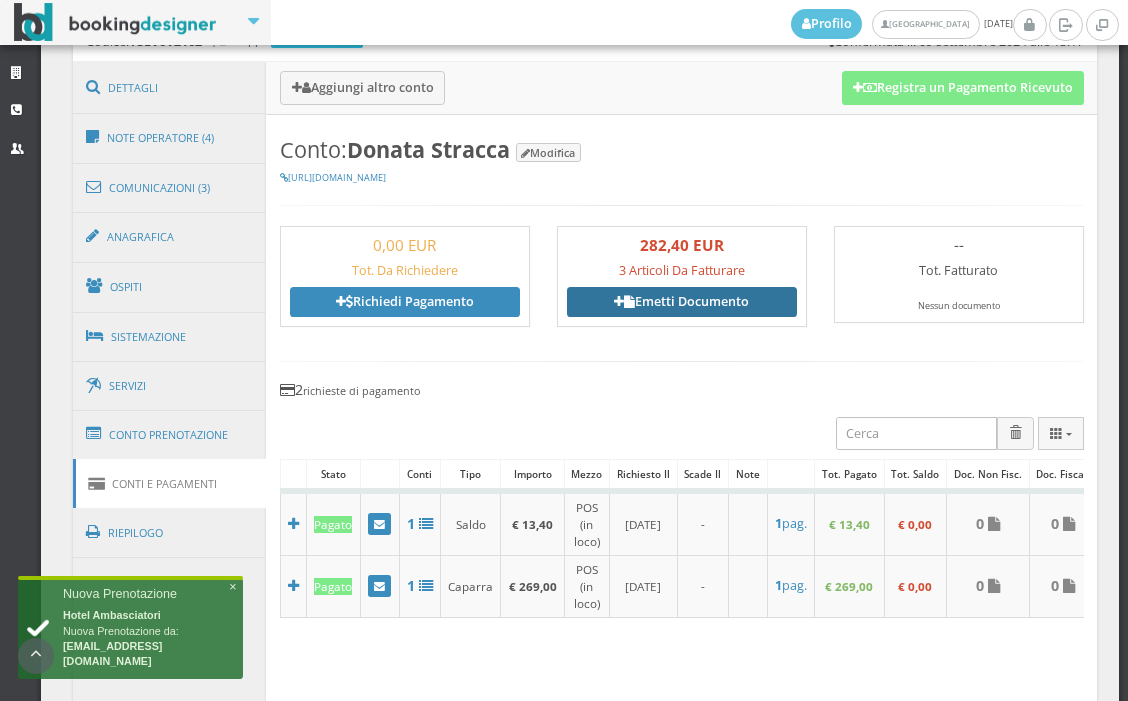 click on "Emetti Documento" at bounding box center (682, 302) 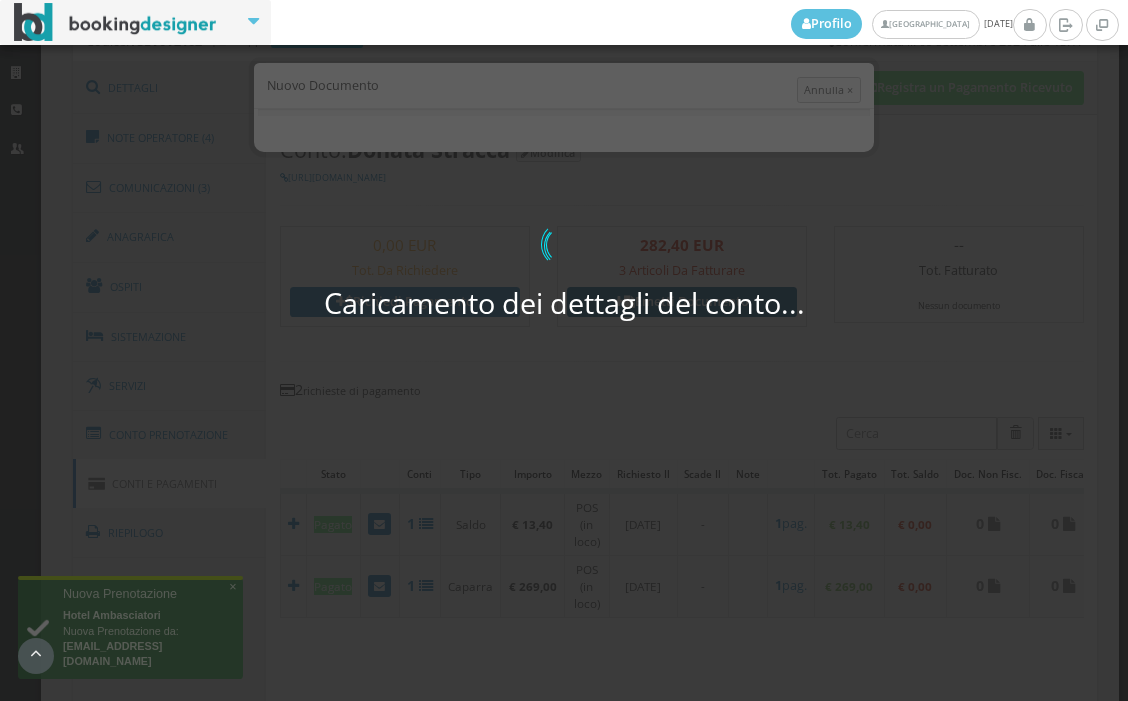 select on "PF" 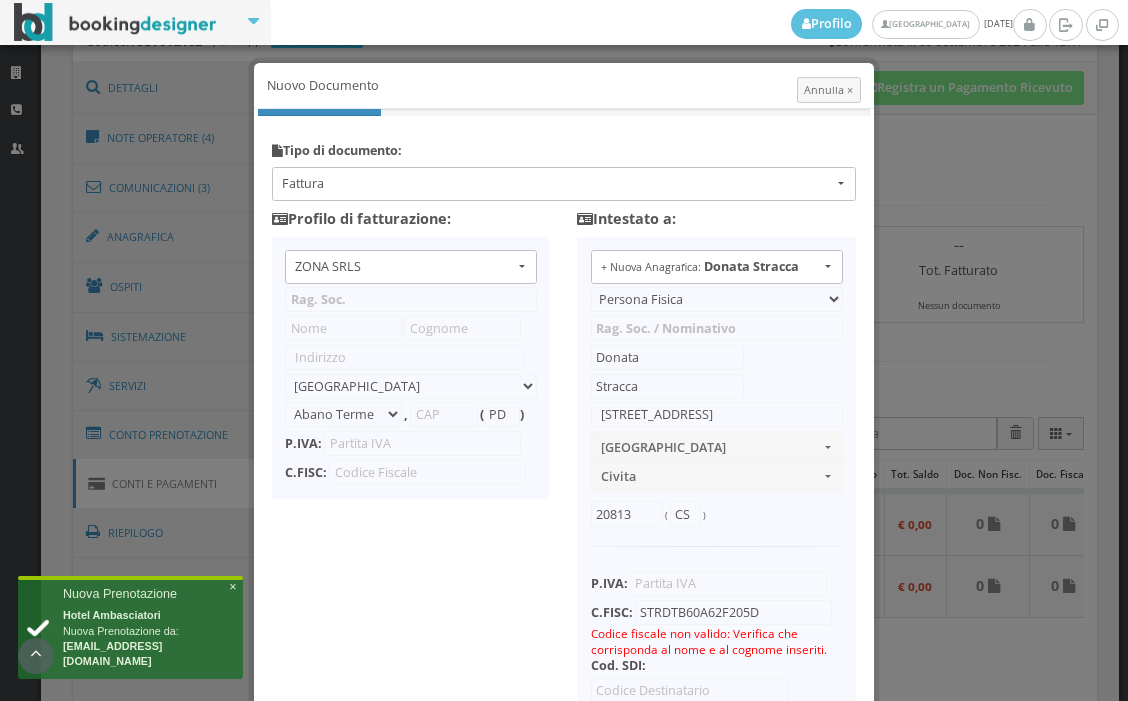 type on "ZONA SRLS" 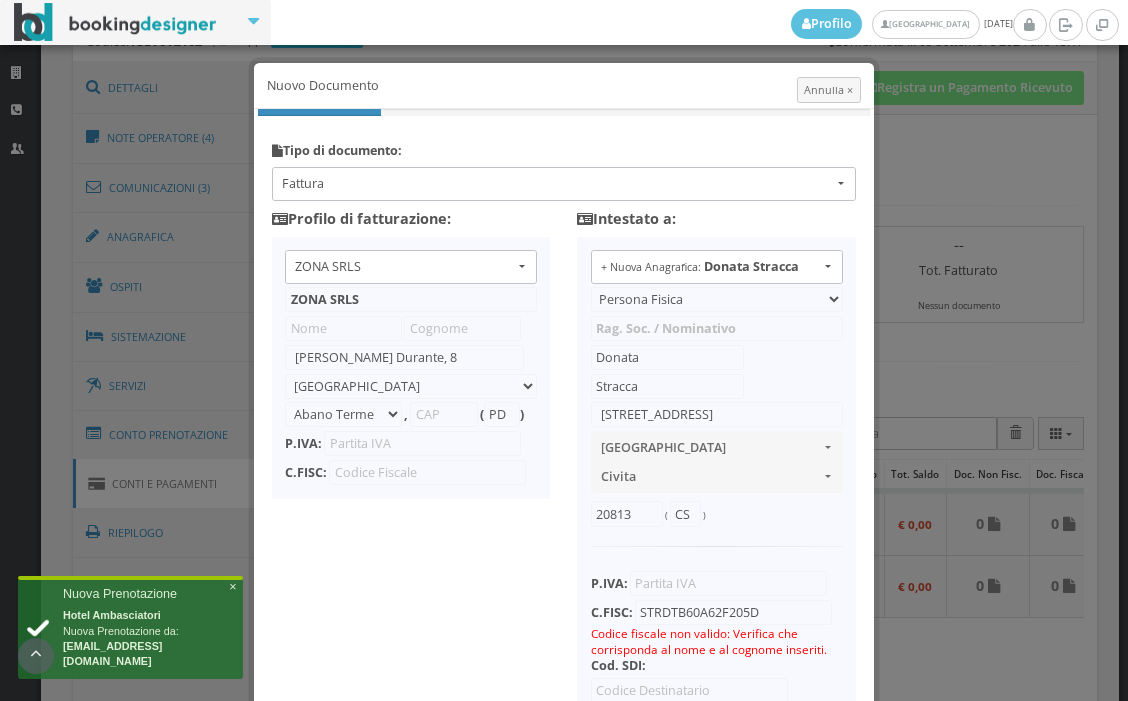 select on "Frattamaggiore" 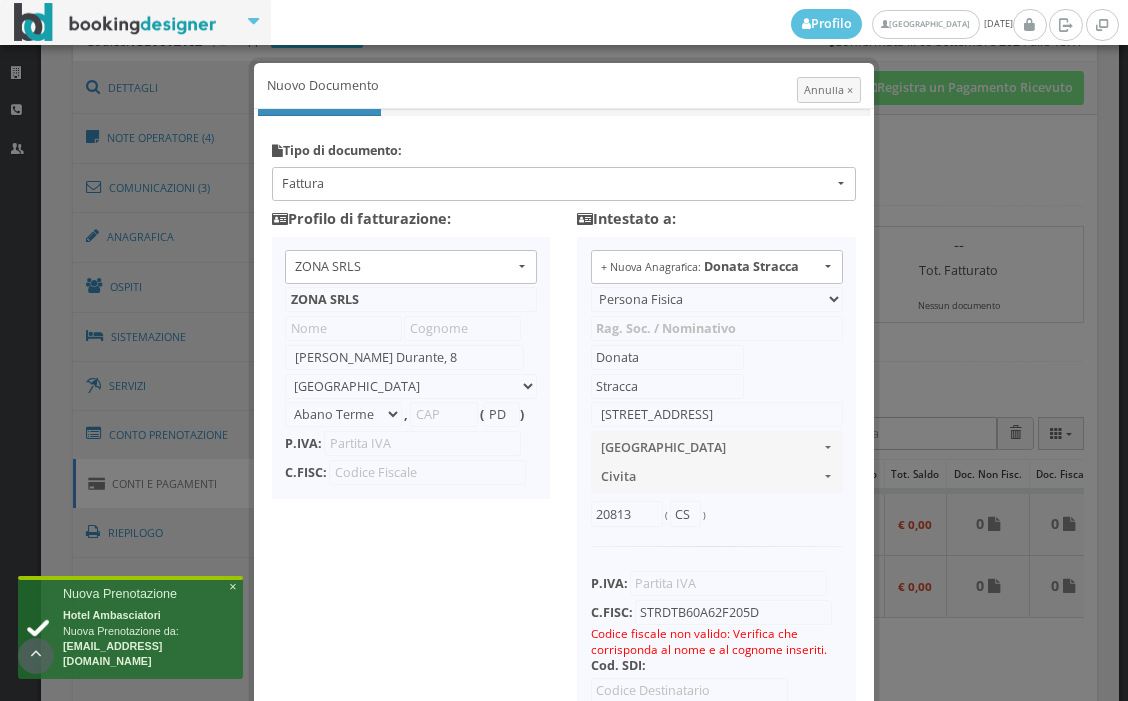 type on "80027" 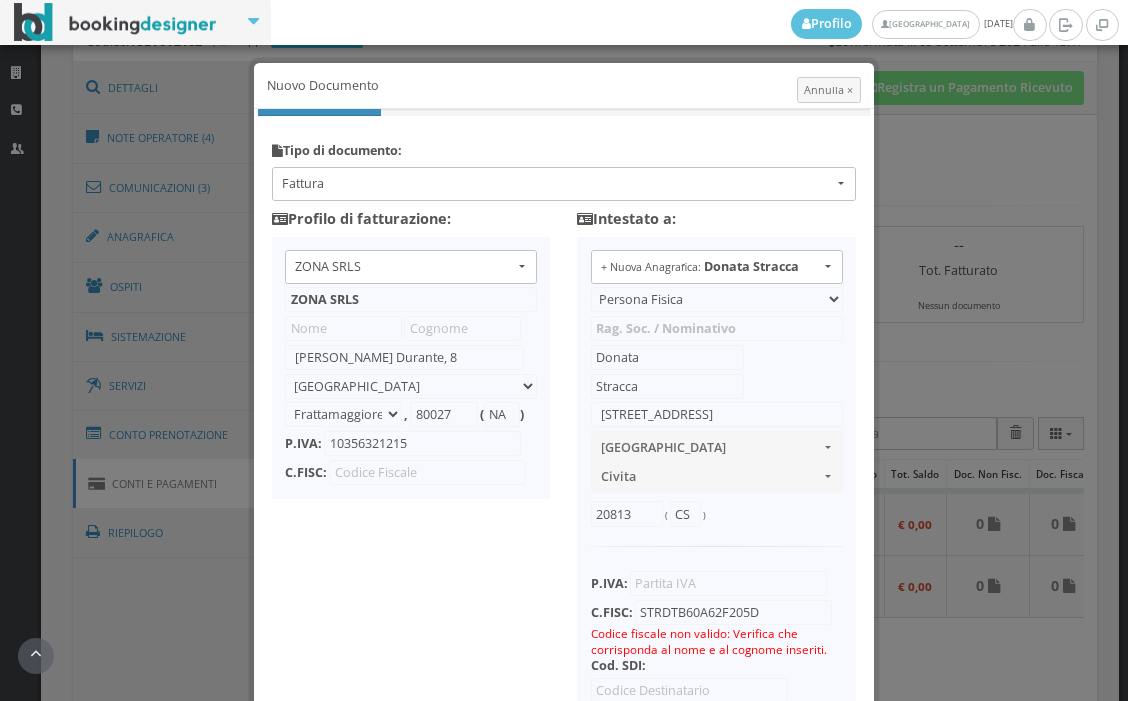 scroll, scrollTop: 230, scrollLeft: 0, axis: vertical 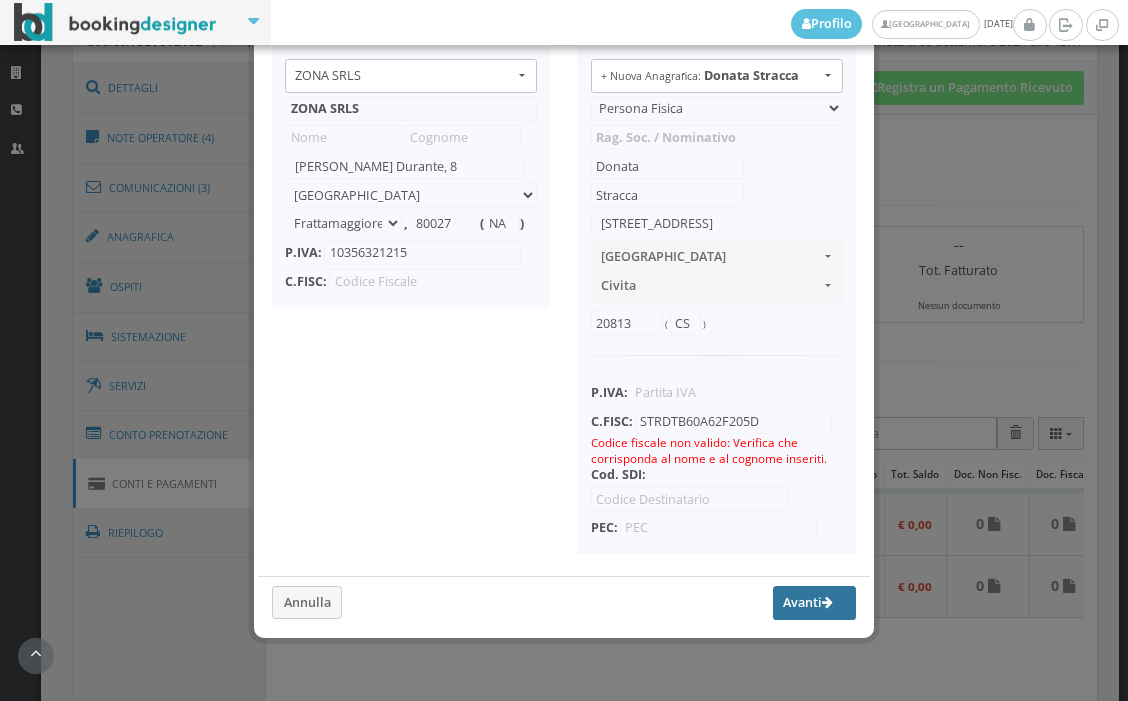 click on "Avanti" at bounding box center (815, 603) 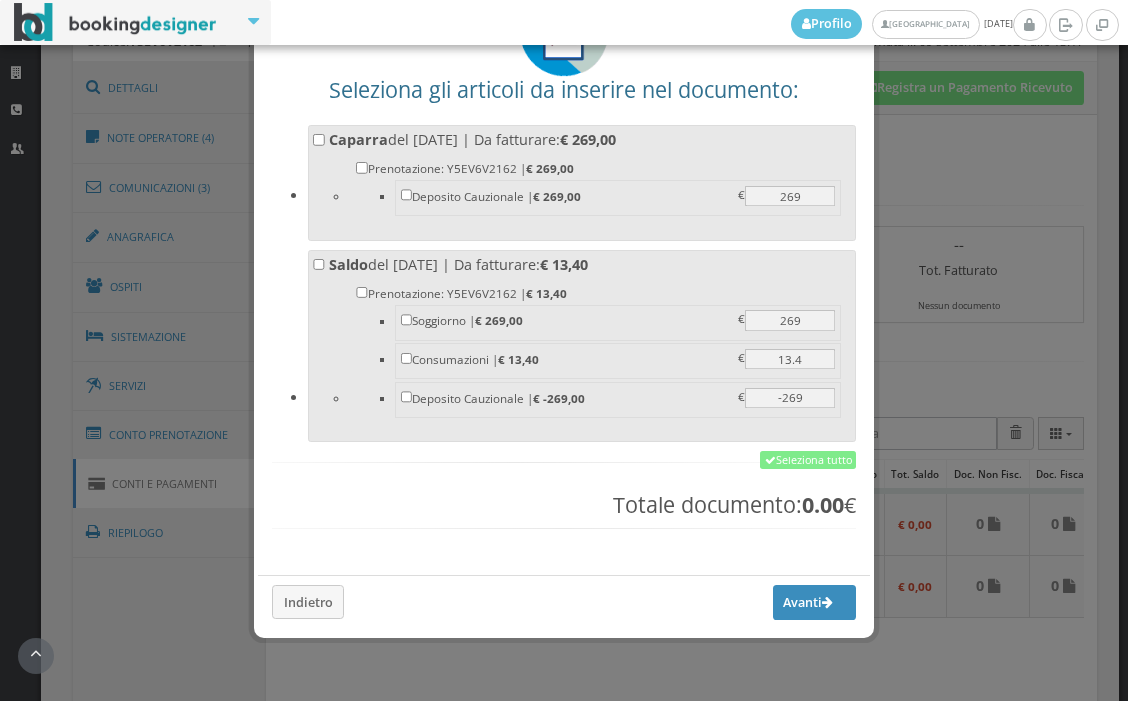 scroll, scrollTop: 173, scrollLeft: 0, axis: vertical 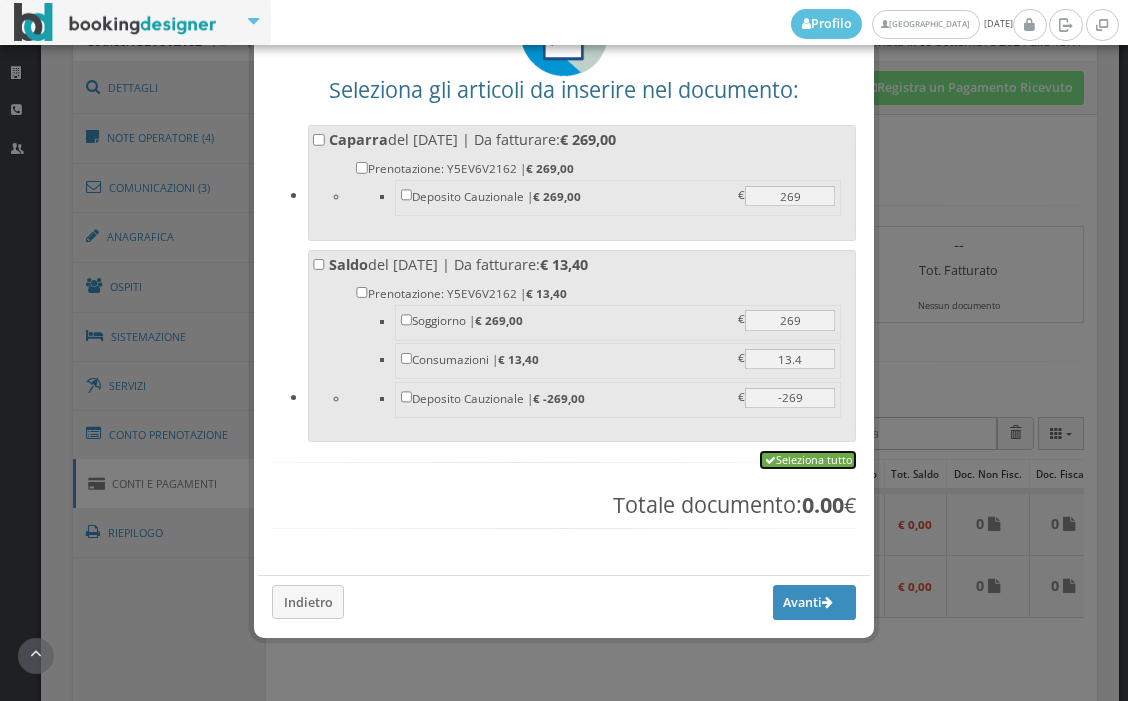 click on "Seleziona tutto" at bounding box center [808, 460] 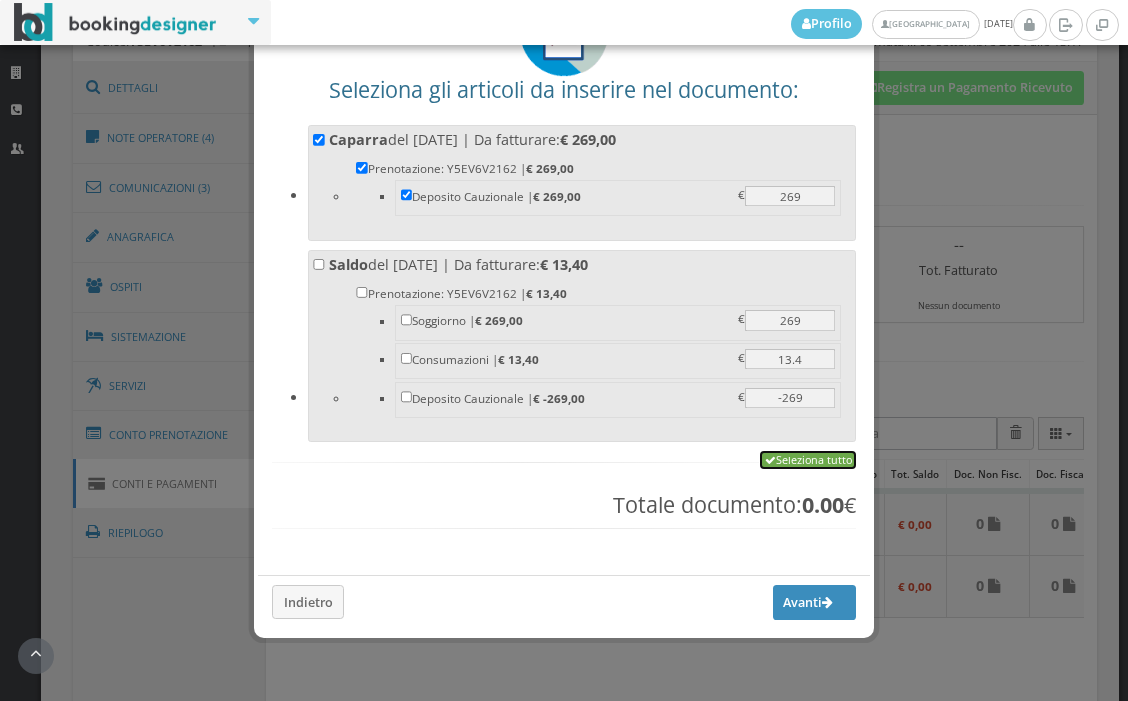 checkbox on "true" 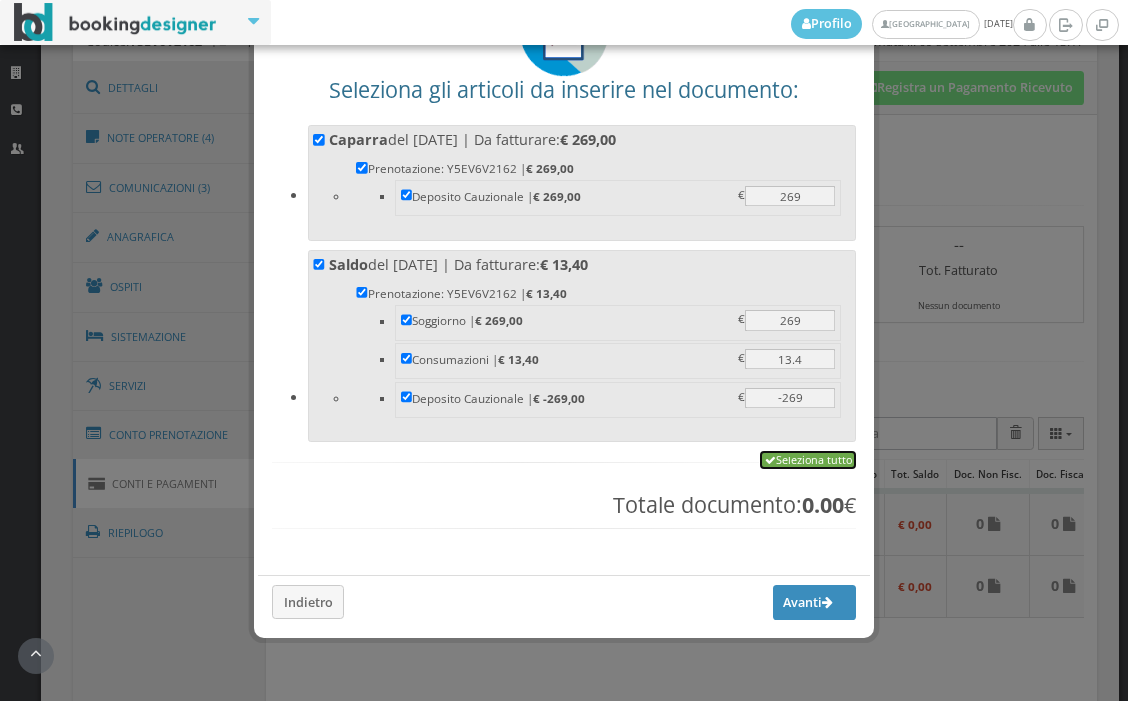 checkbox on "true" 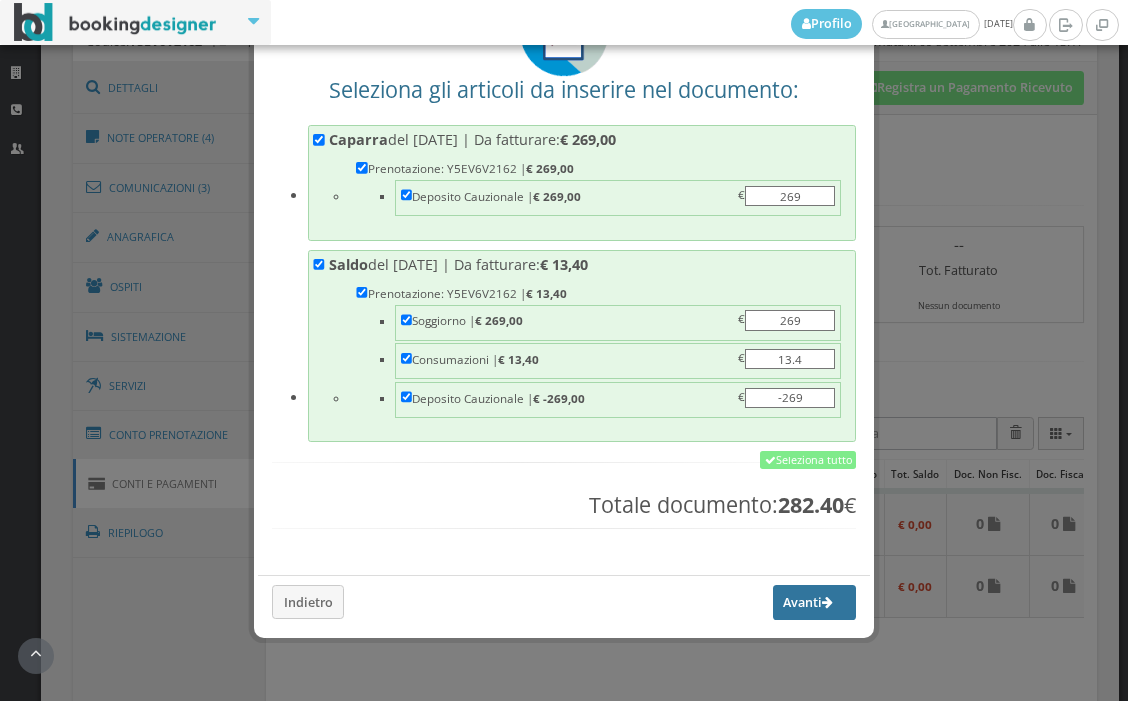 click on "Avanti" at bounding box center [815, 602] 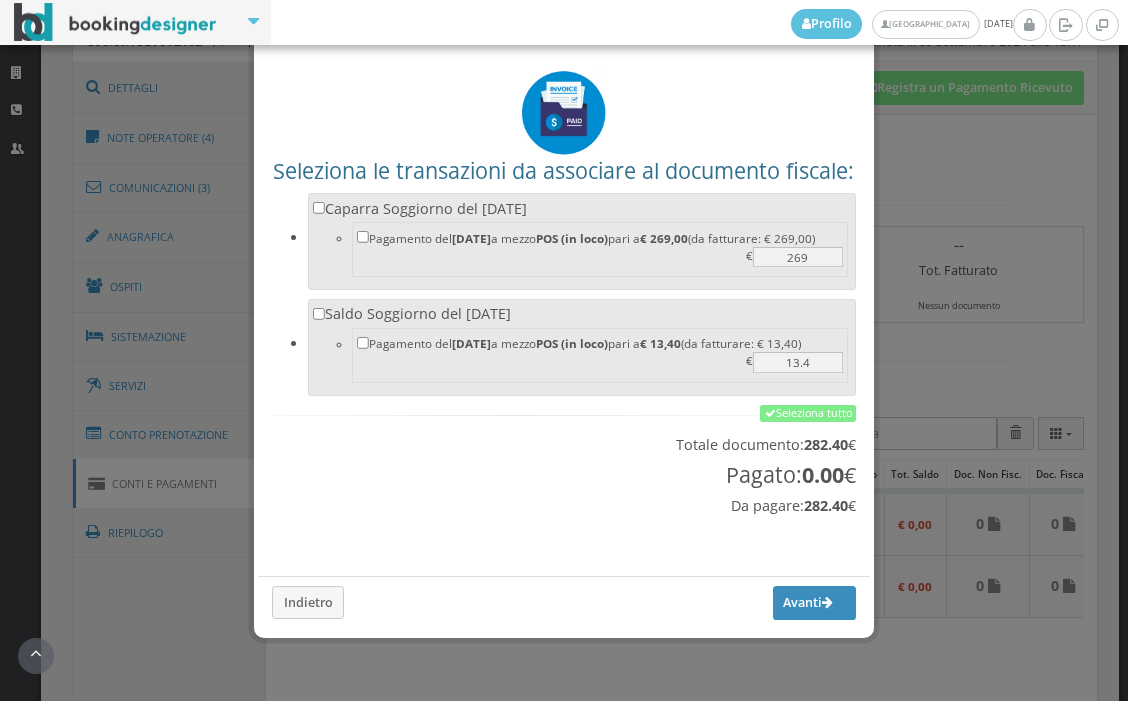 scroll, scrollTop: 112, scrollLeft: 0, axis: vertical 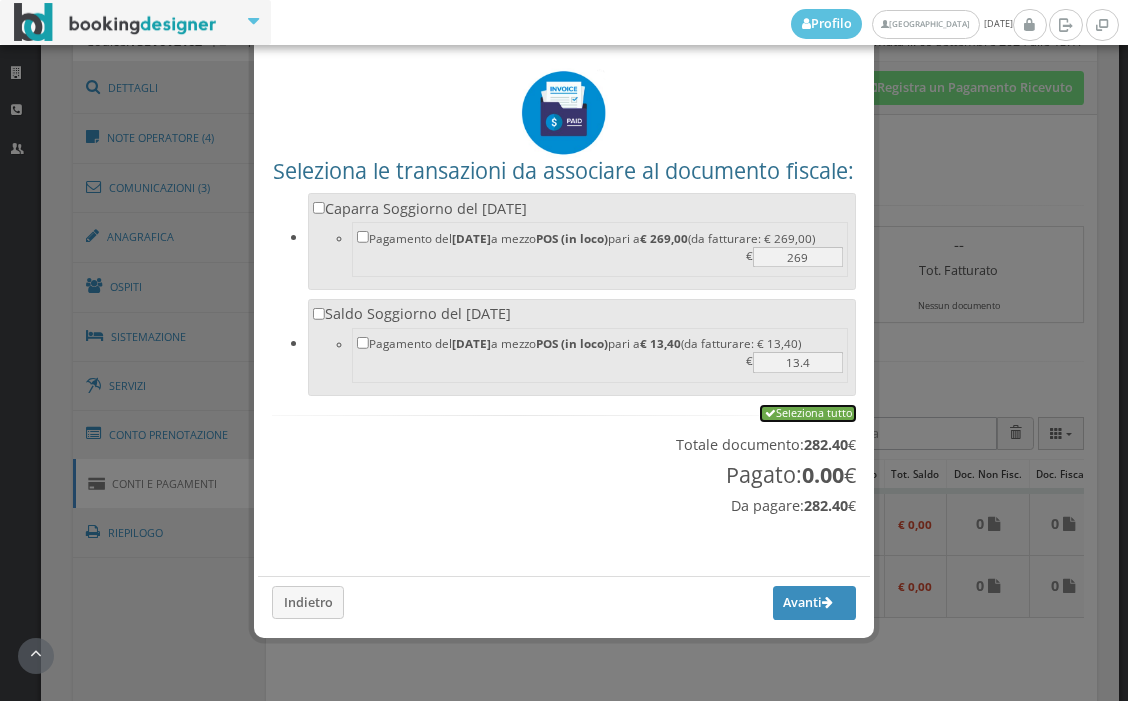 click on "Seleziona tutto" at bounding box center [808, 414] 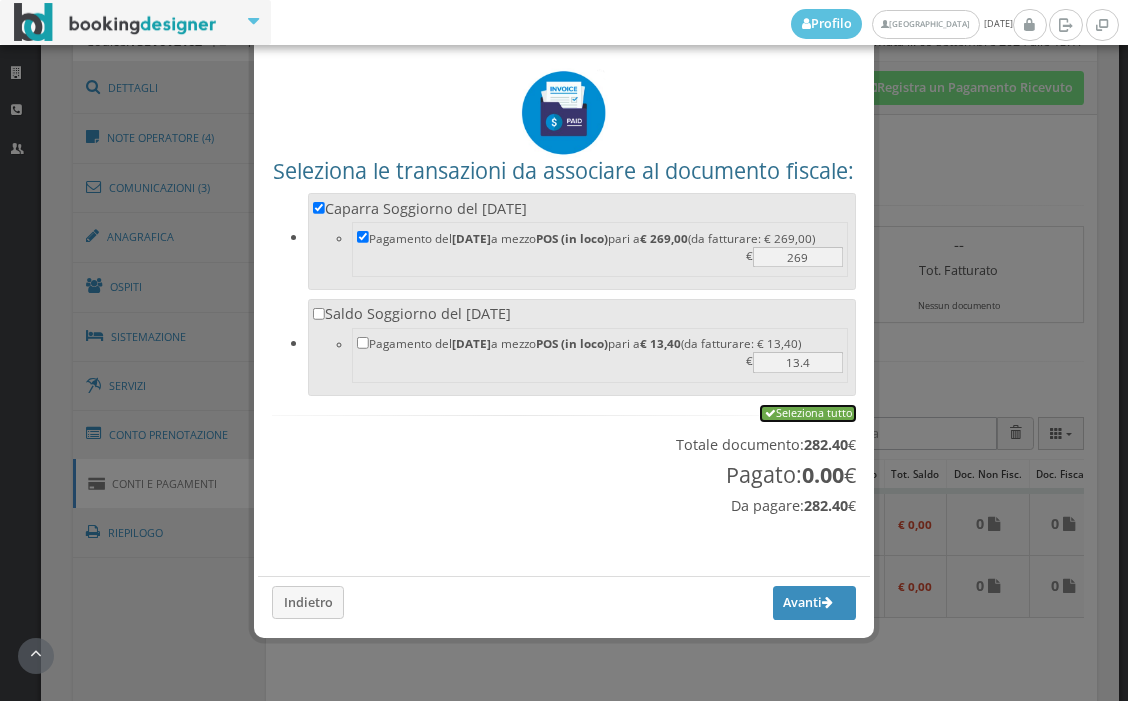 checkbox on "true" 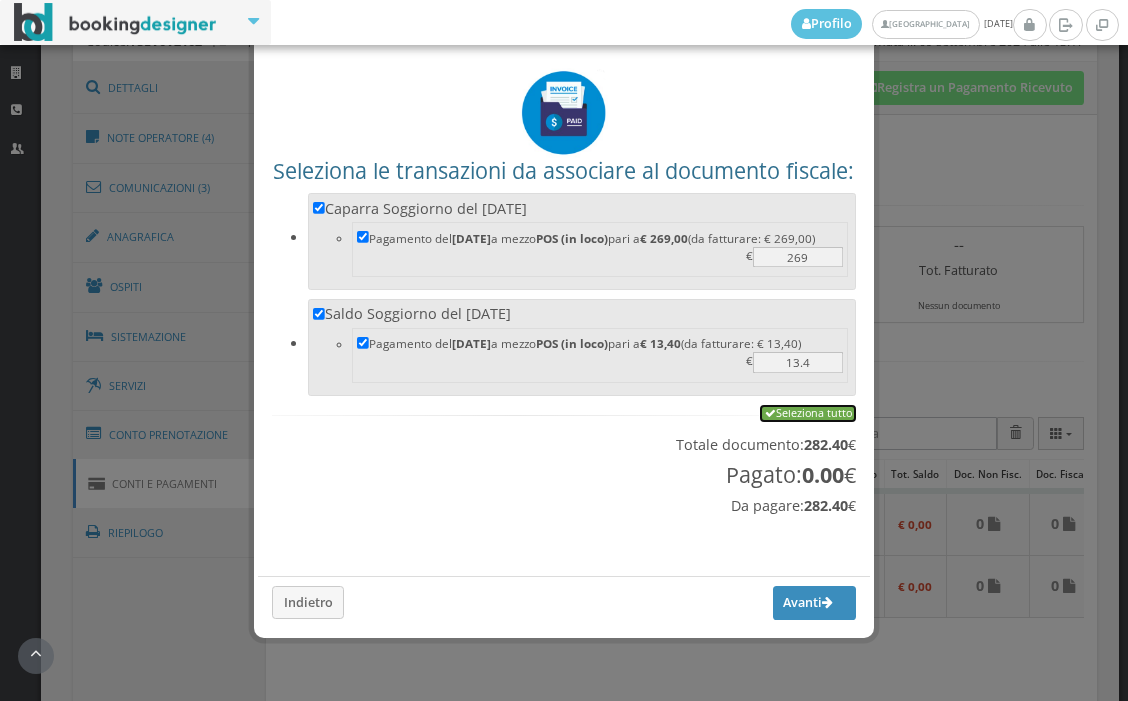 checkbox on "true" 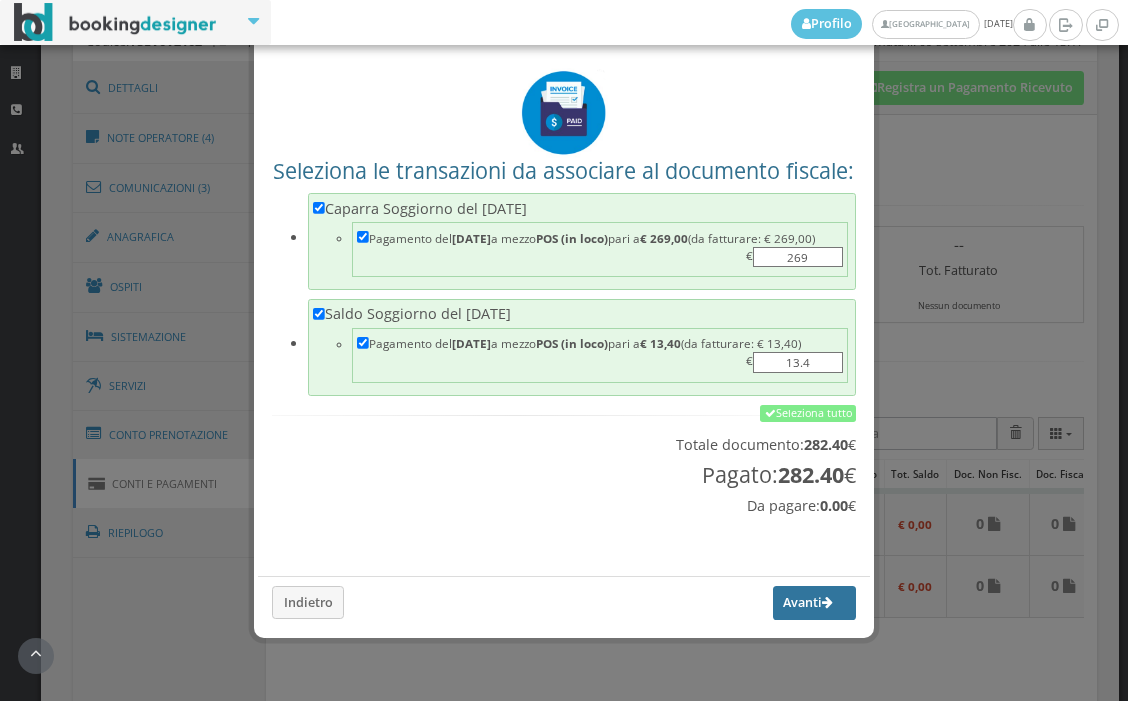 click on "Avanti" at bounding box center [815, 603] 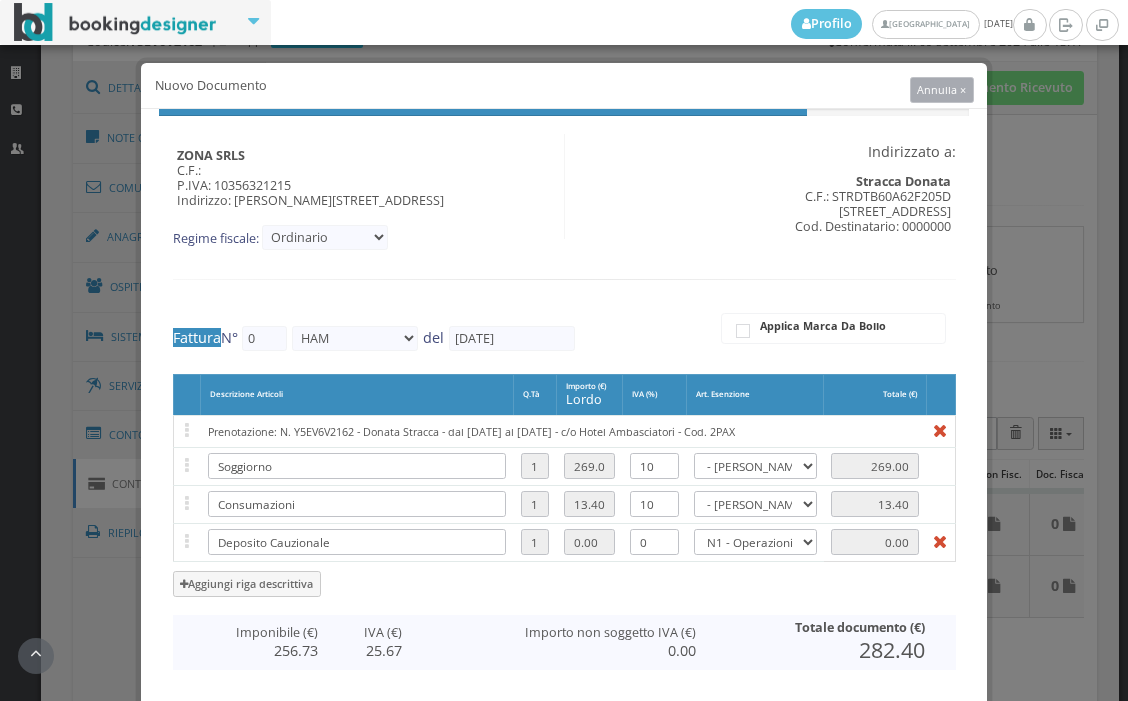 click on "Annulla ×" at bounding box center (941, 89) 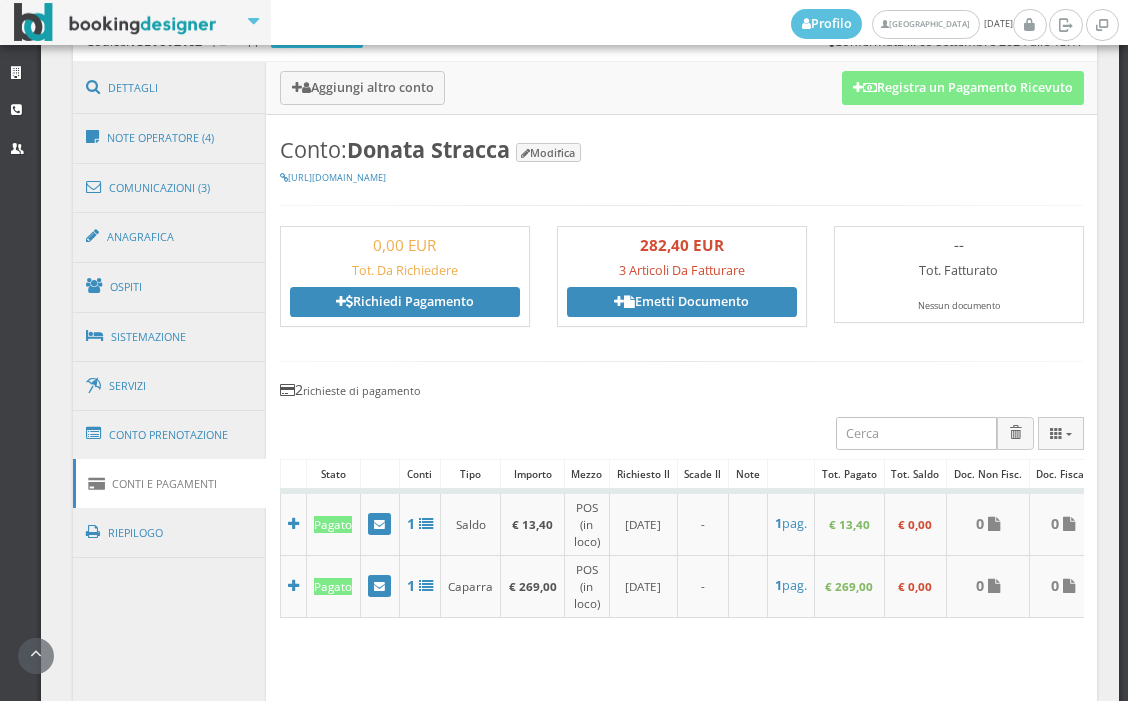 scroll, scrollTop: 1208, scrollLeft: 0, axis: vertical 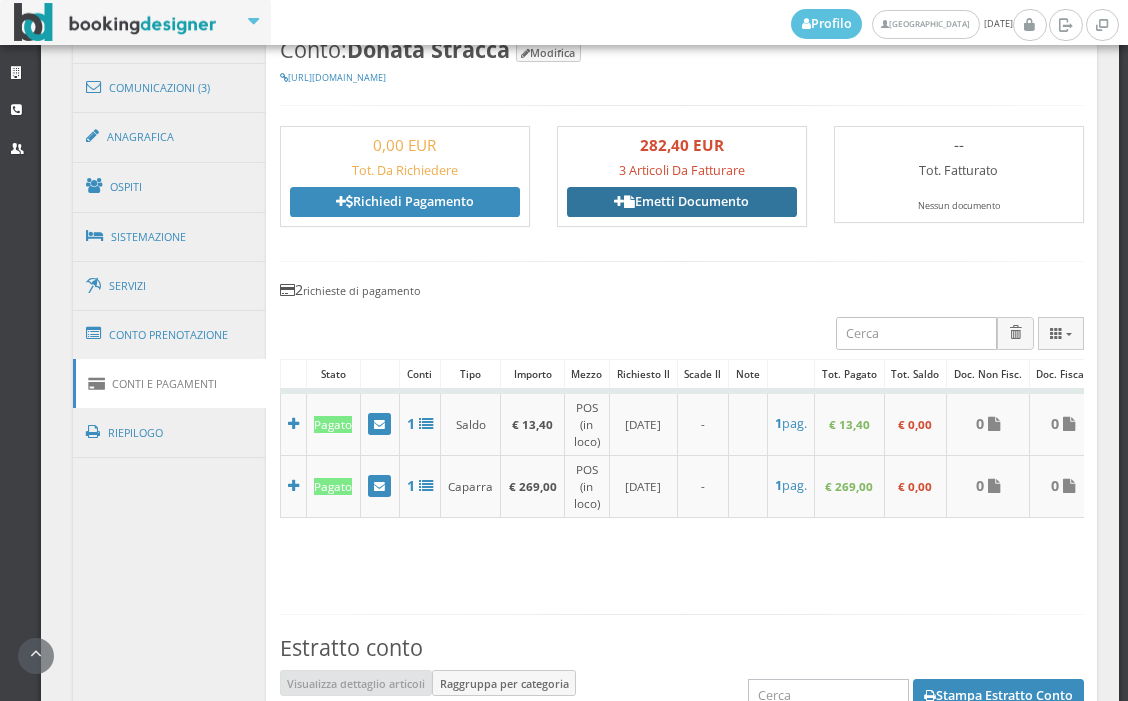 click on "Emetti Documento" at bounding box center [682, 202] 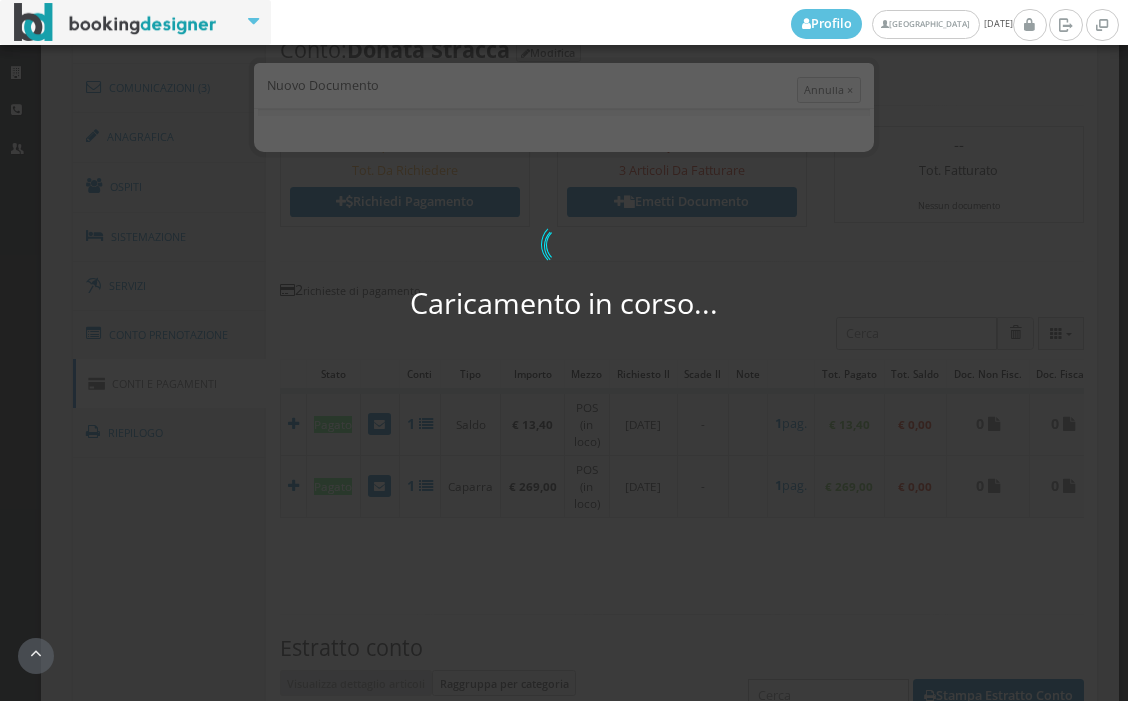 scroll, scrollTop: 0, scrollLeft: 0, axis: both 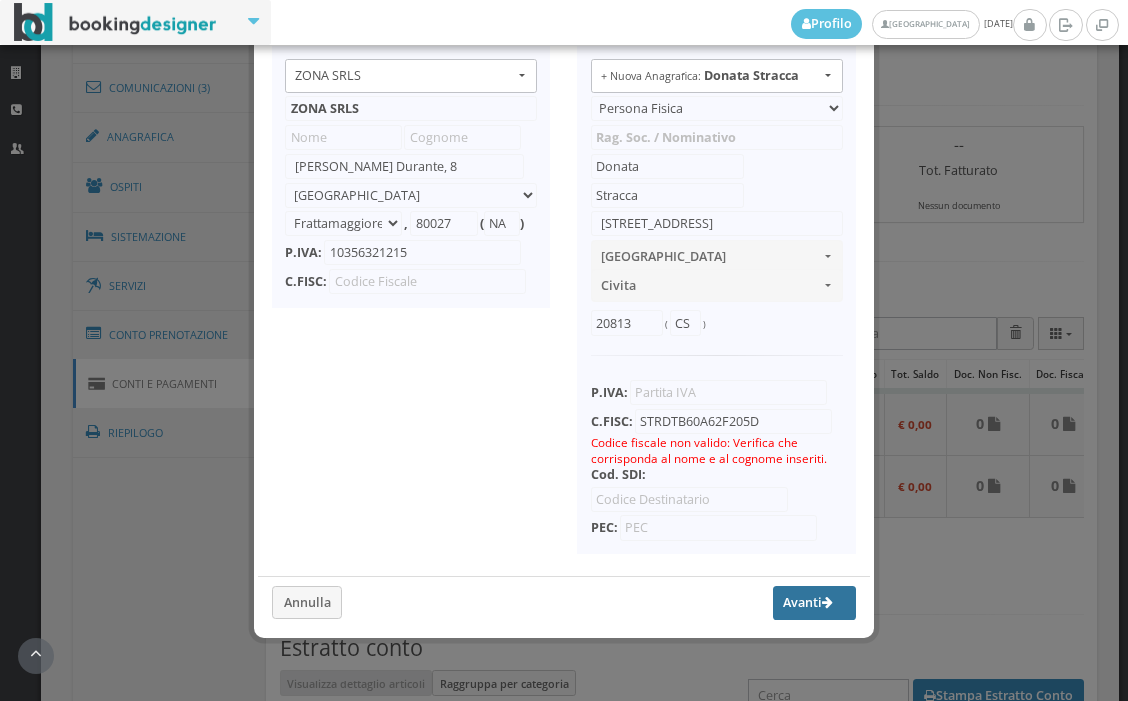 click on "Avanti" at bounding box center (815, 603) 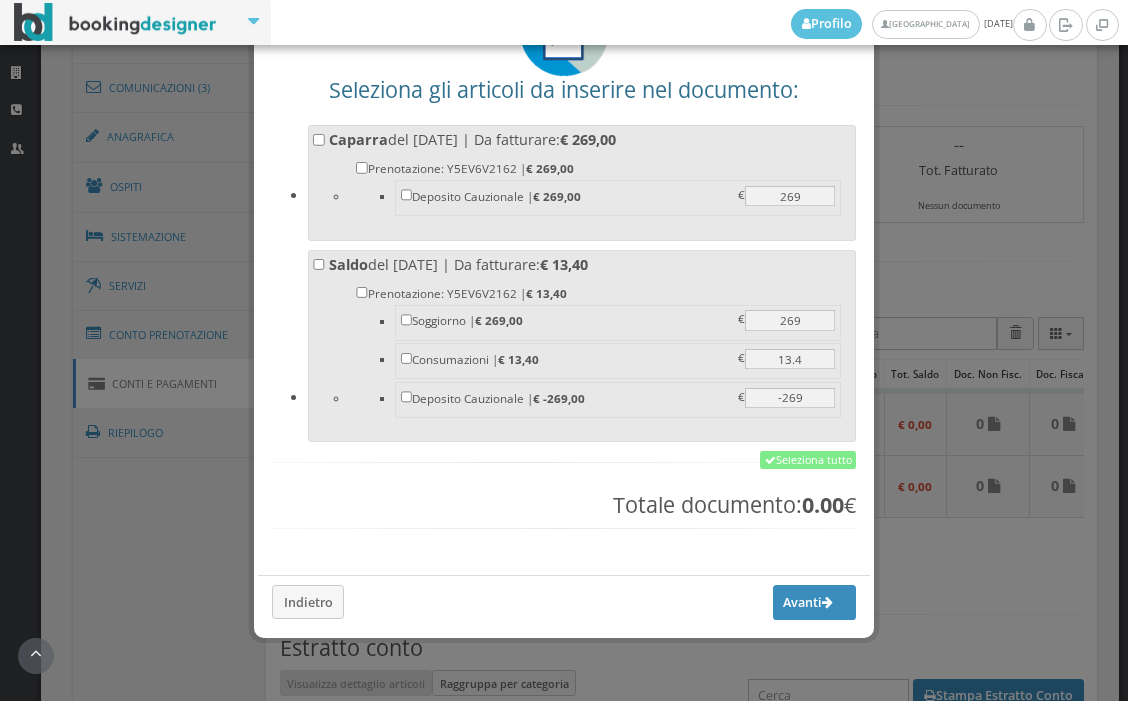 scroll, scrollTop: 173, scrollLeft: 0, axis: vertical 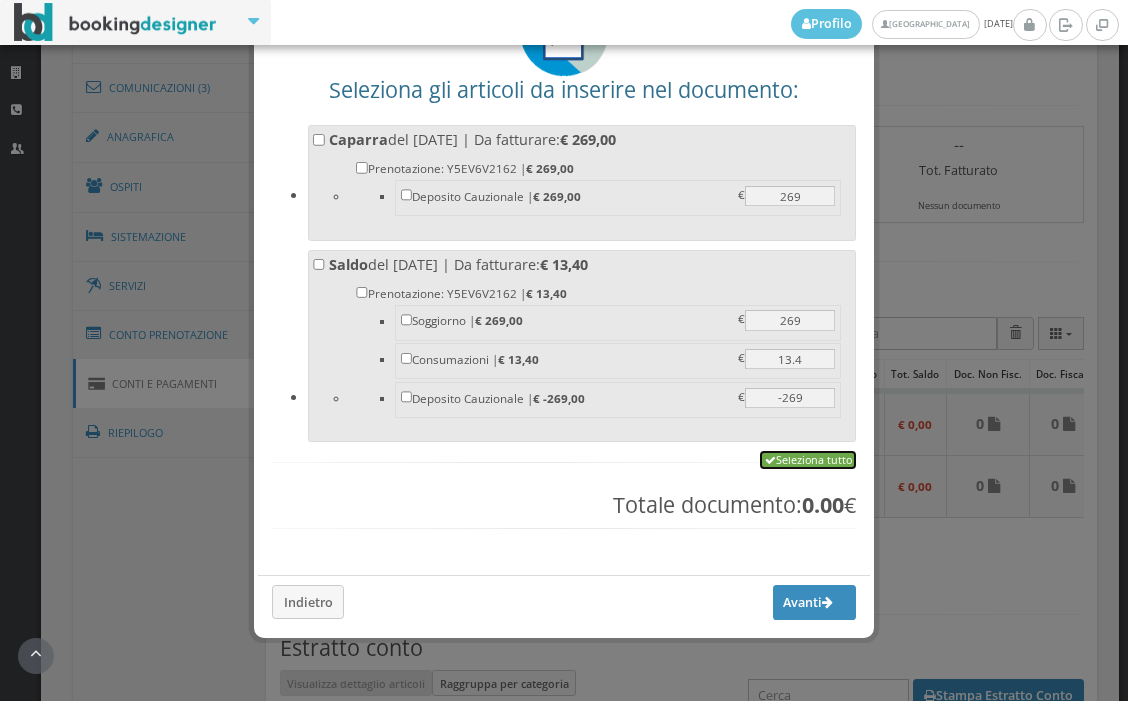 click on "Seleziona tutto" at bounding box center [808, 460] 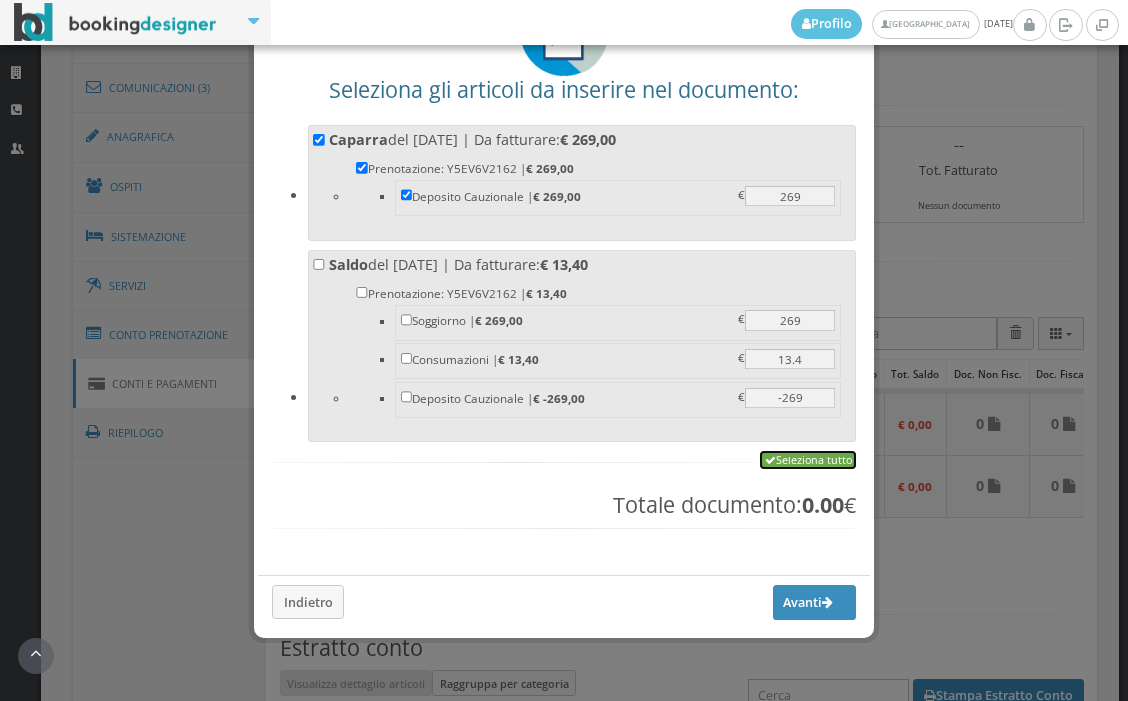 checkbox on "true" 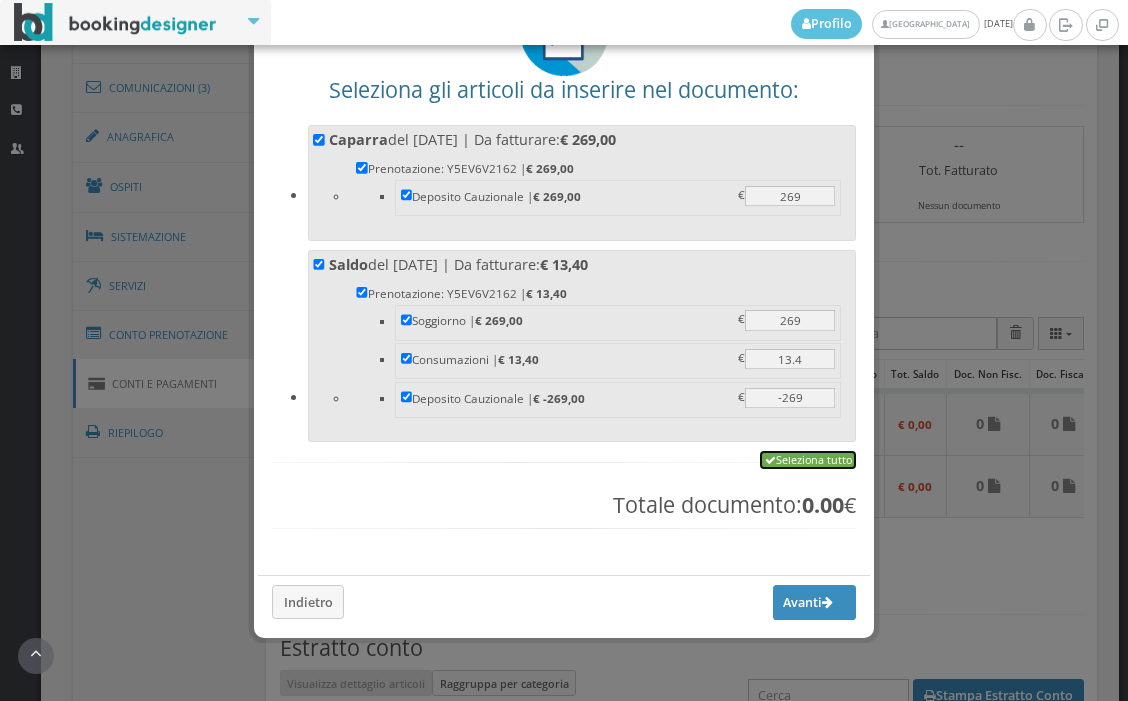 checkbox on "true" 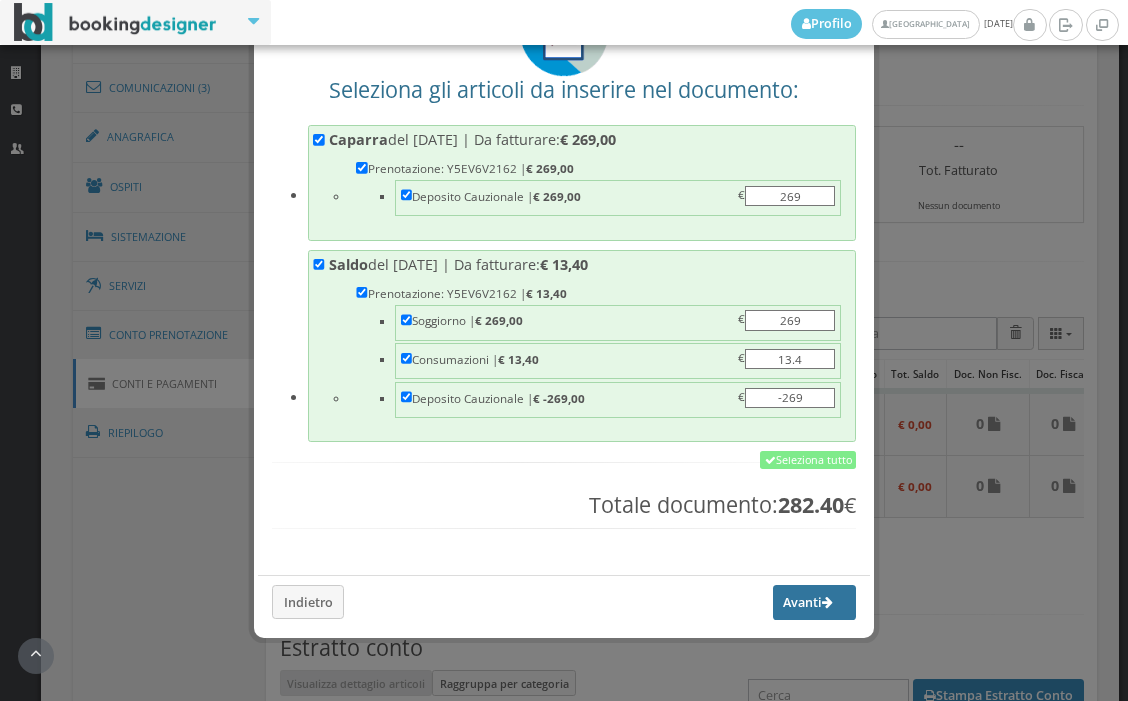 click on "Avanti" at bounding box center (815, 602) 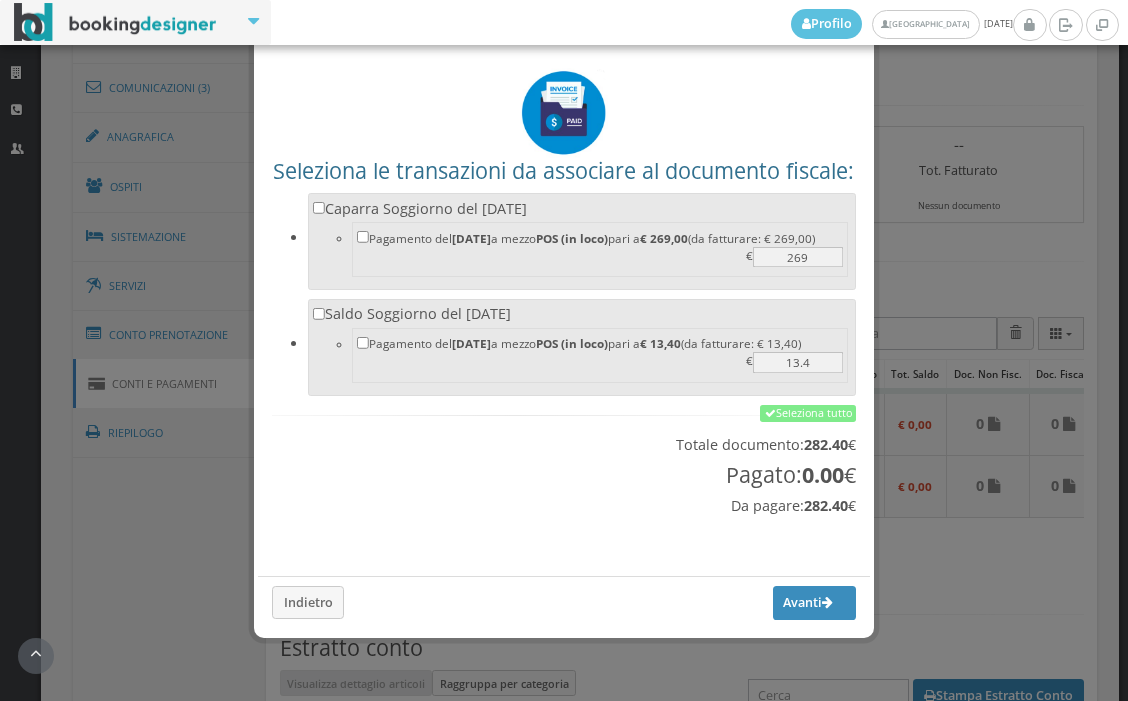 scroll, scrollTop: 112, scrollLeft: 0, axis: vertical 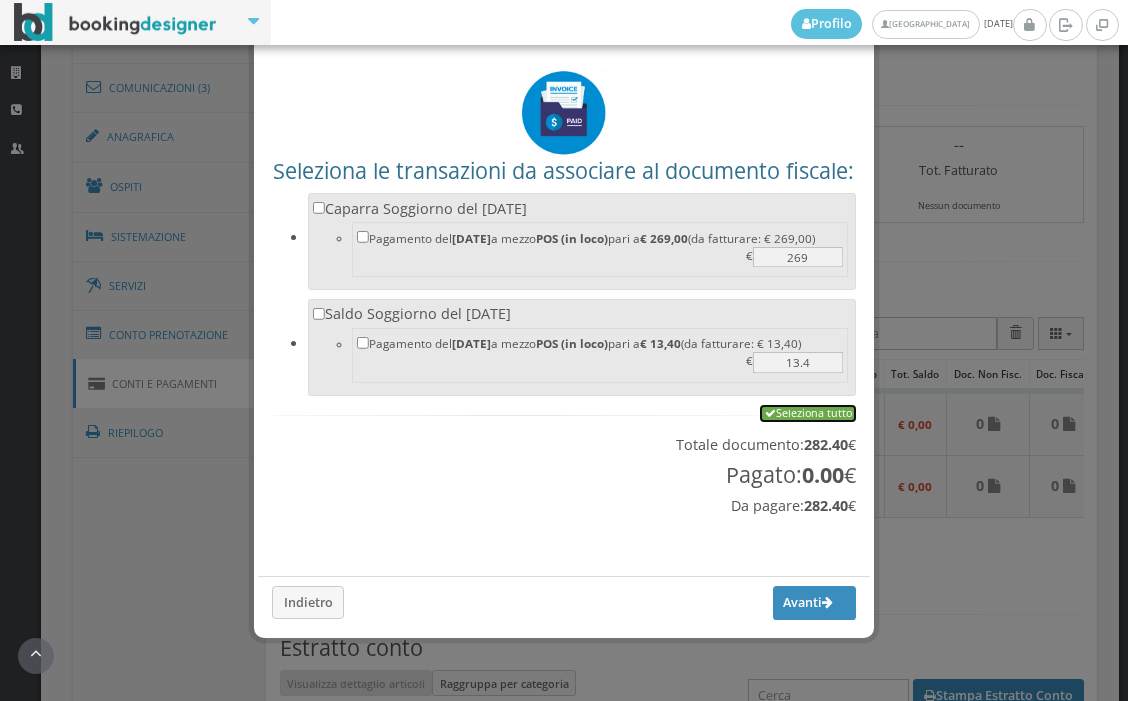 click on "Seleziona tutto" at bounding box center (808, 414) 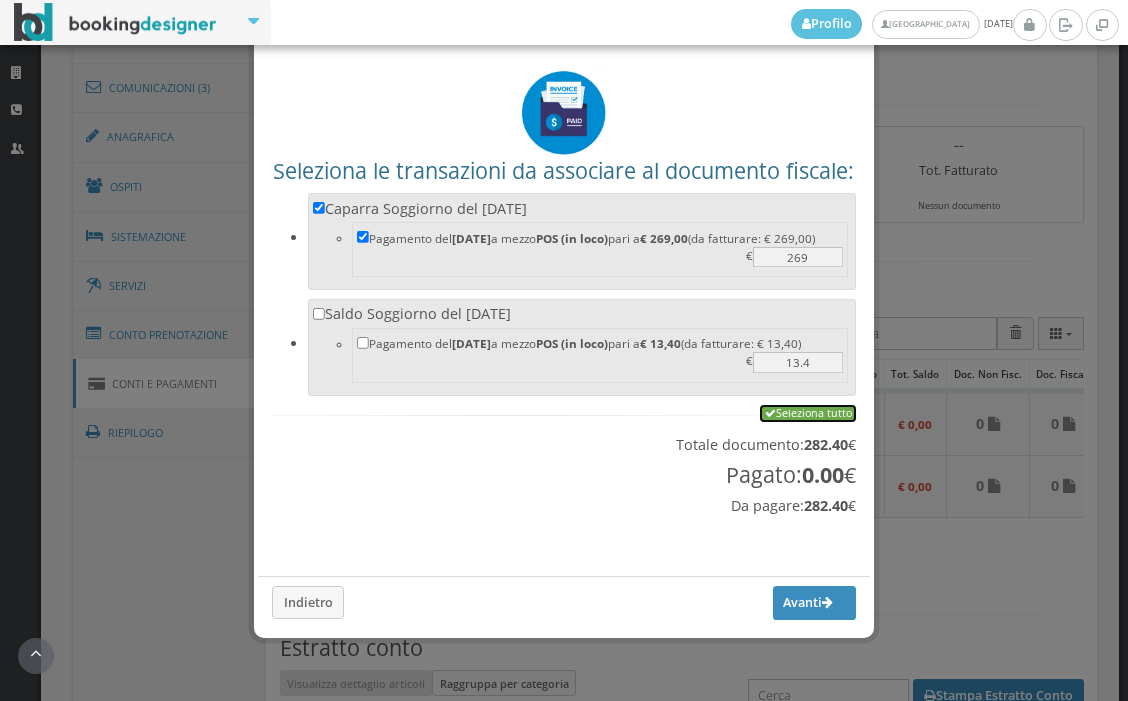 checkbox on "true" 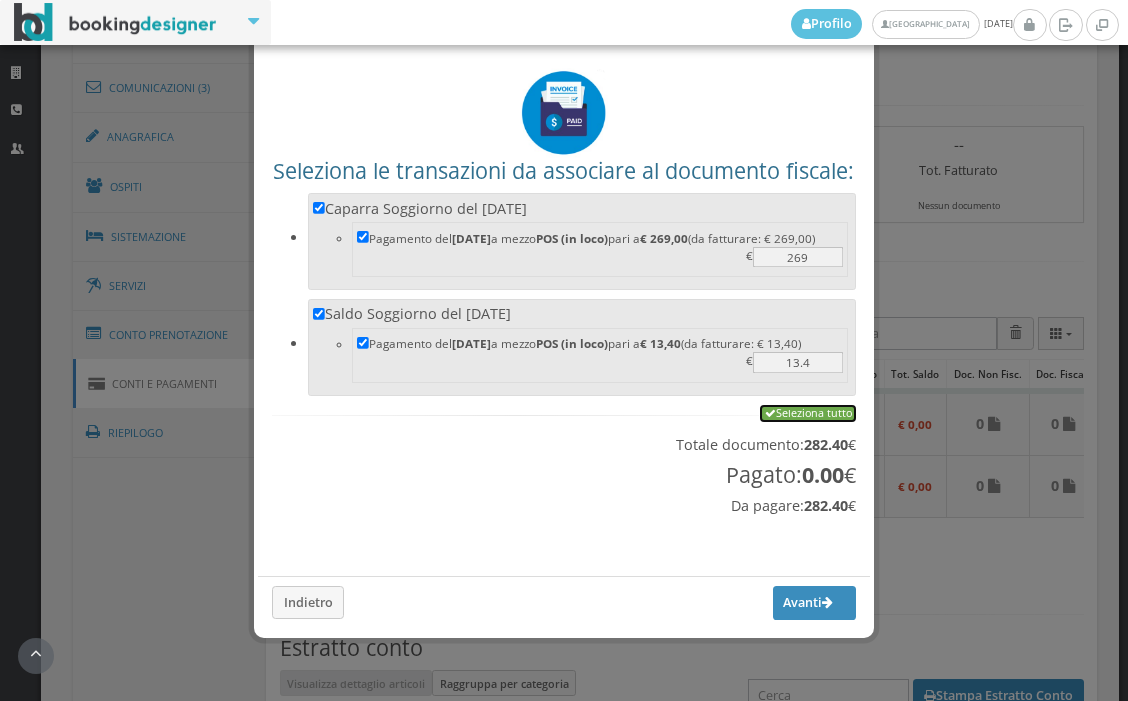 checkbox on "true" 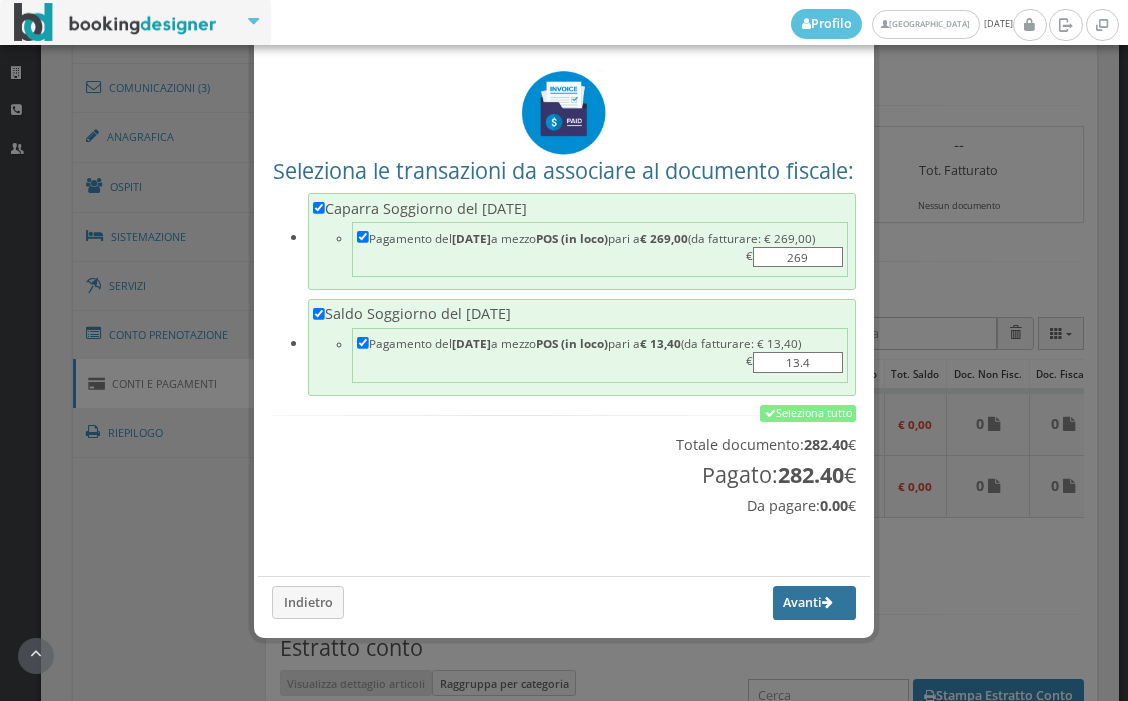 click on "Avanti" at bounding box center (815, 603) 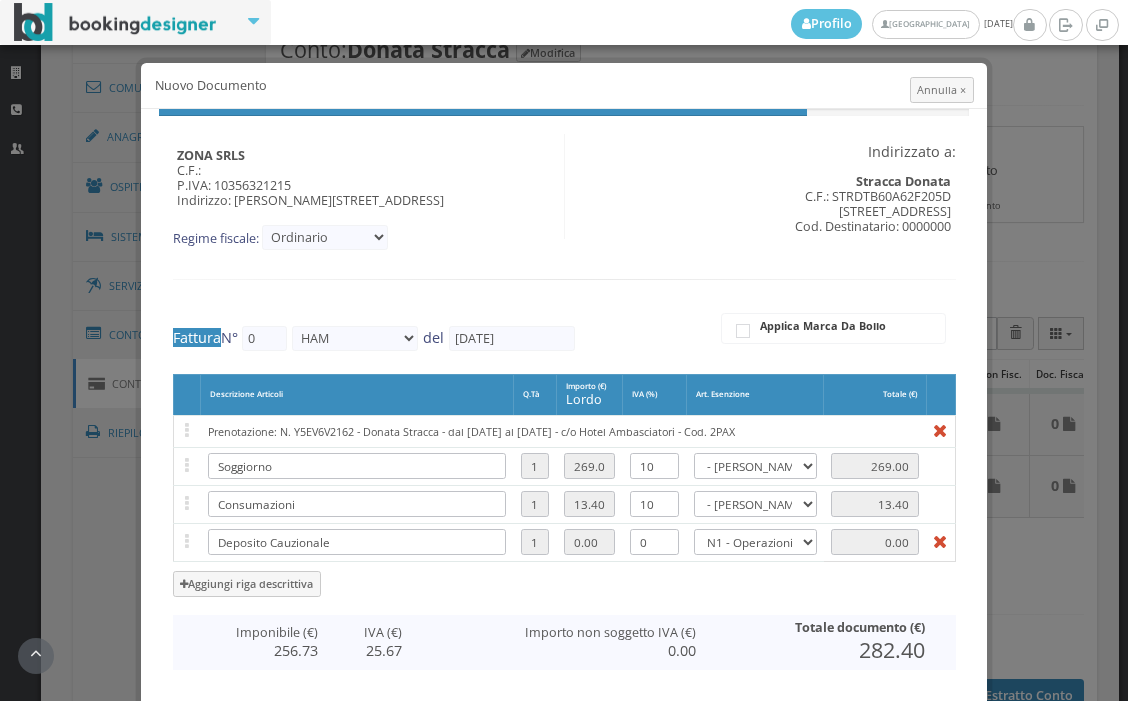 type on "287" 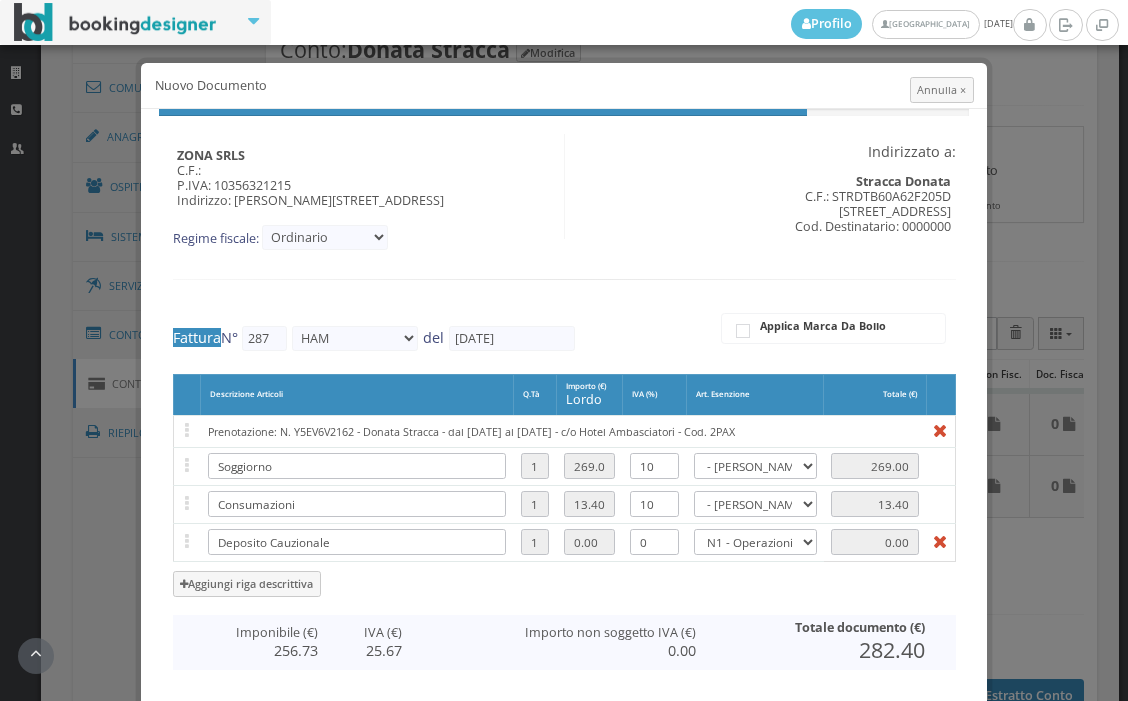scroll, scrollTop: 428, scrollLeft: 0, axis: vertical 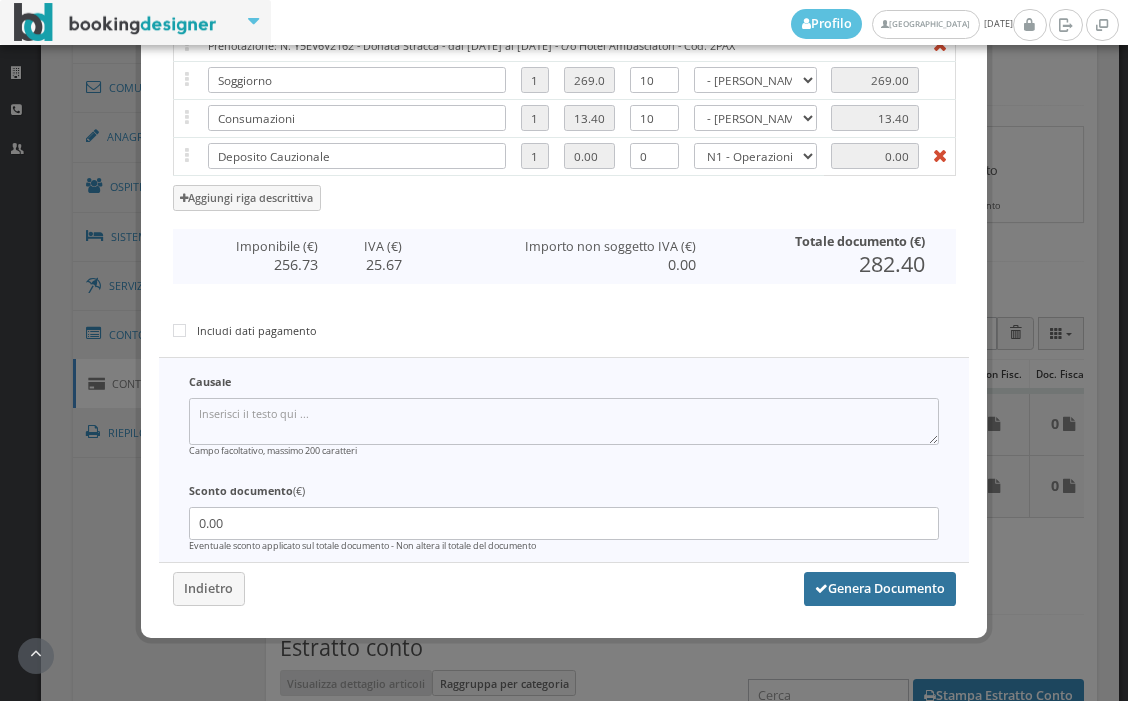 click on "Genera Documento" at bounding box center [880, 589] 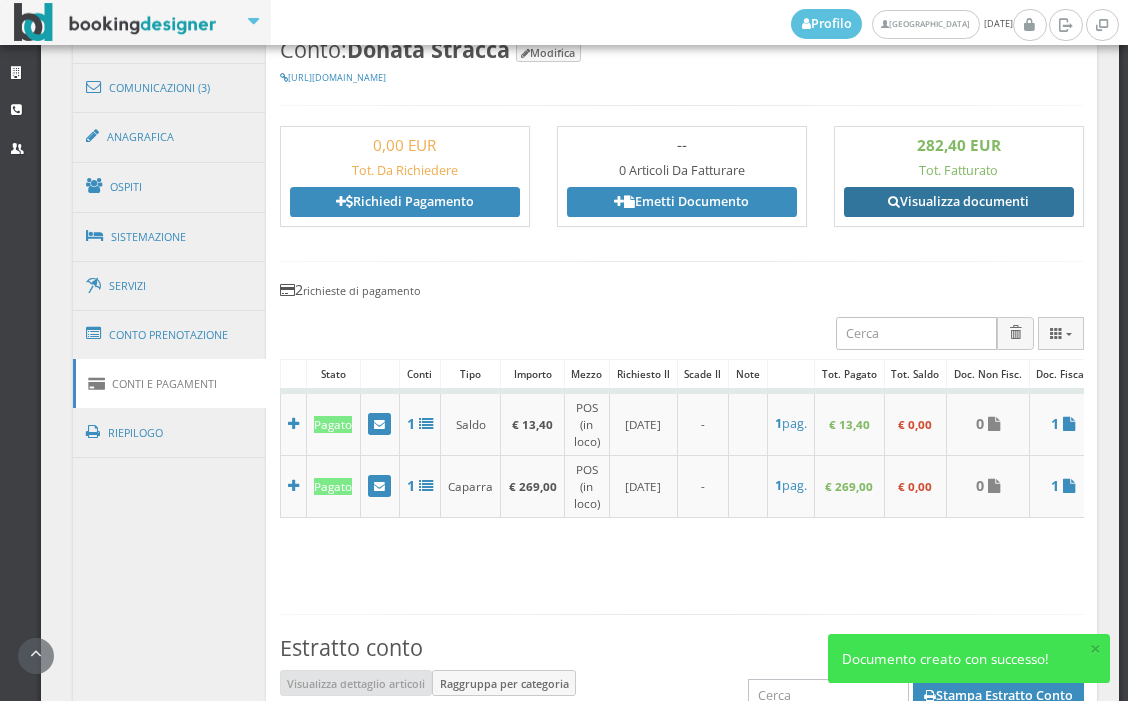 click on "Visualizza documenti" at bounding box center [959, 202] 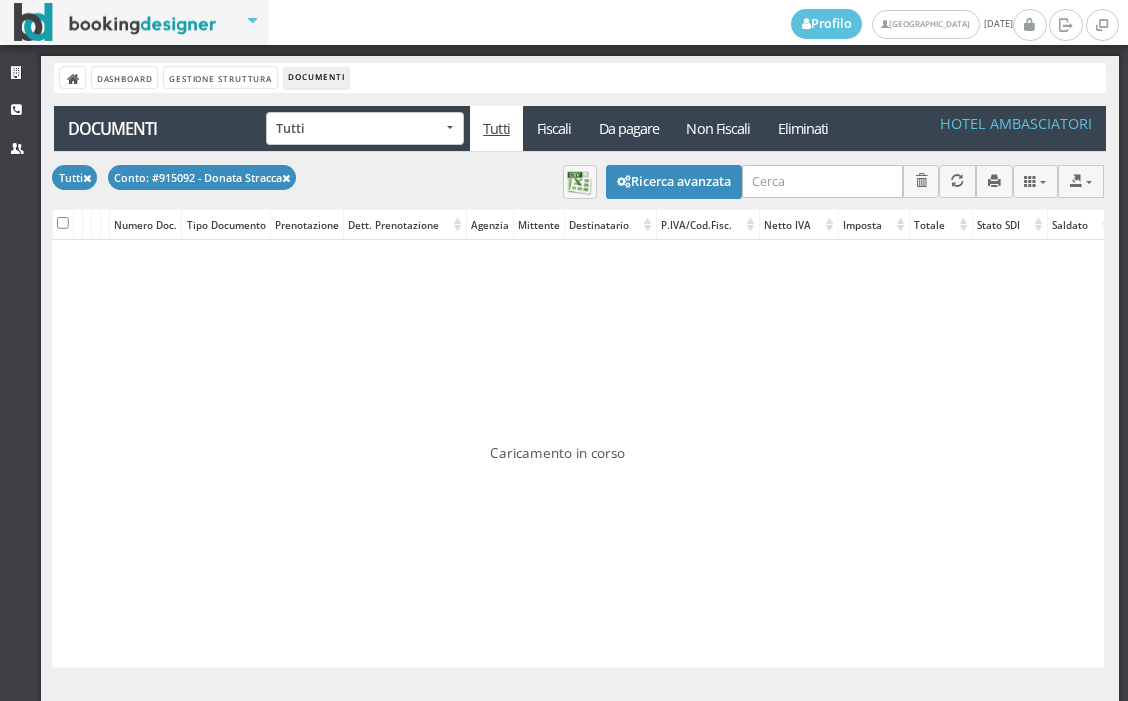 scroll, scrollTop: 0, scrollLeft: 0, axis: both 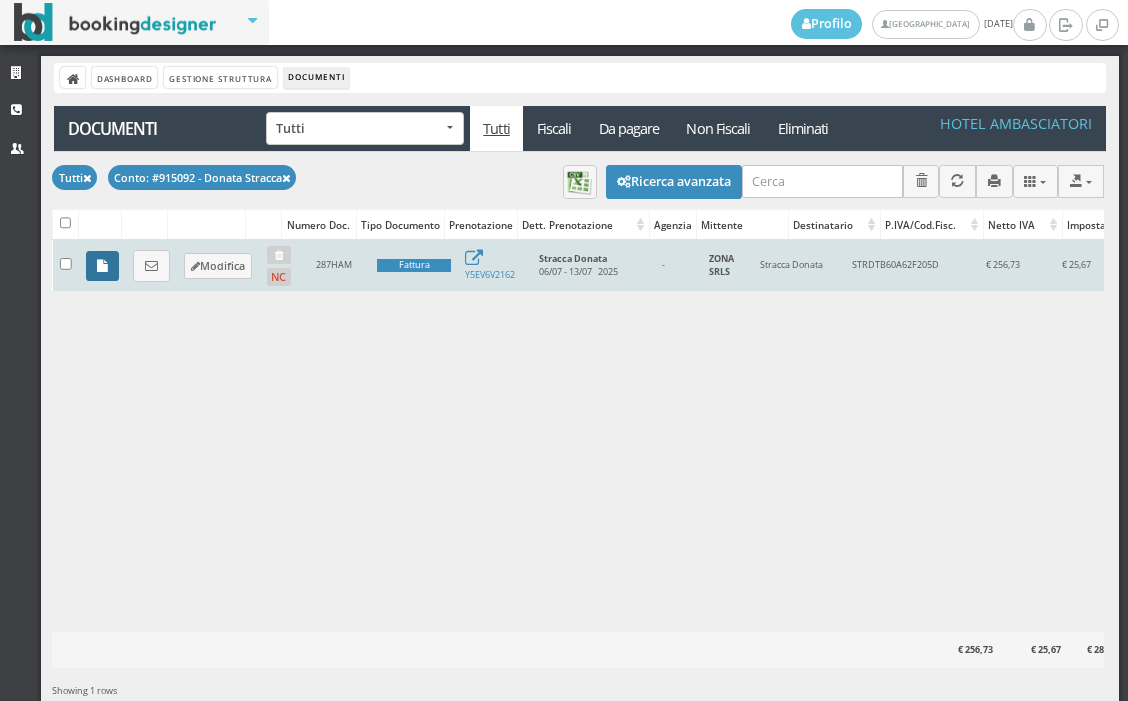 click at bounding box center (102, 266) 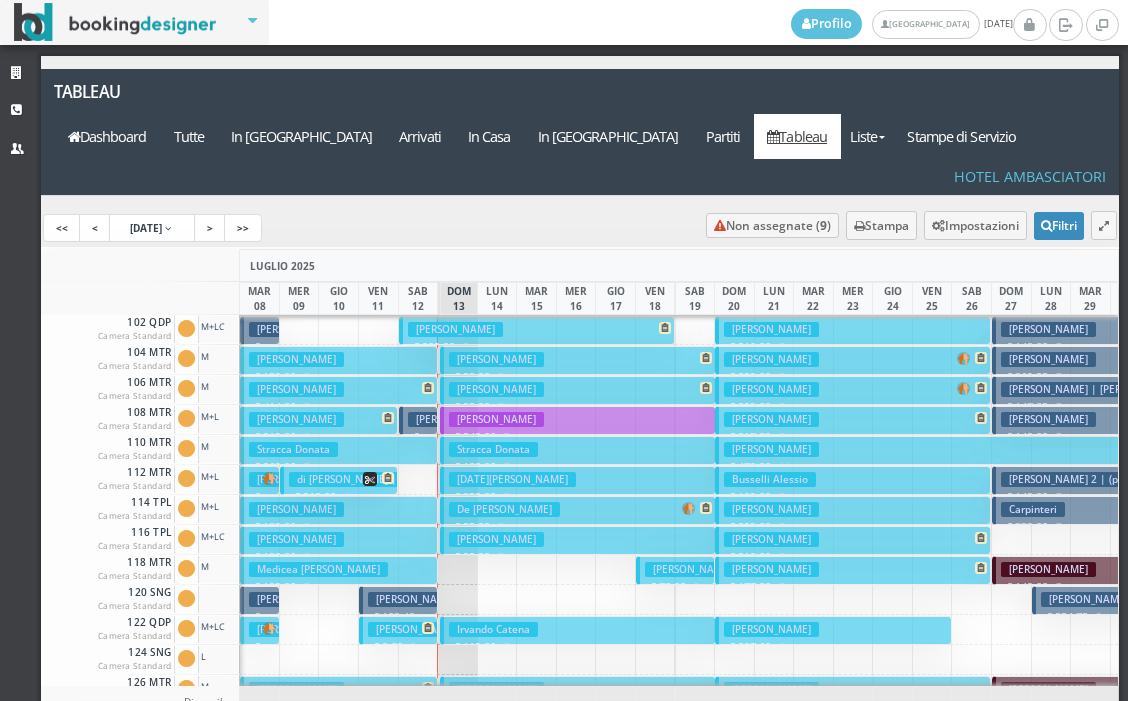 scroll, scrollTop: 0, scrollLeft: 0, axis: both 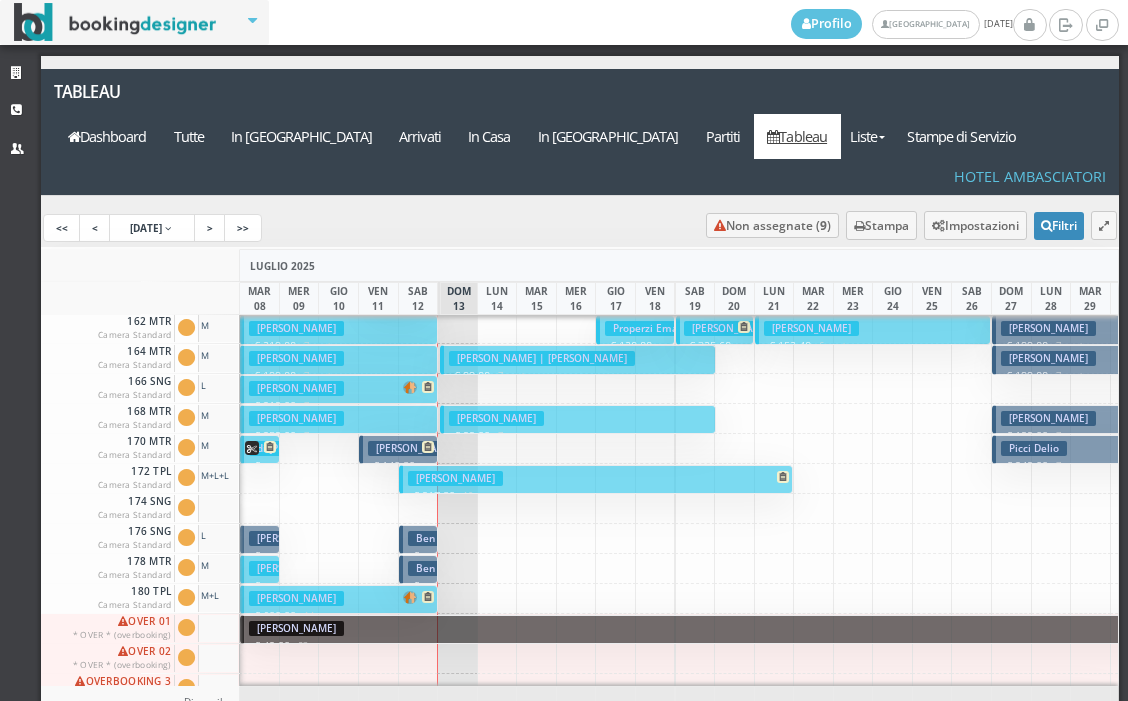 click on "[PERSON_NAME]" at bounding box center (455, 478) 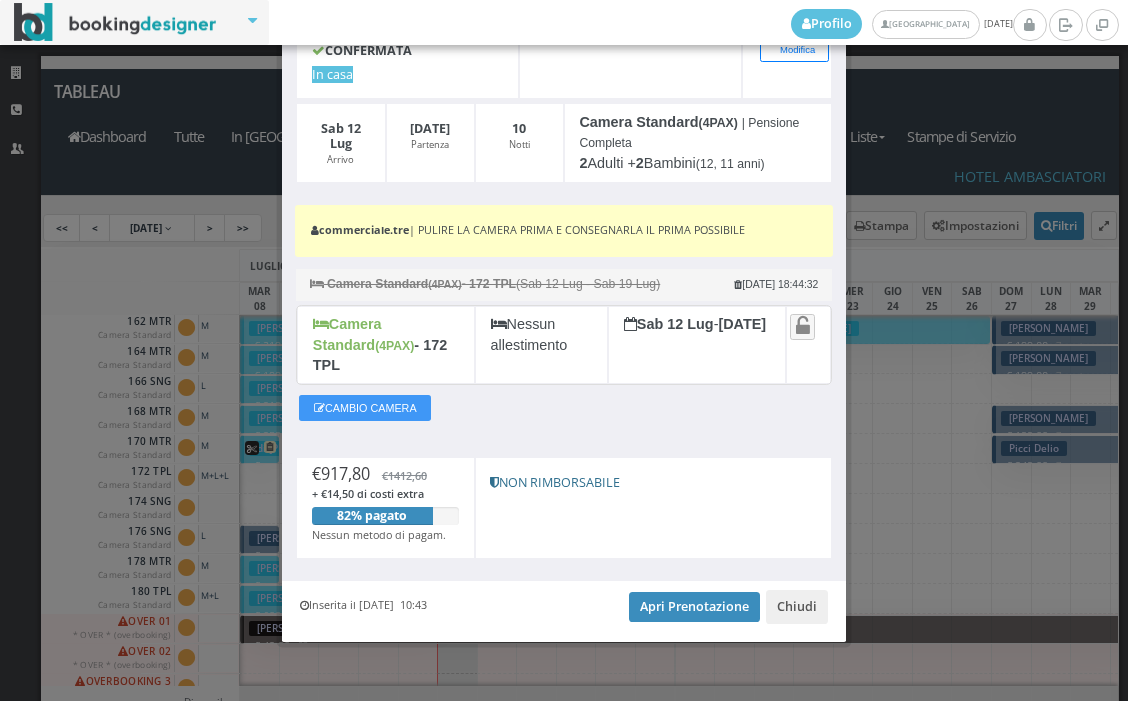 scroll, scrollTop: 205, scrollLeft: 0, axis: vertical 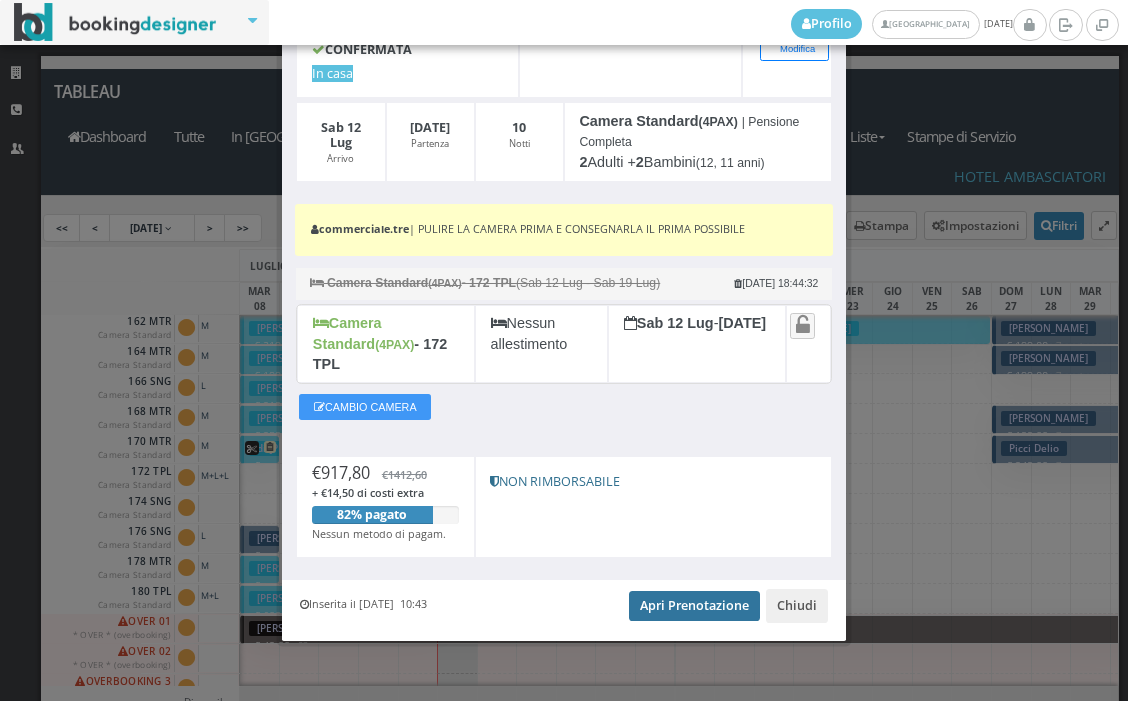 click on "Apri Prenotazione" at bounding box center [694, 606] 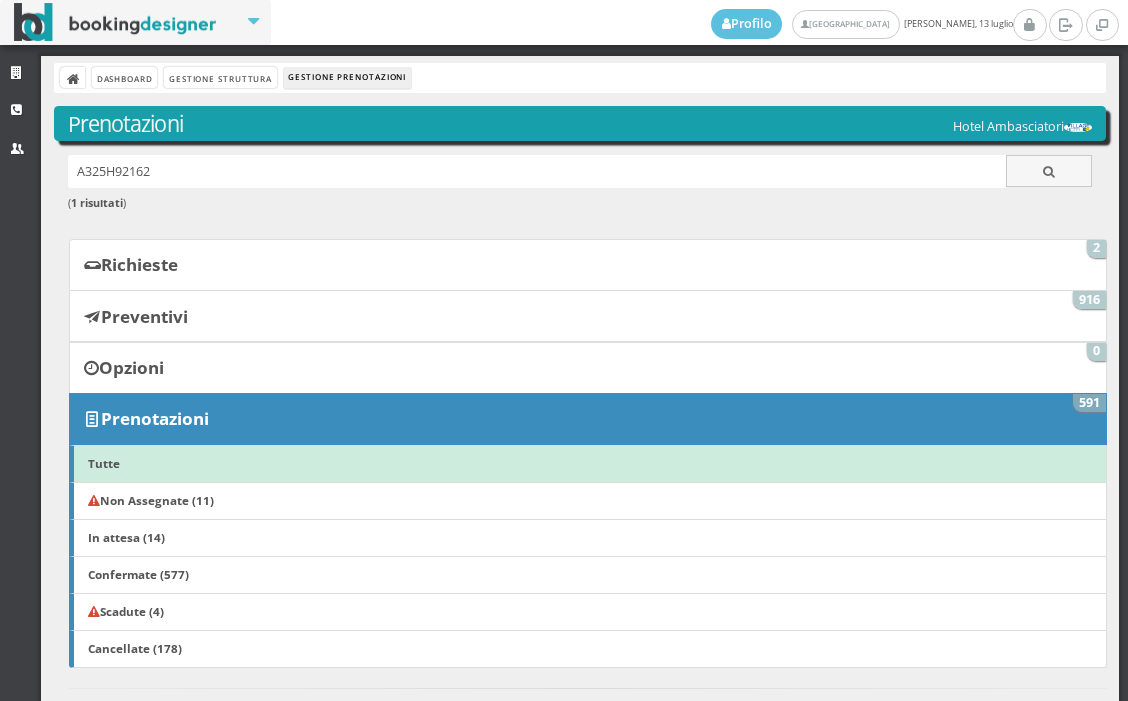 scroll, scrollTop: 0, scrollLeft: 0, axis: both 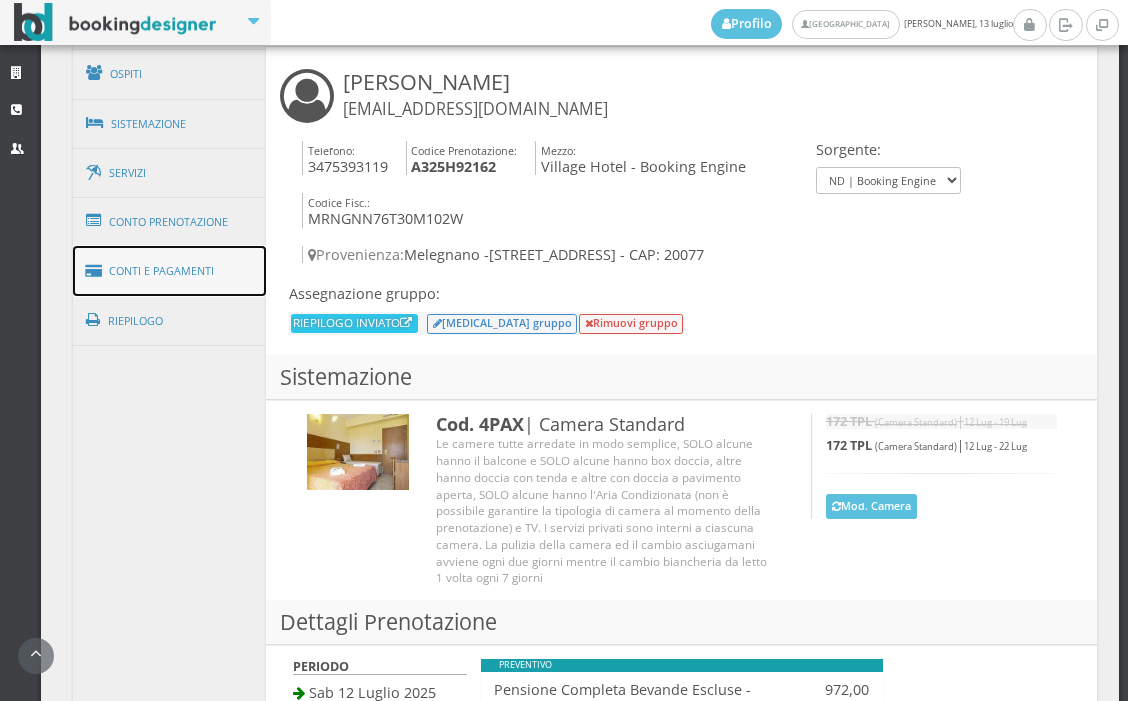 click on "Conti e Pagamenti" at bounding box center (170, 271) 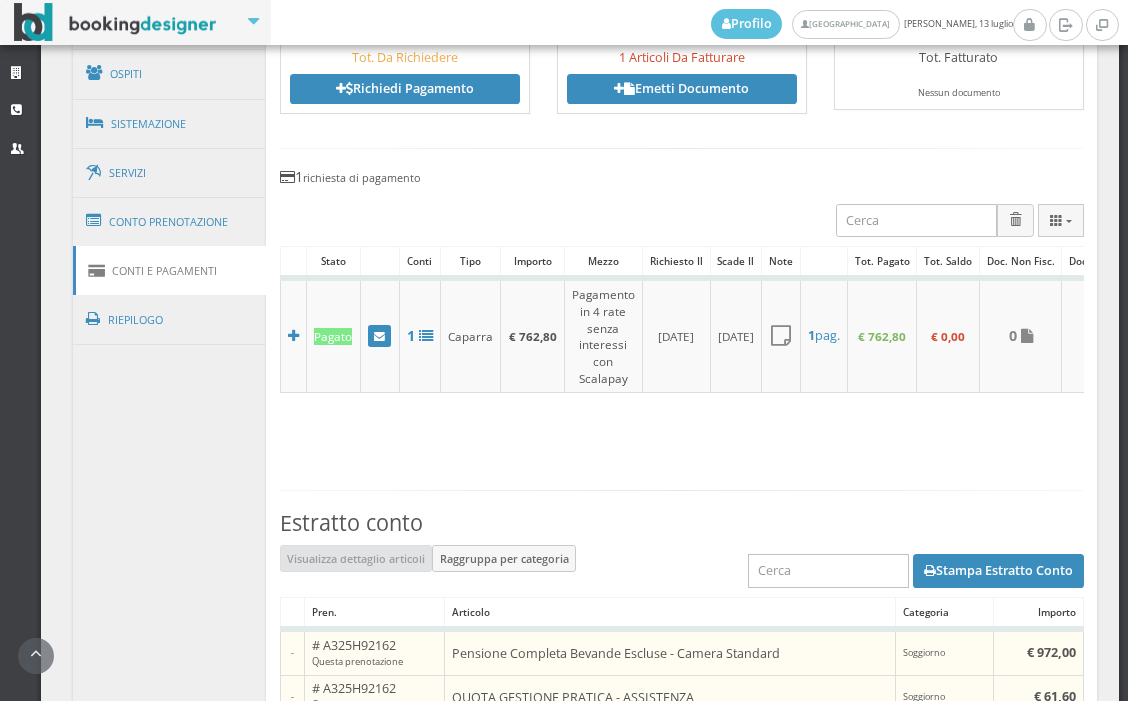 scroll, scrollTop: 890, scrollLeft: 0, axis: vertical 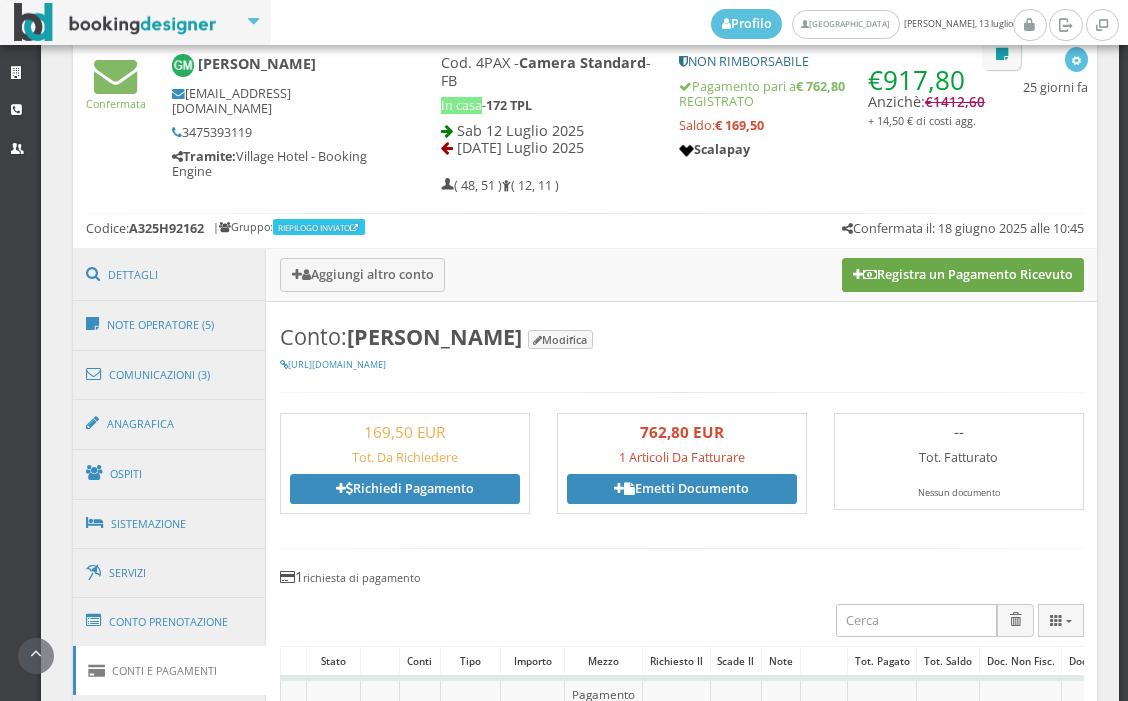 click on "Registra un Pagamento Ricevuto" at bounding box center (963, 275) 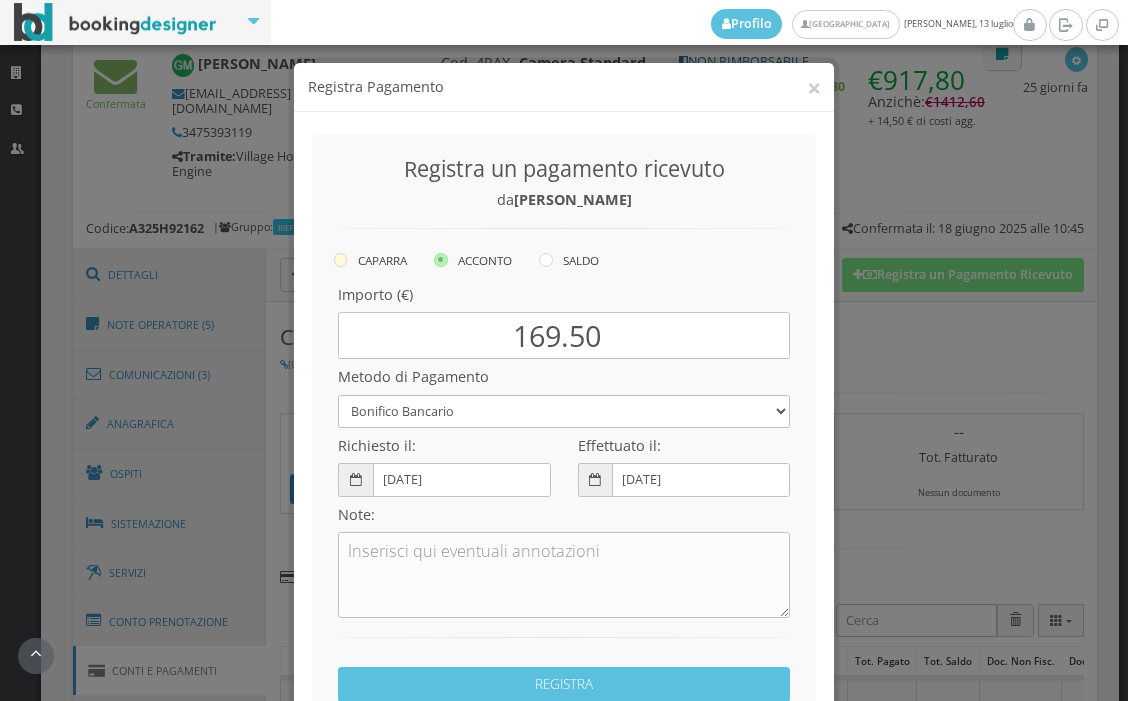 click at bounding box center (341, 260) 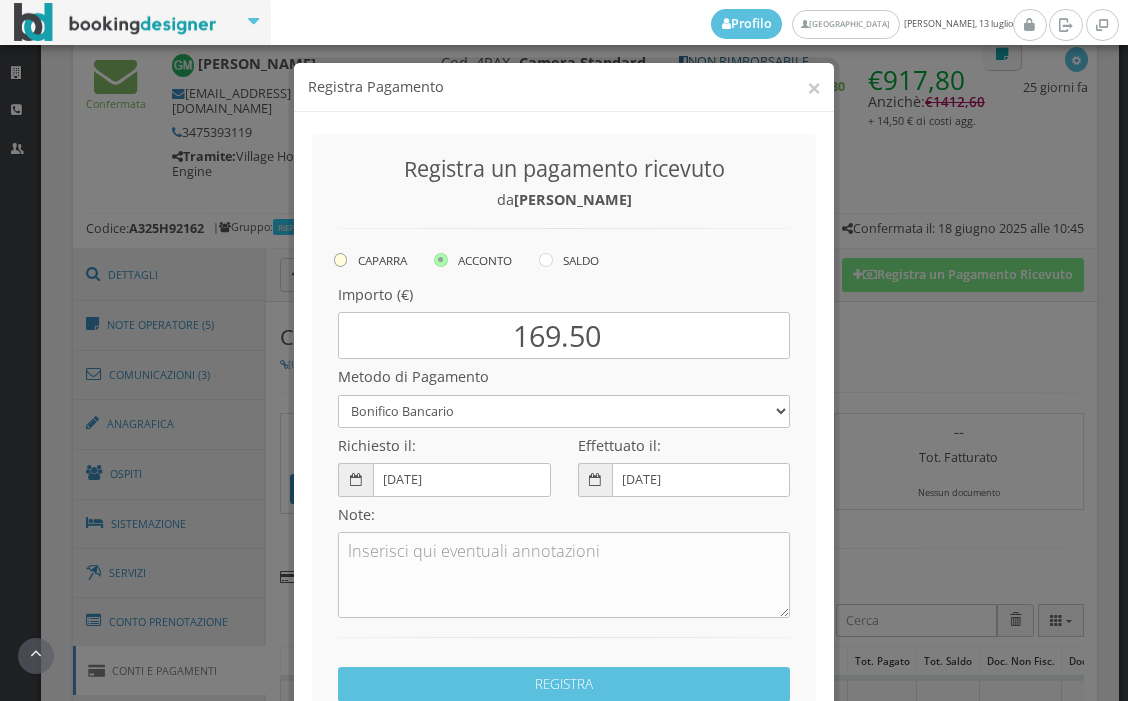 click on "CAPARRA" at bounding box center (-8677, 258) 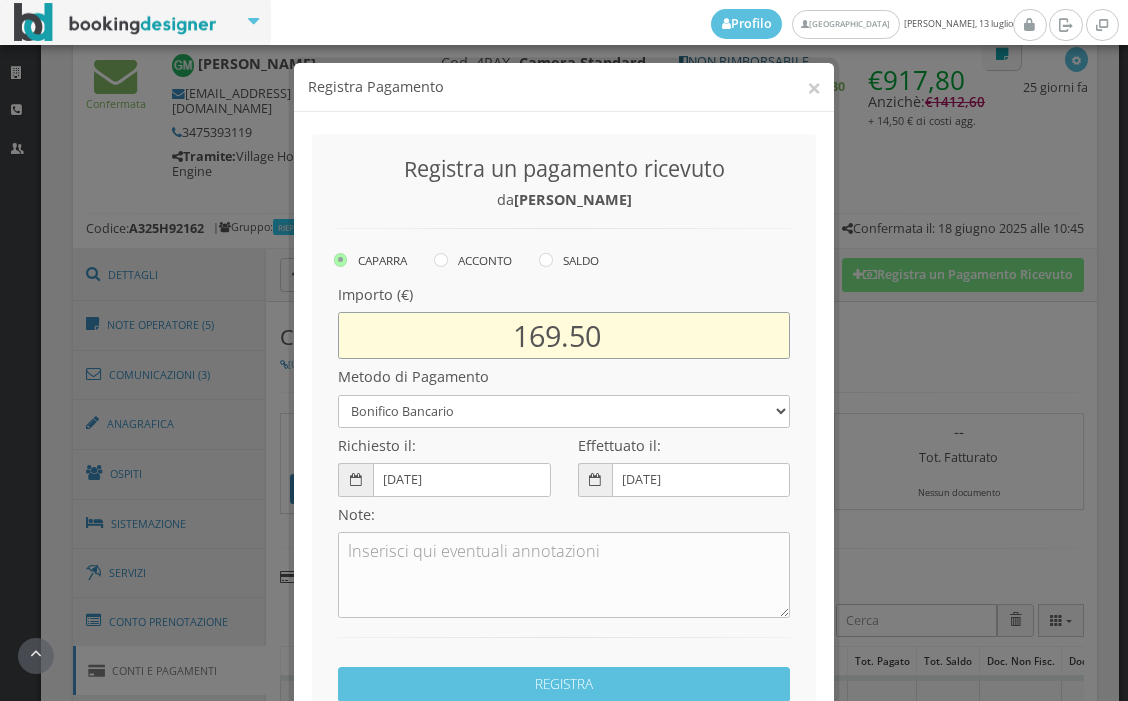 drag, startPoint x: 629, startPoint y: 347, endPoint x: 468, endPoint y: 347, distance: 161 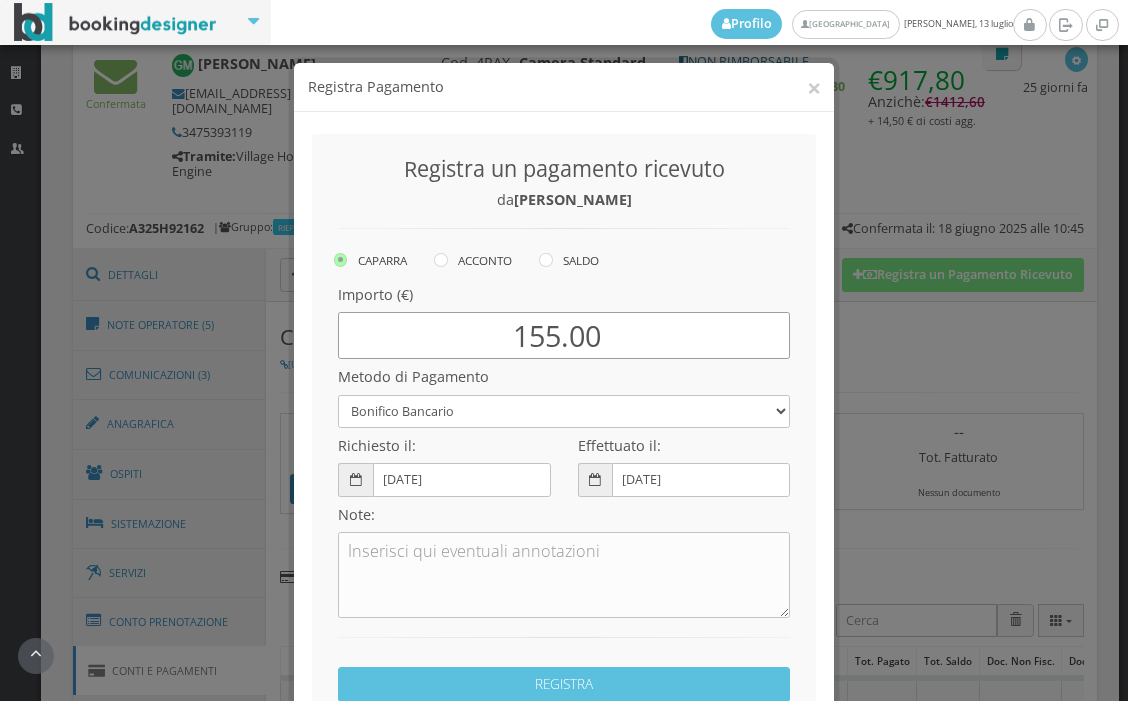type on "155.00" 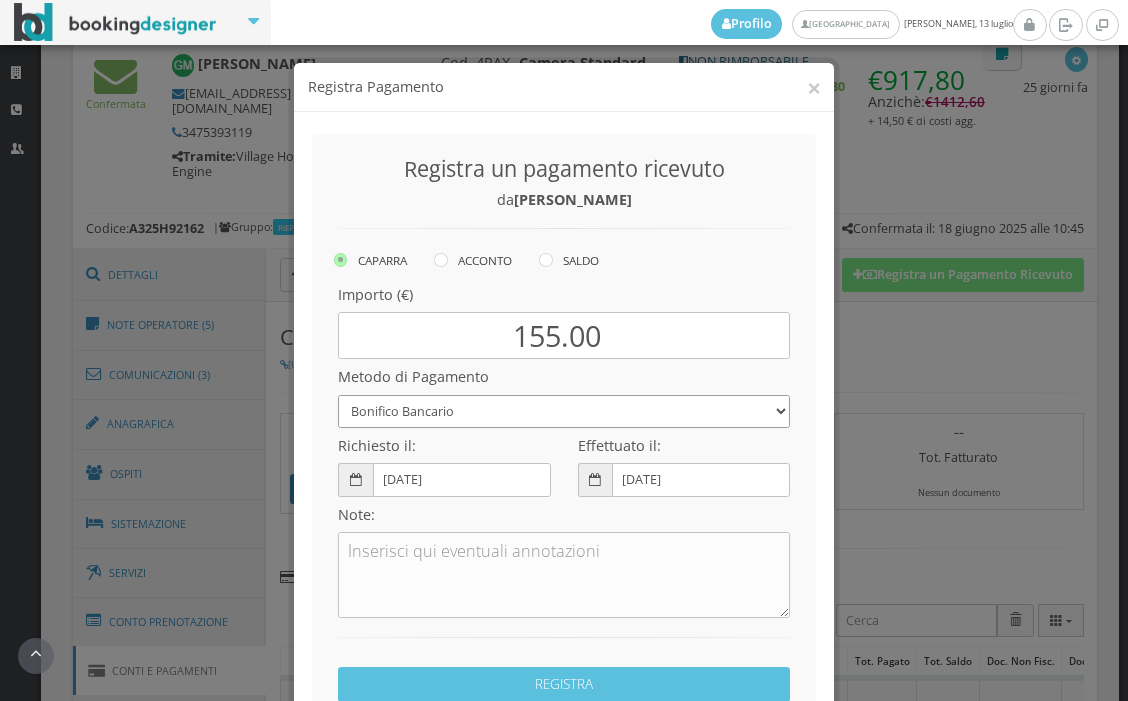 click on "Bonifico Bancario
BONIFICO SUM UP
Contanti
Assegno Bancario
Assegno Circolare
Vaglia Postale
Voucher
Tramite [DOMAIN_NAME]
Bonus vacanze ([PERSON_NAME] 34/2020)
POS (in loco)
Pagamento online con carta di credito (Stripe)
Pagamento online con carta di credito (Stripe) !
Pagamento in 3 rate senza interessi con Scalapay
Pagamento in 4 rate senza interessi con Scalapay
Tramite PROMOTODAY" at bounding box center [564, 411] 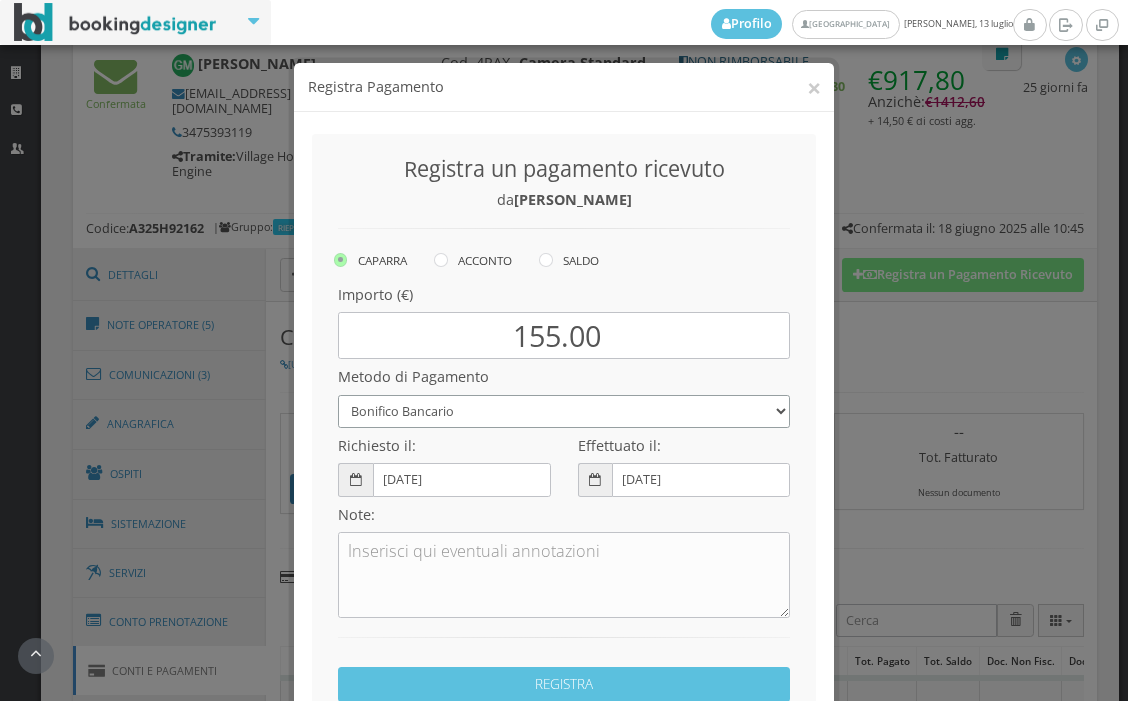 select 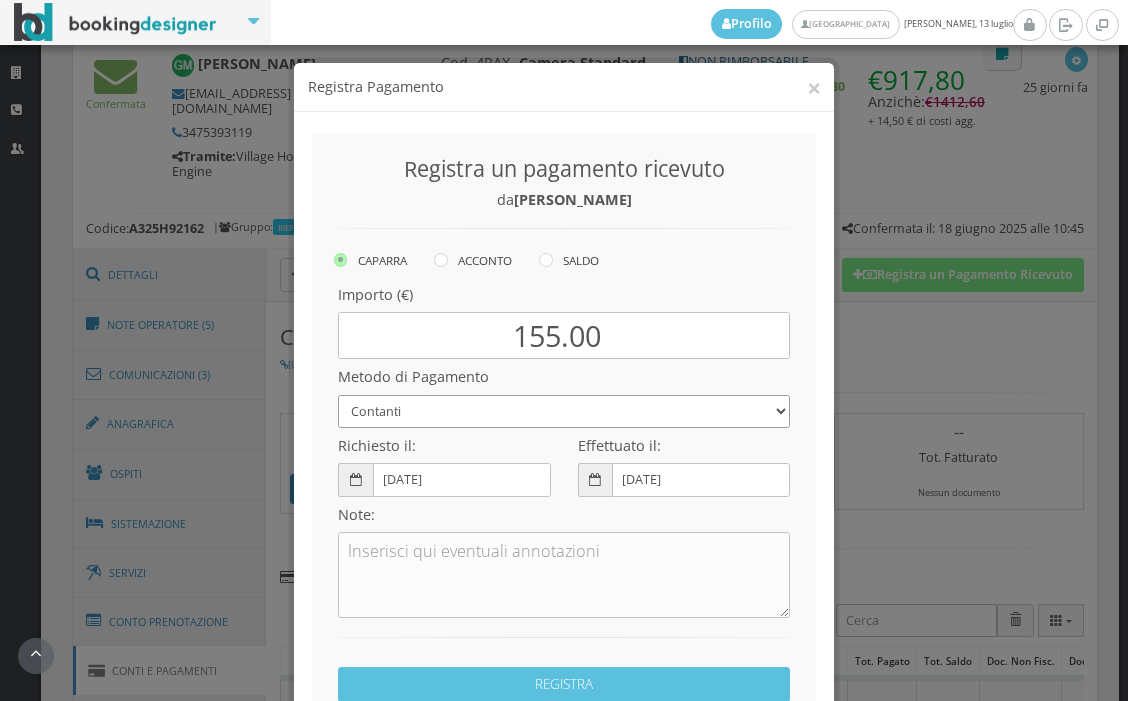 click on "Bonifico Bancario
BONIFICO SUM UP
Contanti
Assegno Bancario
Assegno Circolare
Vaglia Postale
Voucher
Tramite [DOMAIN_NAME]
Bonus vacanze ([PERSON_NAME] 34/2020)
POS (in loco)
Pagamento online con carta di credito (Stripe)
Pagamento online con carta di credito (Stripe) !
Pagamento in 3 rate senza interessi con Scalapay
Pagamento in 4 rate senza interessi con Scalapay
Tramite PROMOTODAY" at bounding box center (564, 411) 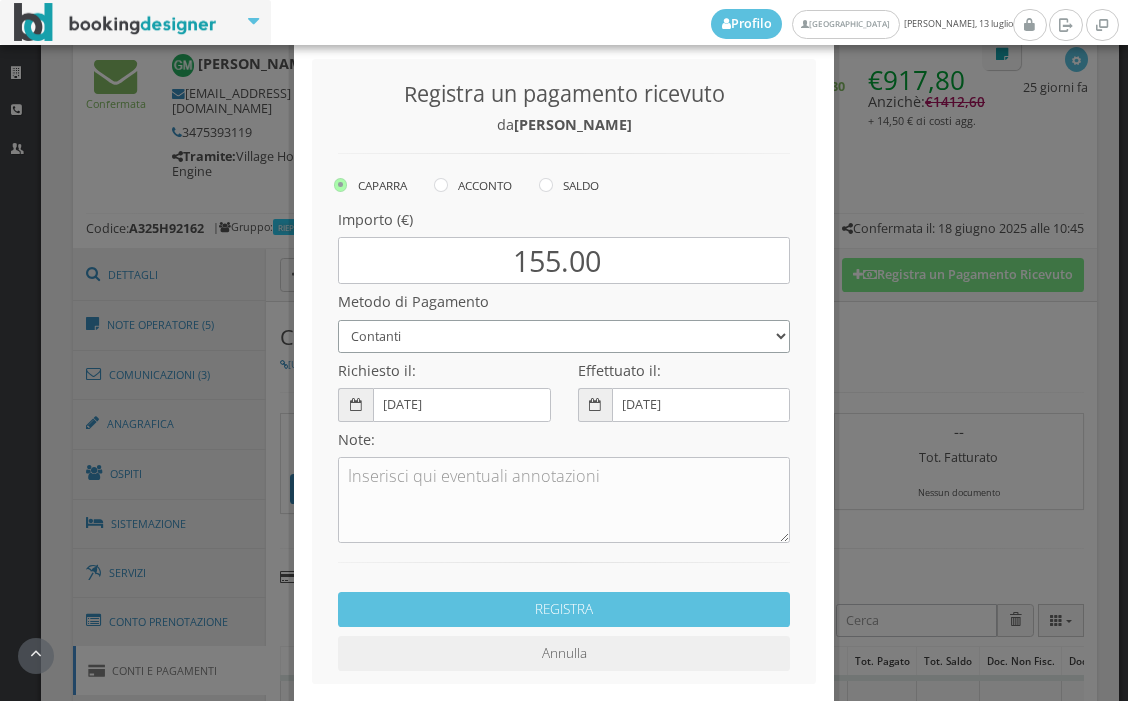 scroll, scrollTop: 168, scrollLeft: 0, axis: vertical 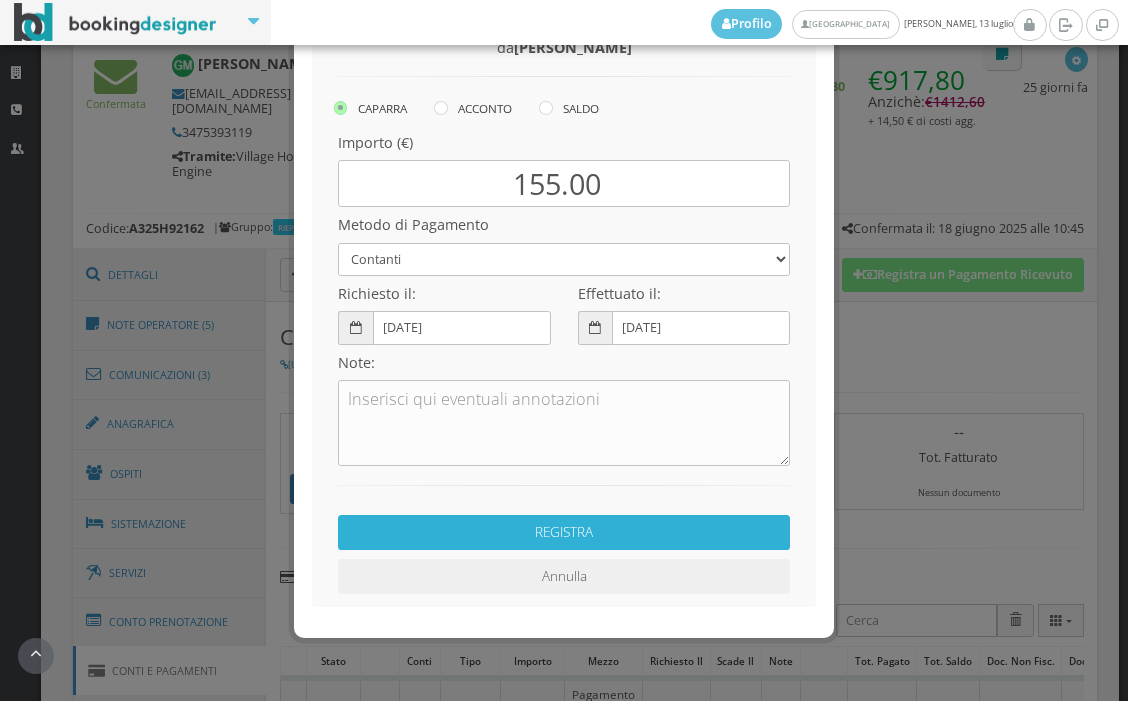 click on "REGISTRA" at bounding box center (564, 532) 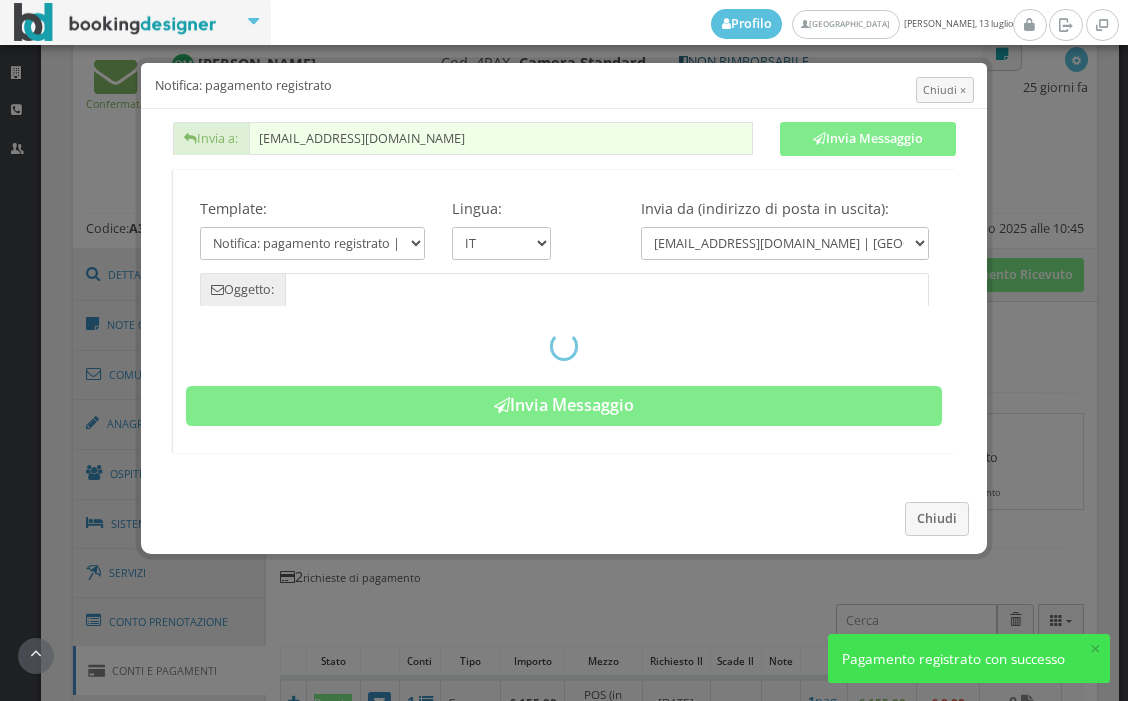 type on "Pagamento registrato - Prenotazione: A325H92162 - [PERSON_NAME]" 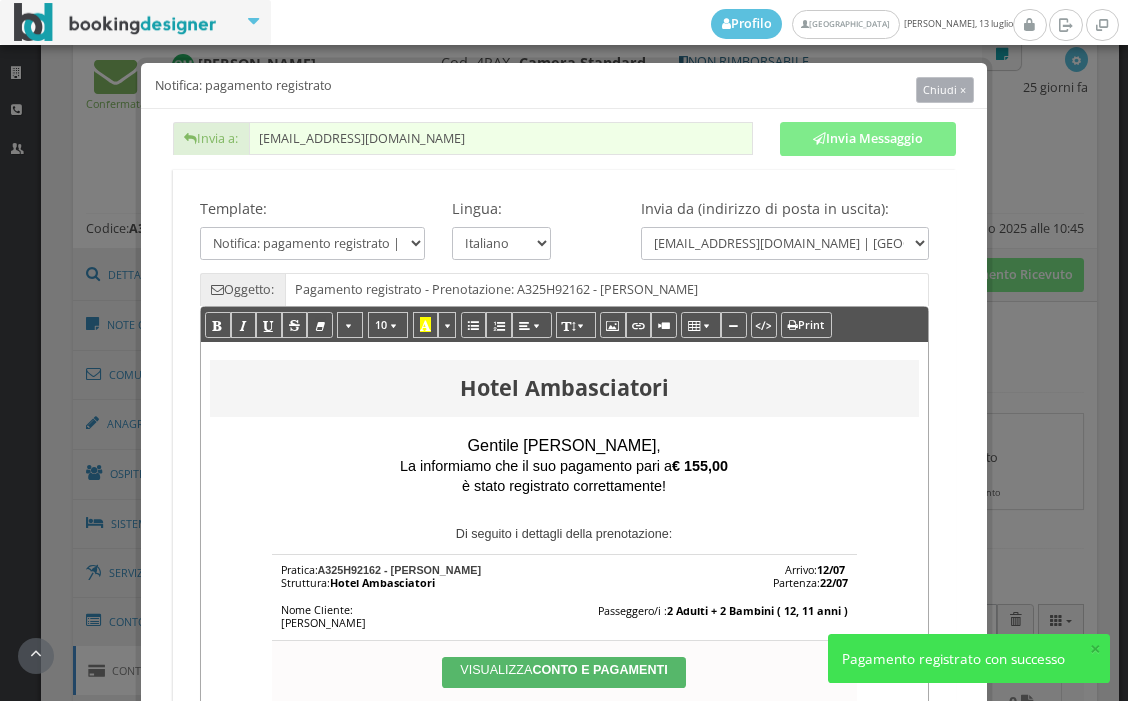 click on "Chiudi ×" at bounding box center (944, 89) 